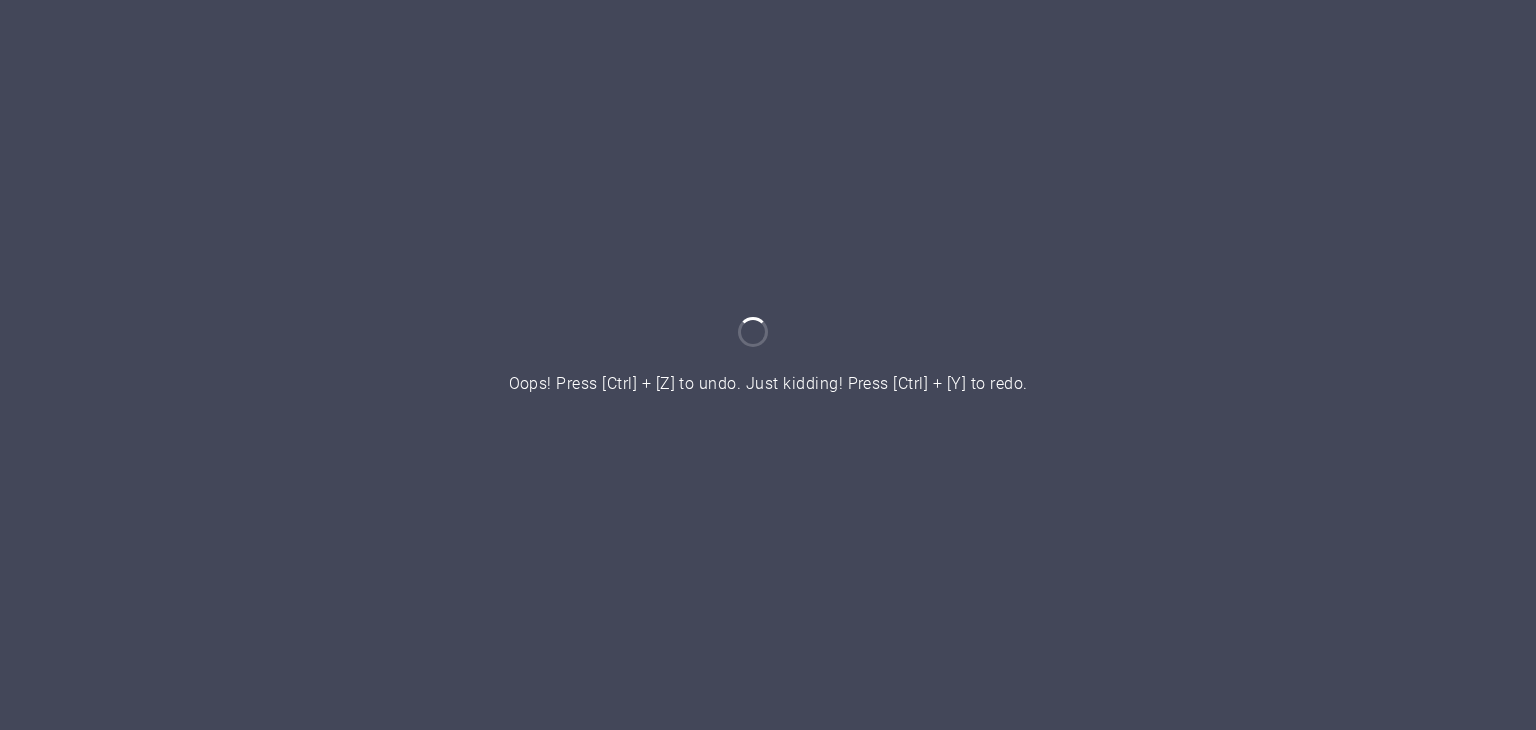scroll, scrollTop: 0, scrollLeft: 0, axis: both 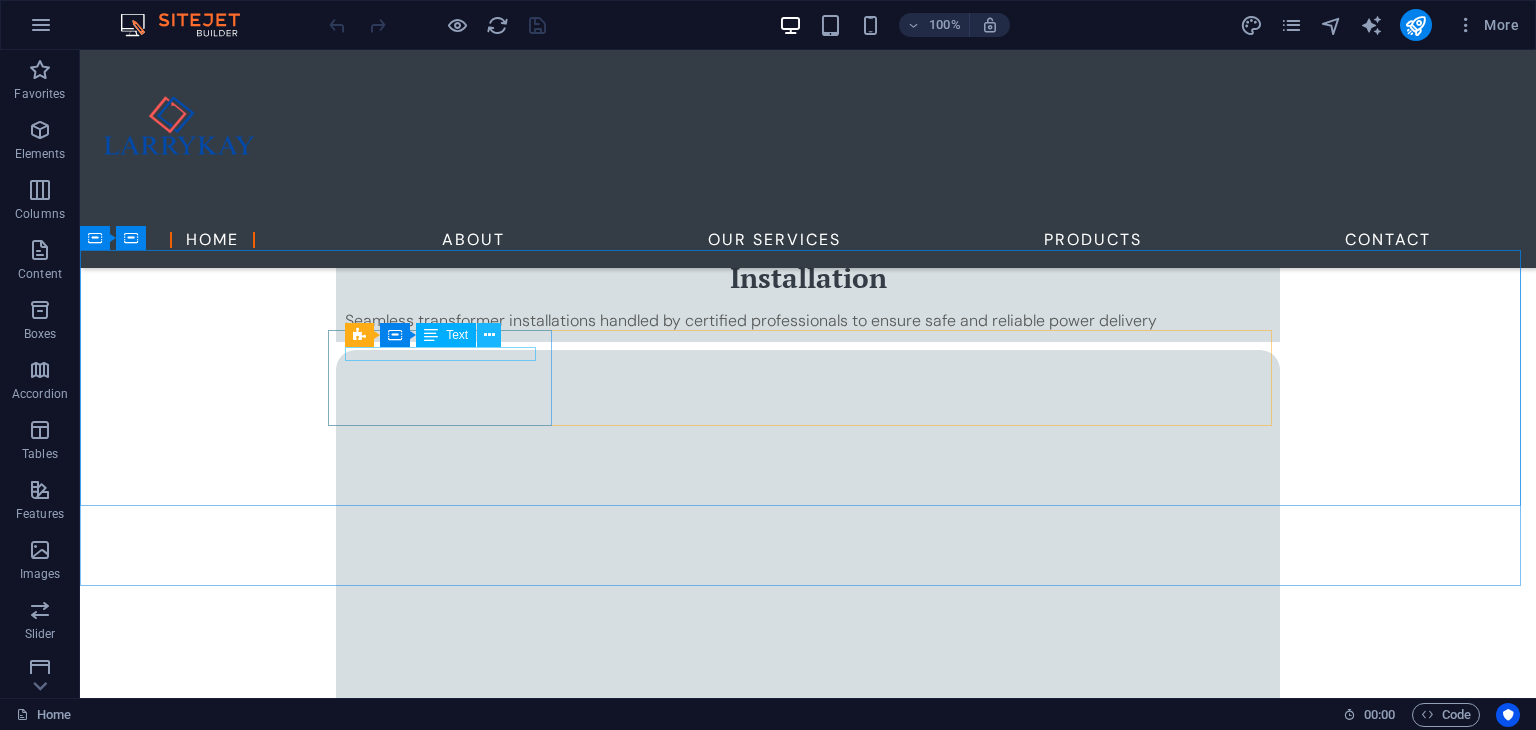 click at bounding box center [489, 335] 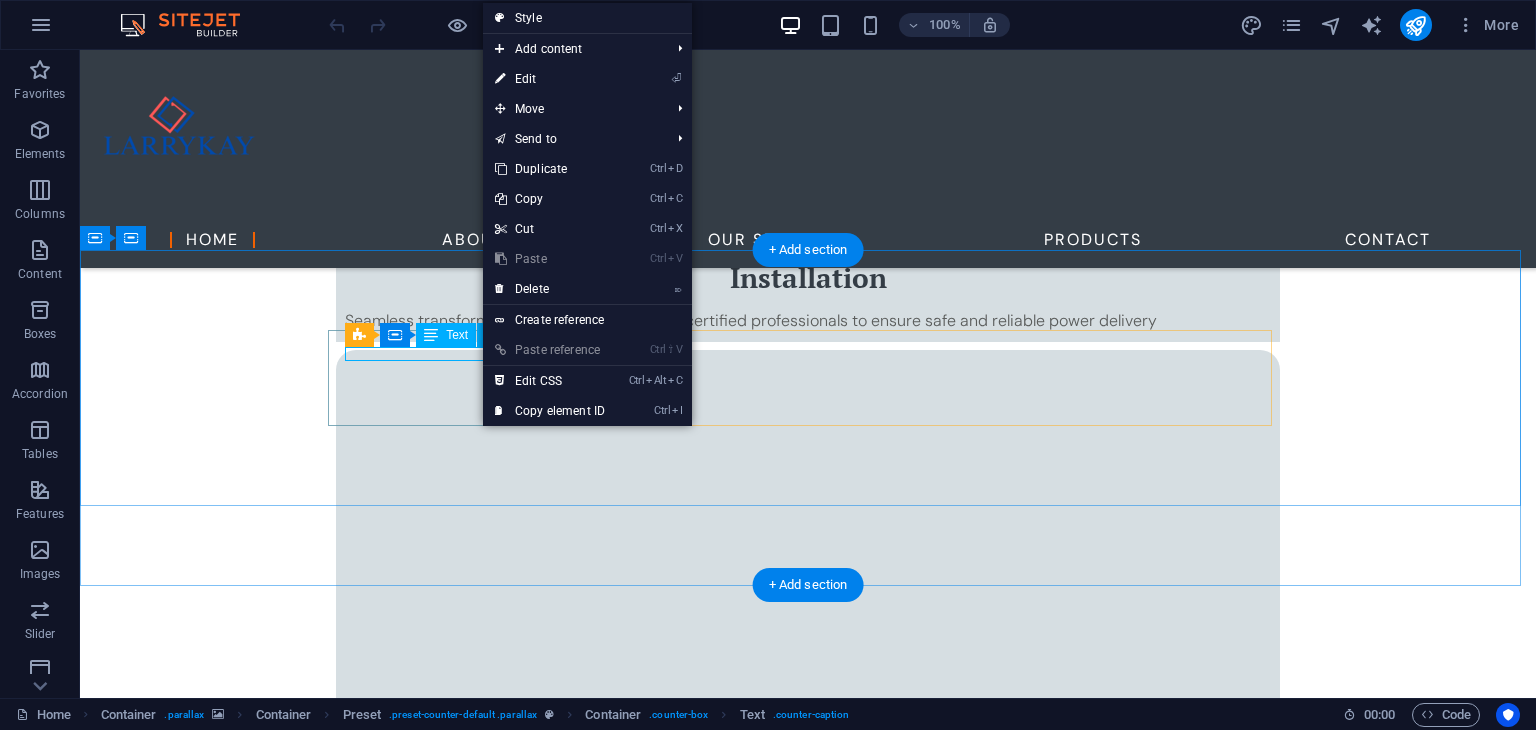 click on "Networks" at bounding box center (808, 2929) 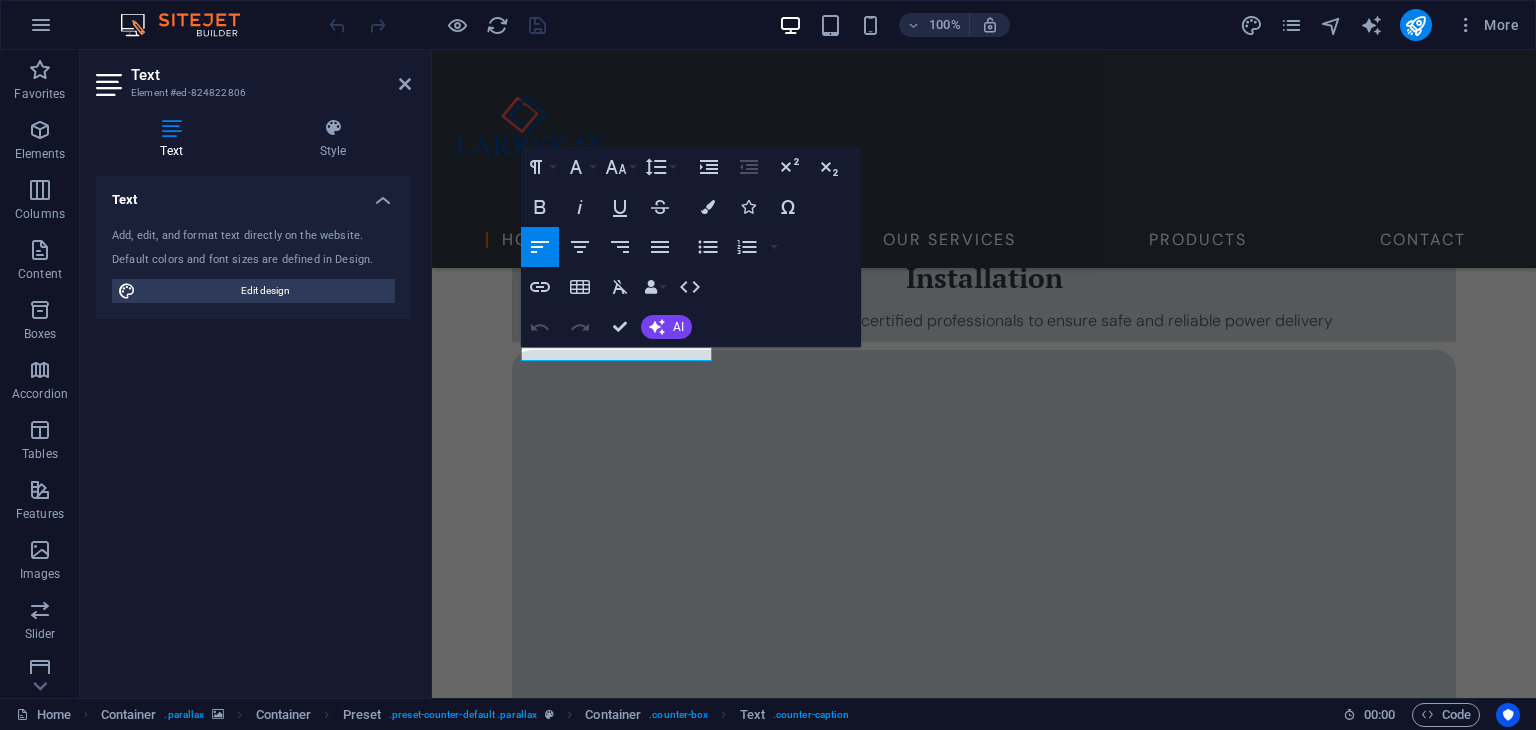 type 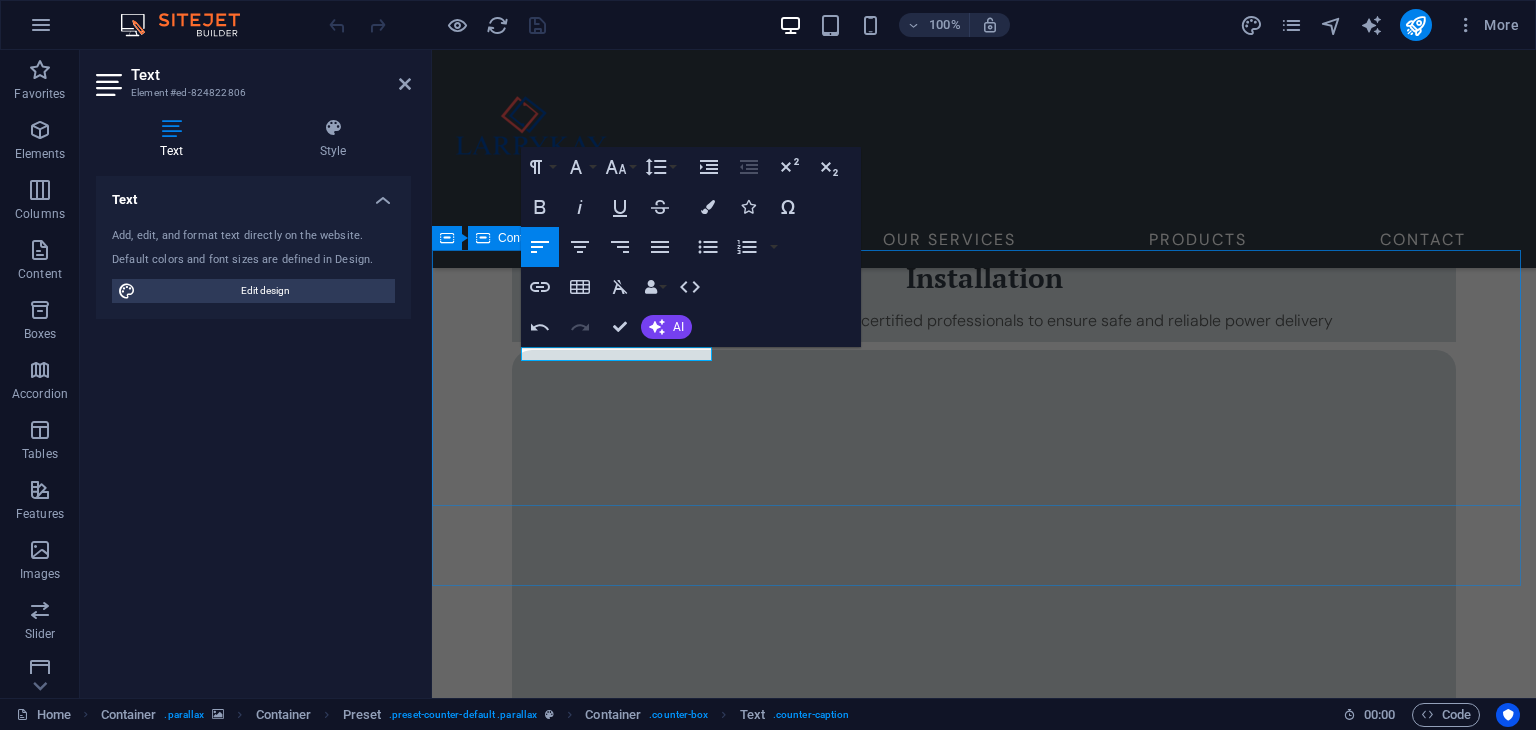 click on "Installations 1340 Transformers 18 Data Sizes up to 20  M Countries invested in 89" at bounding box center (984, 3108) 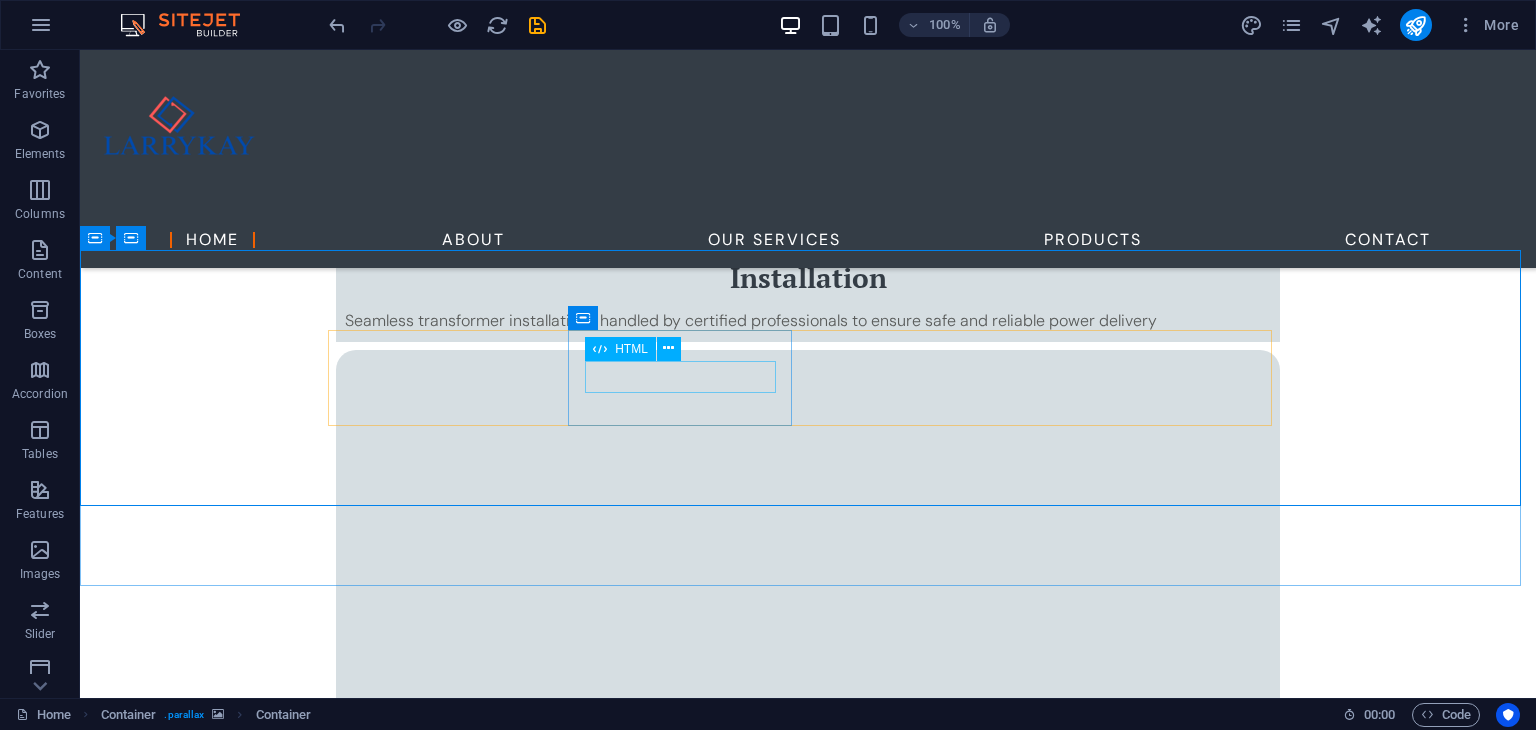 click on "HTML" at bounding box center [639, 349] 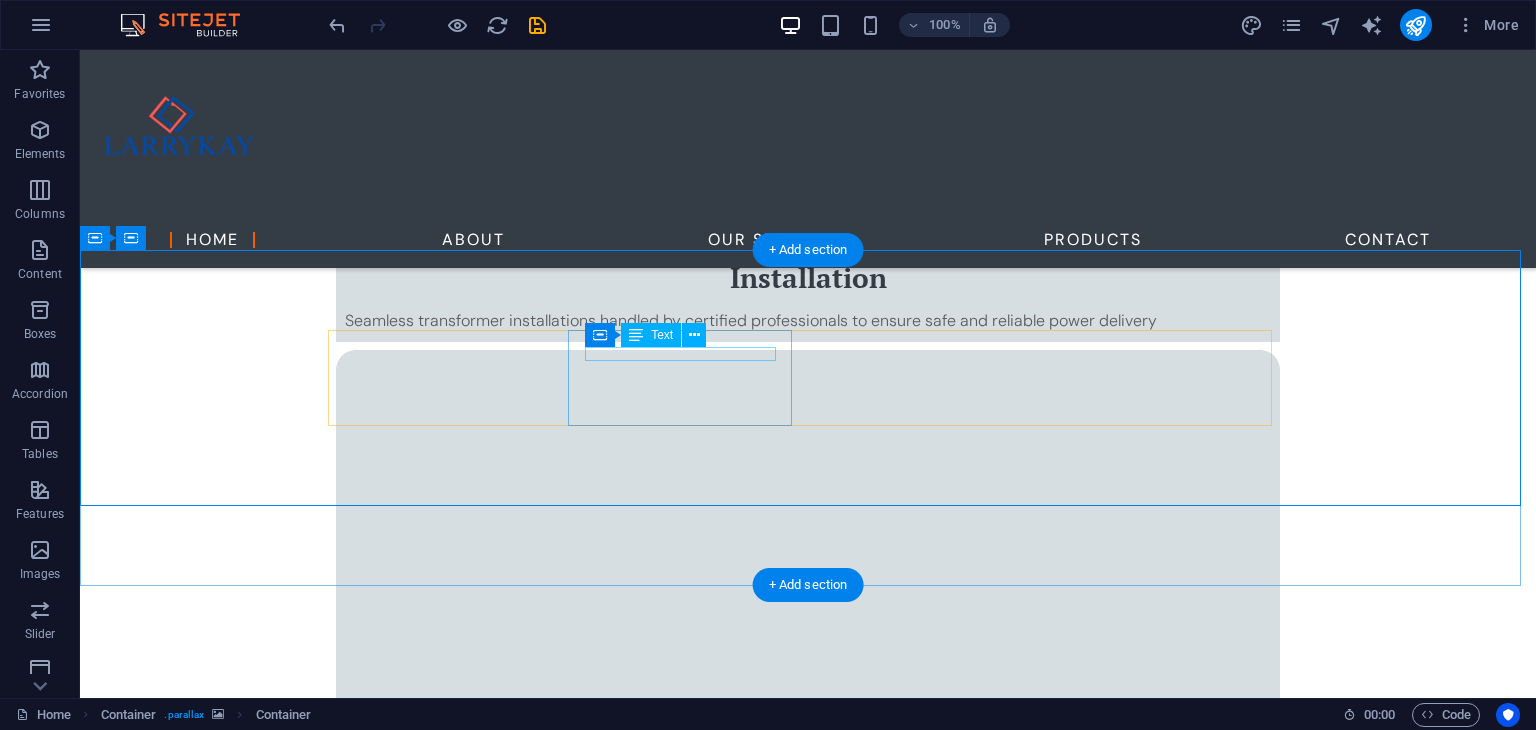 click on "Transformers" at bounding box center (808, 3033) 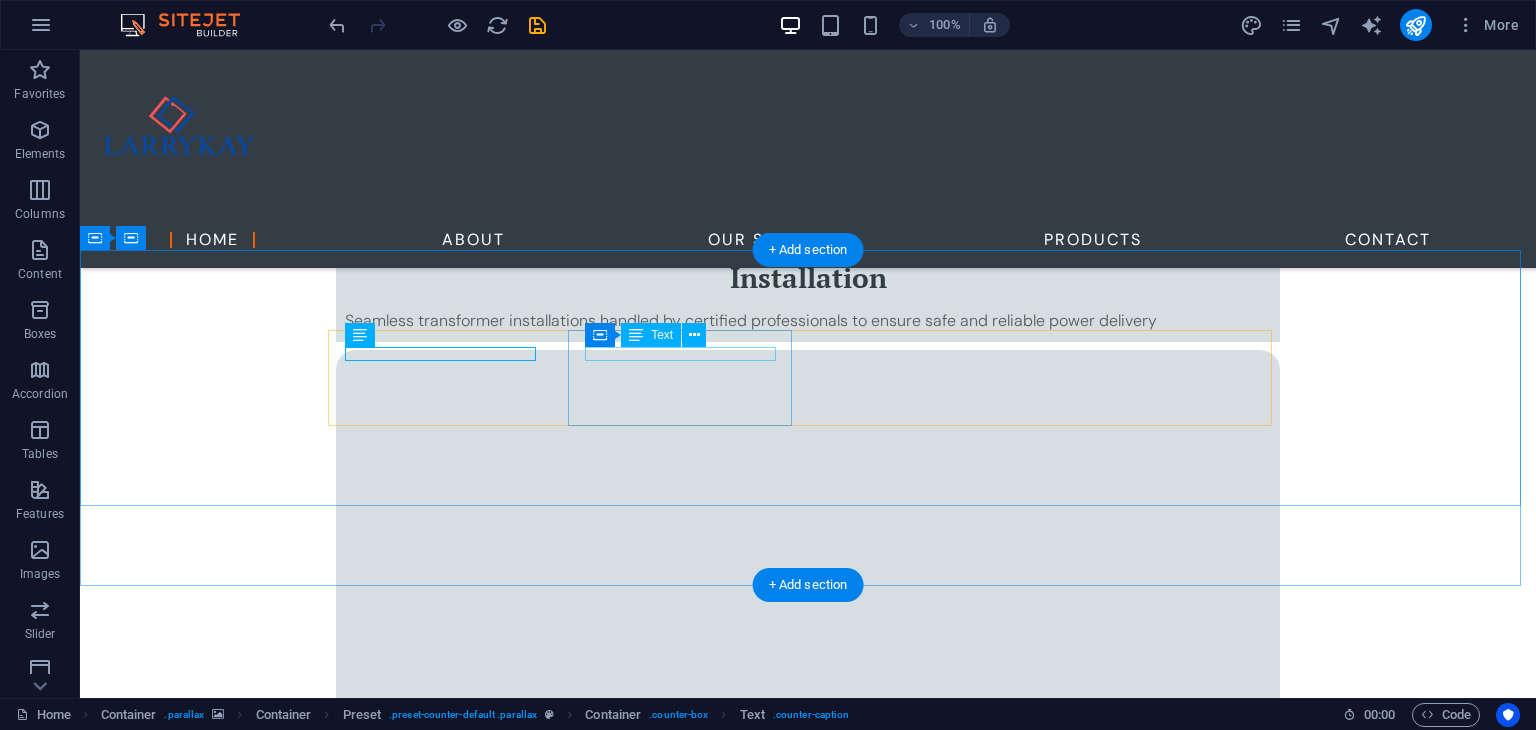 click on "Transformers" at bounding box center [808, 3033] 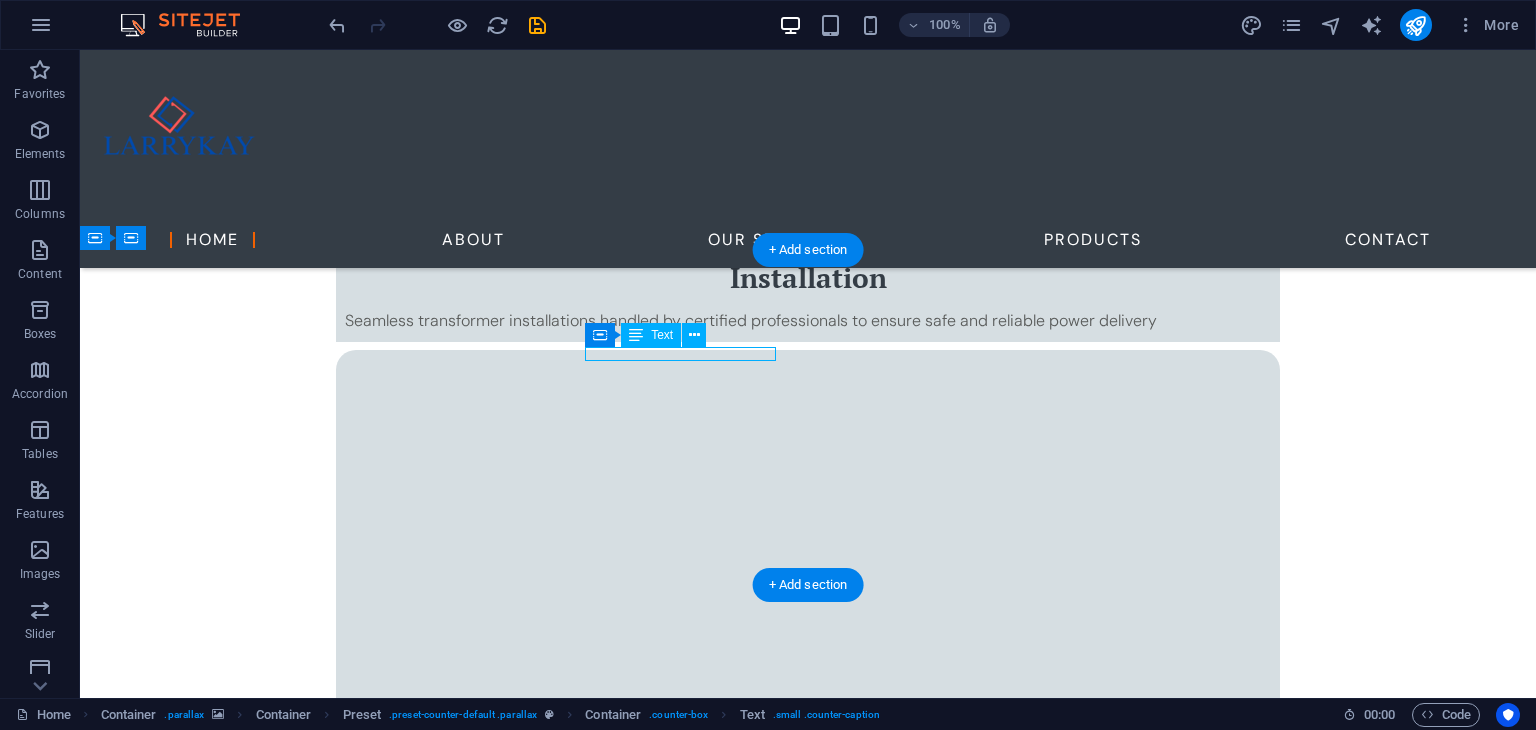 click on "Transformers" at bounding box center (808, 3033) 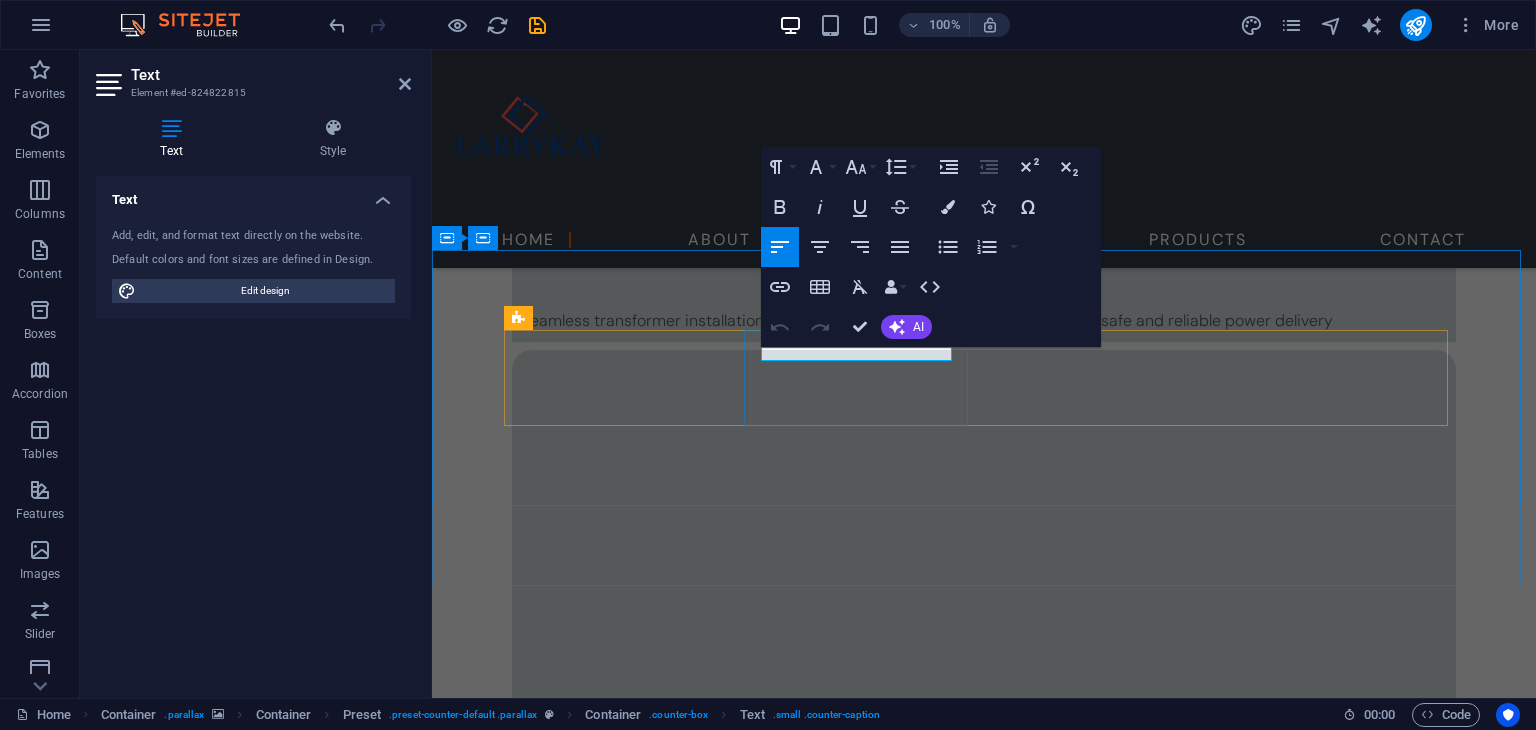 click on "Transformers" at bounding box center [984, 3033] 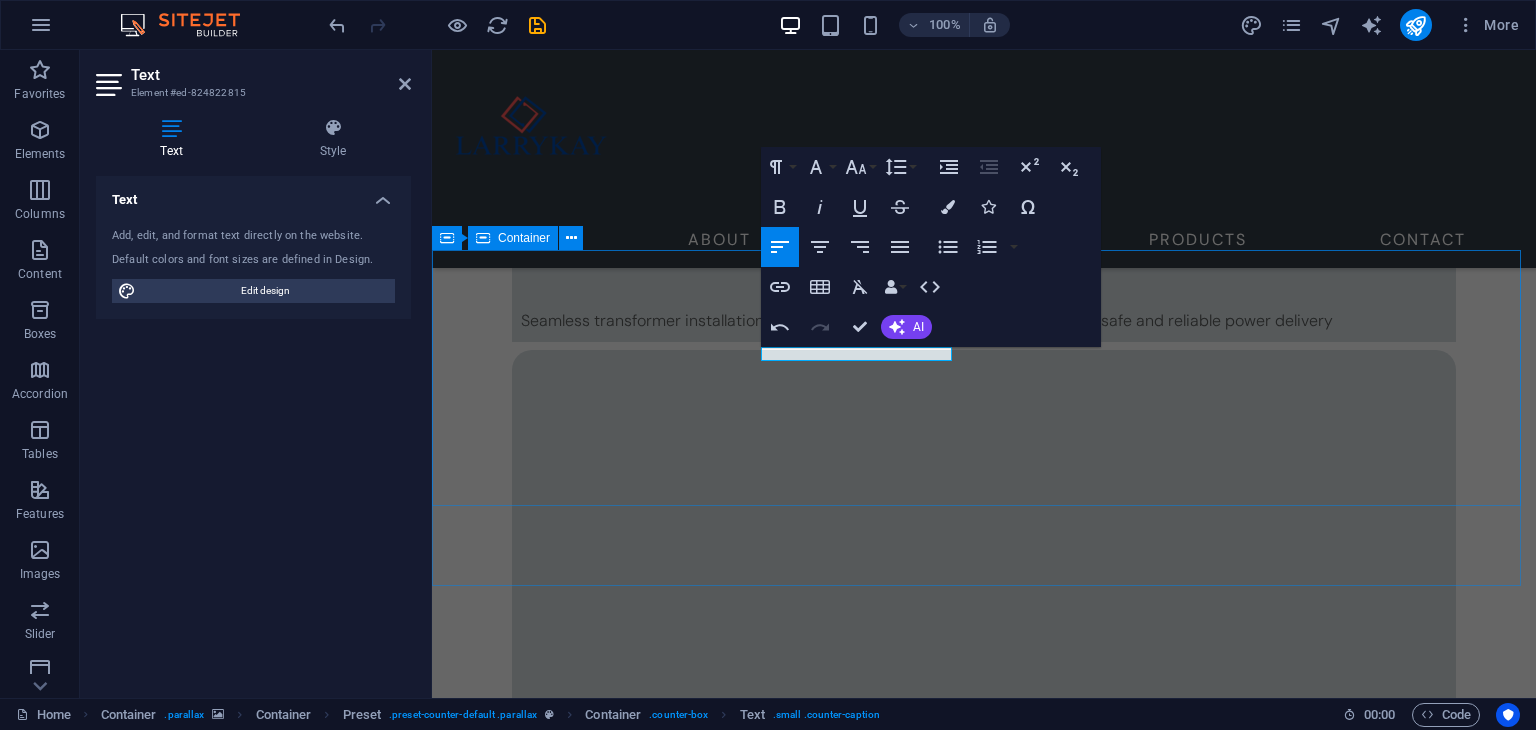 click on "Installations 1340 Transformers Sold 18 Data Sizes up to 20  M Countries invested in 89" at bounding box center (984, 3108) 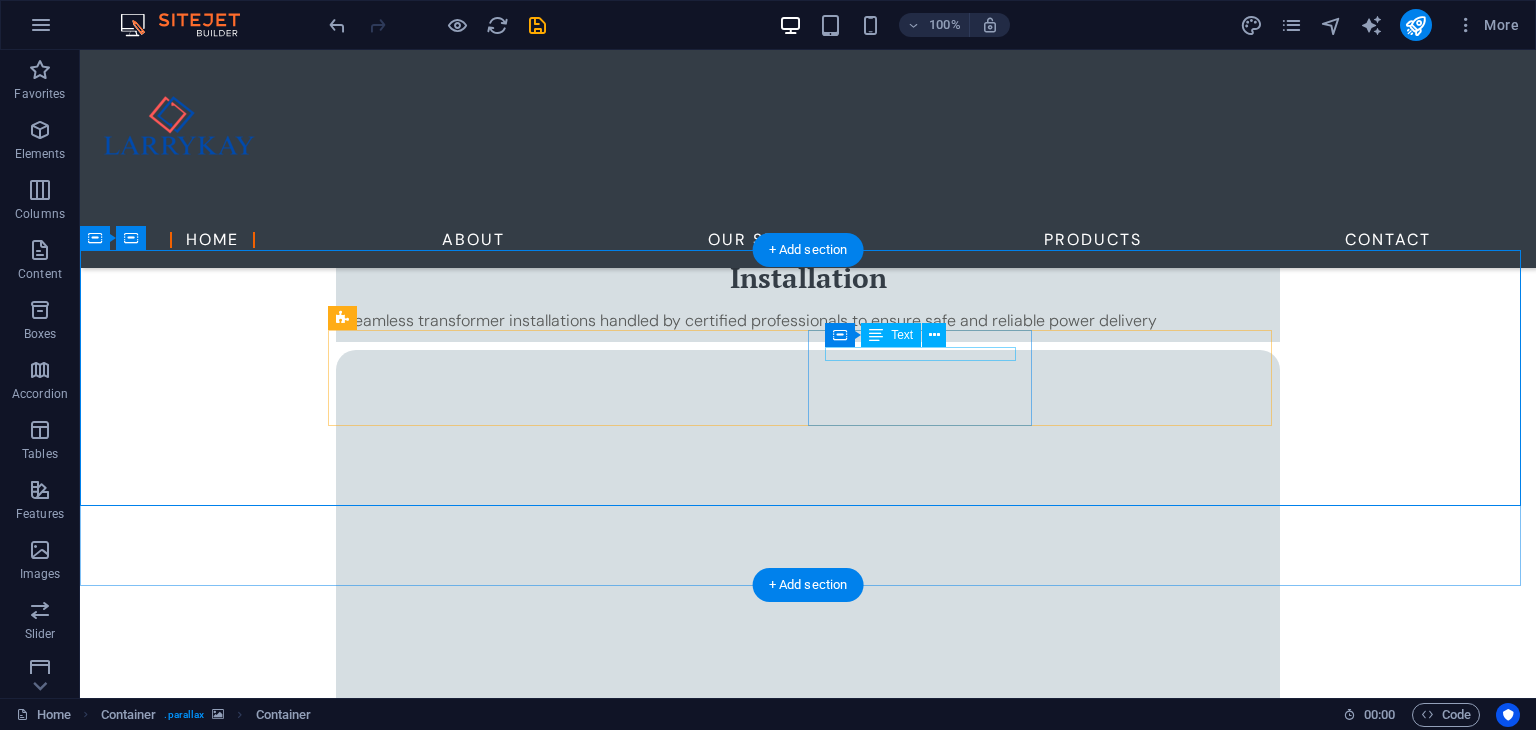 click on "Data Sizes up to" at bounding box center (808, 3136) 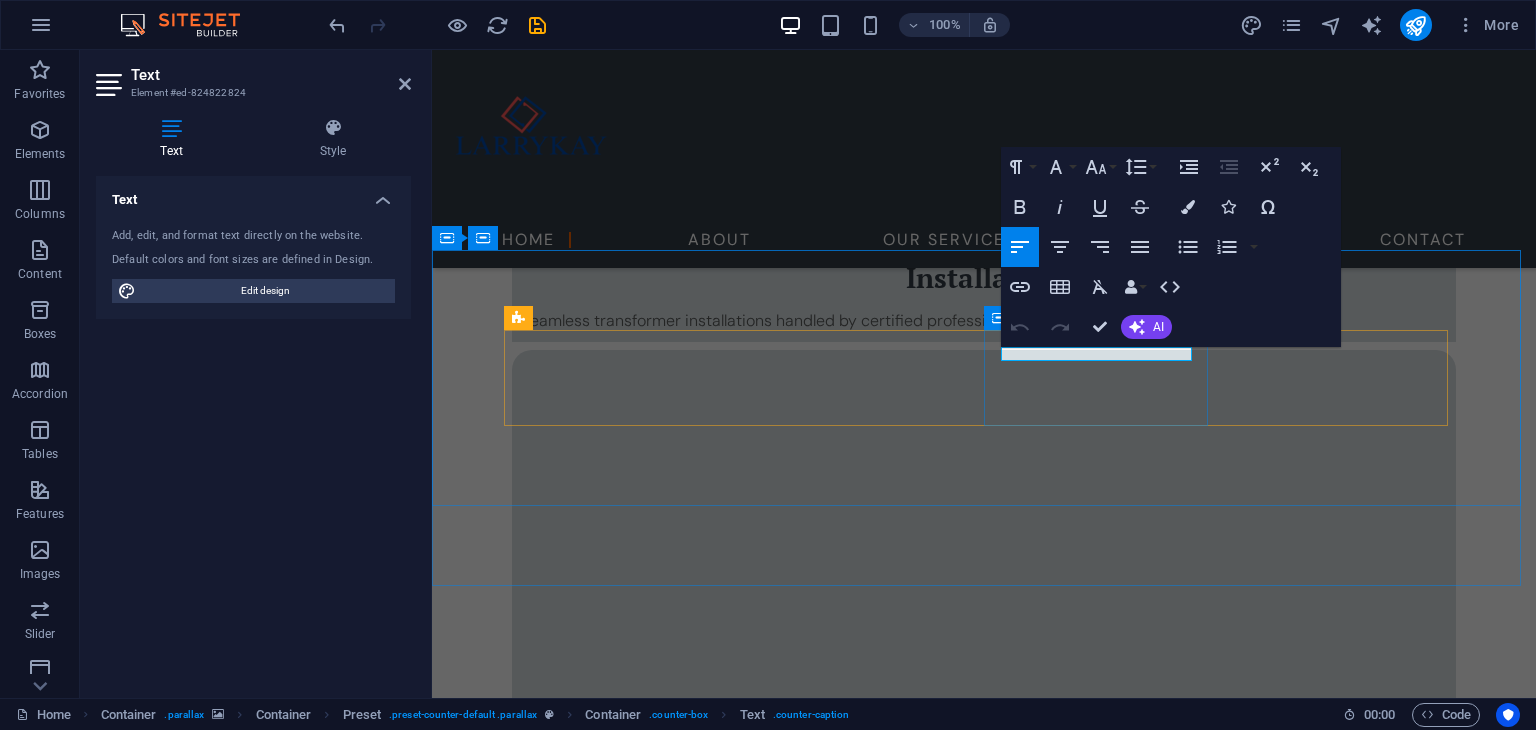 drag, startPoint x: 1118, startPoint y: 357, endPoint x: 995, endPoint y: 354, distance: 123.03658 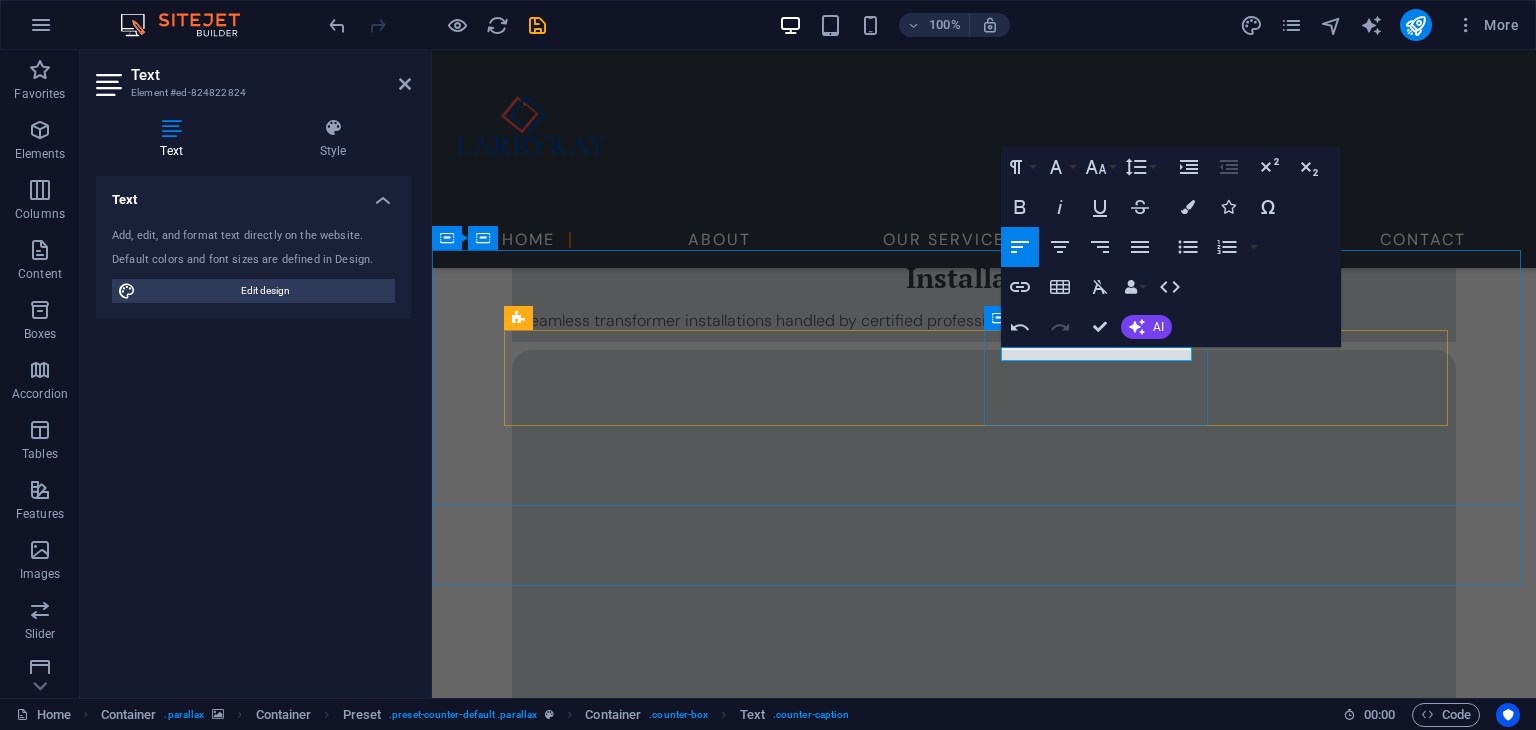 click on "Maintenance 20  M" at bounding box center (984, 3160) 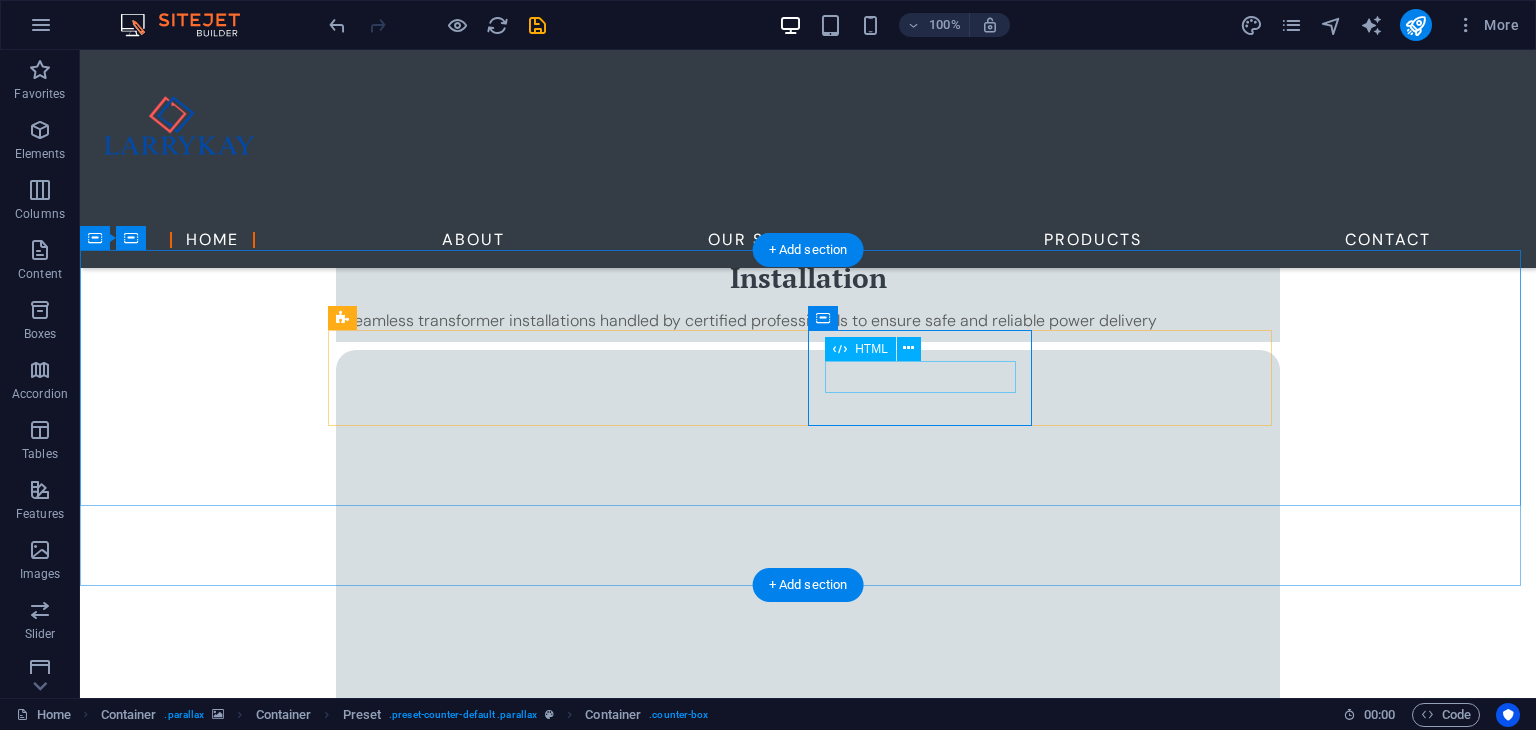 click on "20  M" at bounding box center (808, 3159) 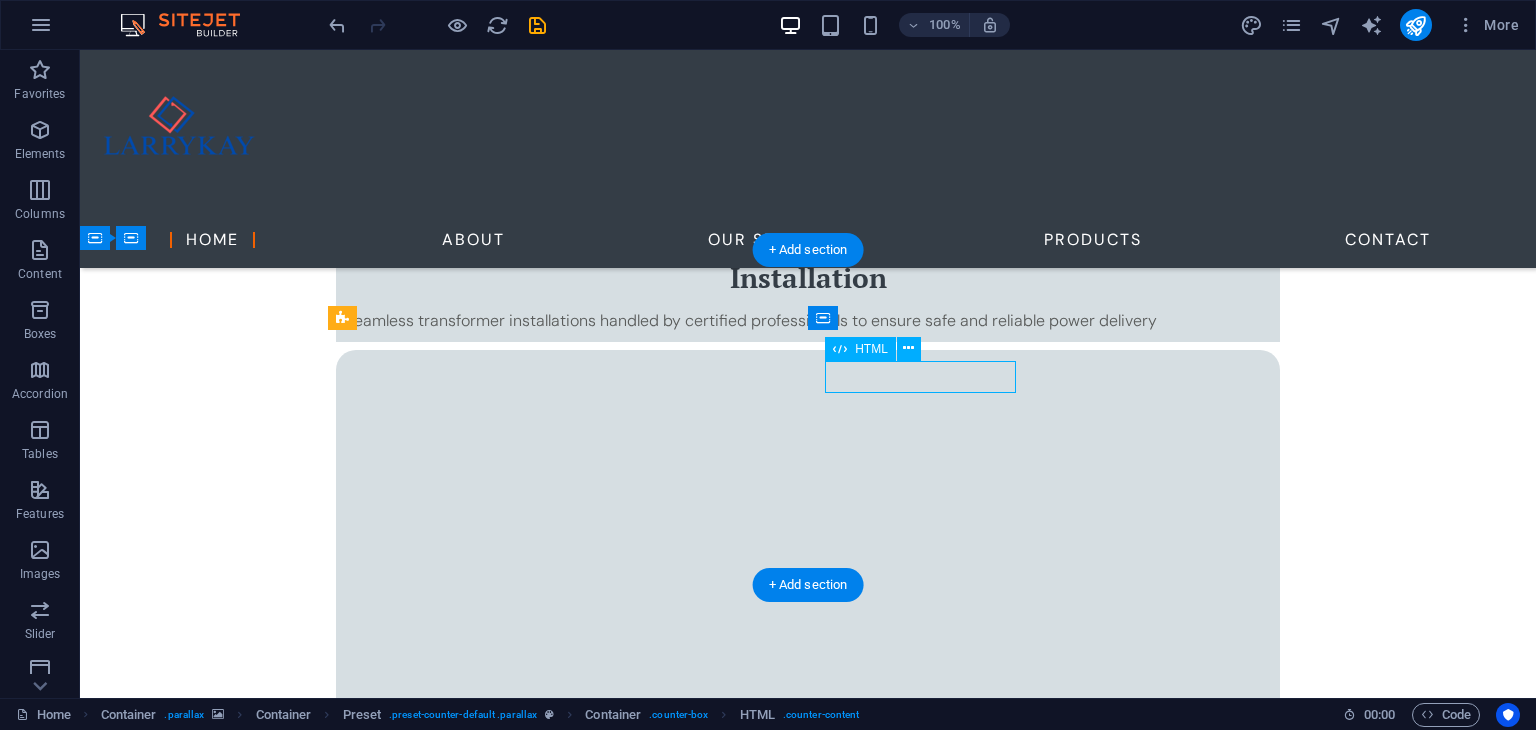 click on "20  M" at bounding box center (808, 3159) 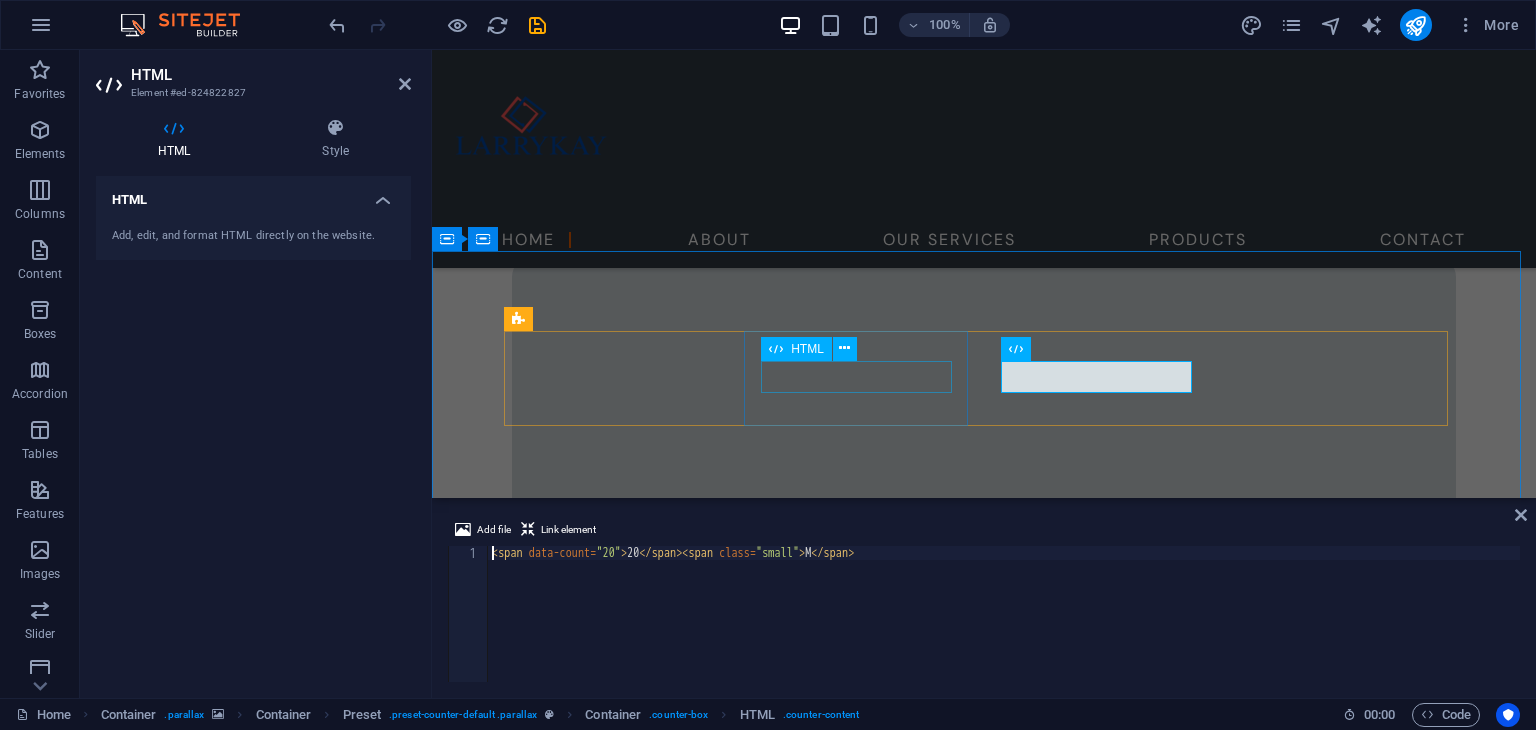 scroll, scrollTop: 978, scrollLeft: 0, axis: vertical 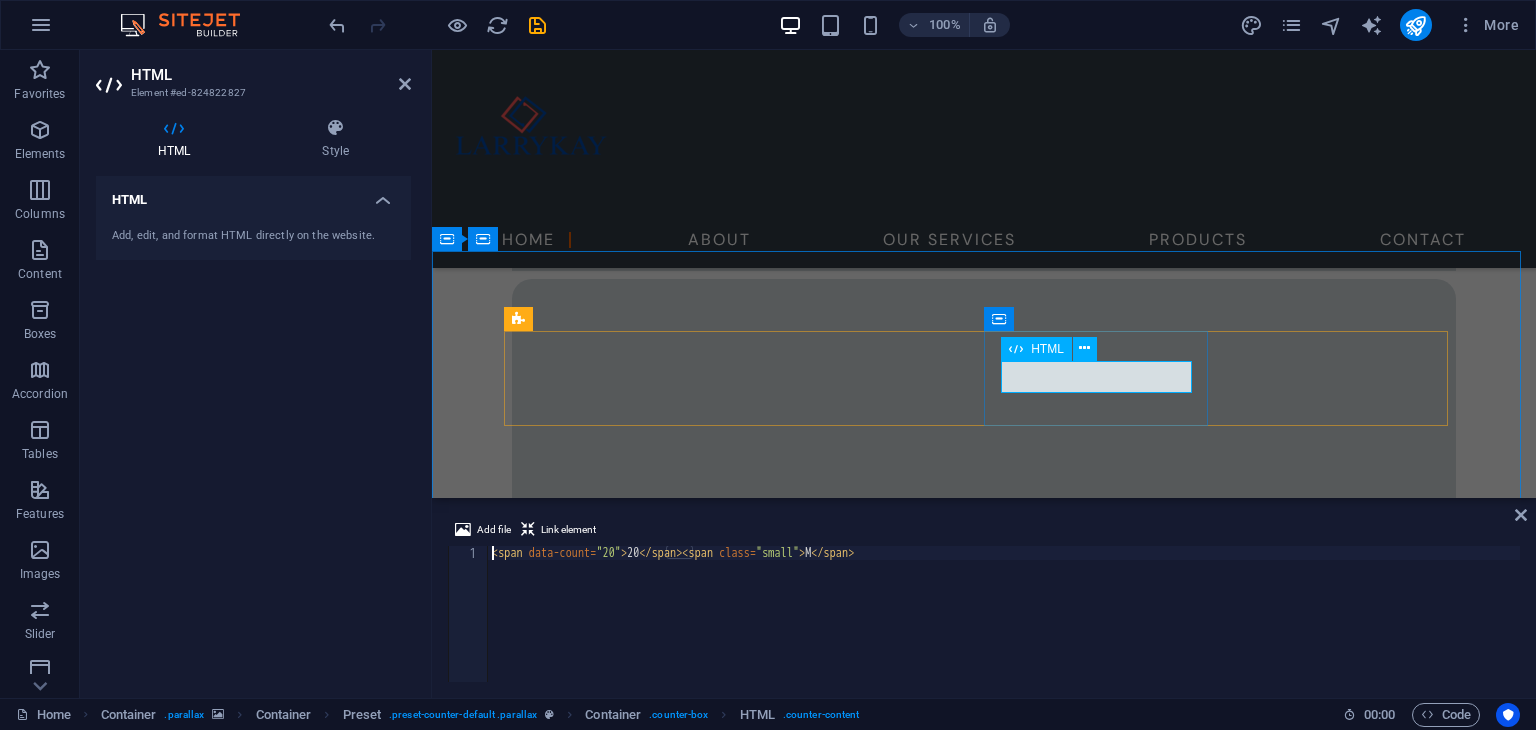 click on "20  M" at bounding box center (984, 2988) 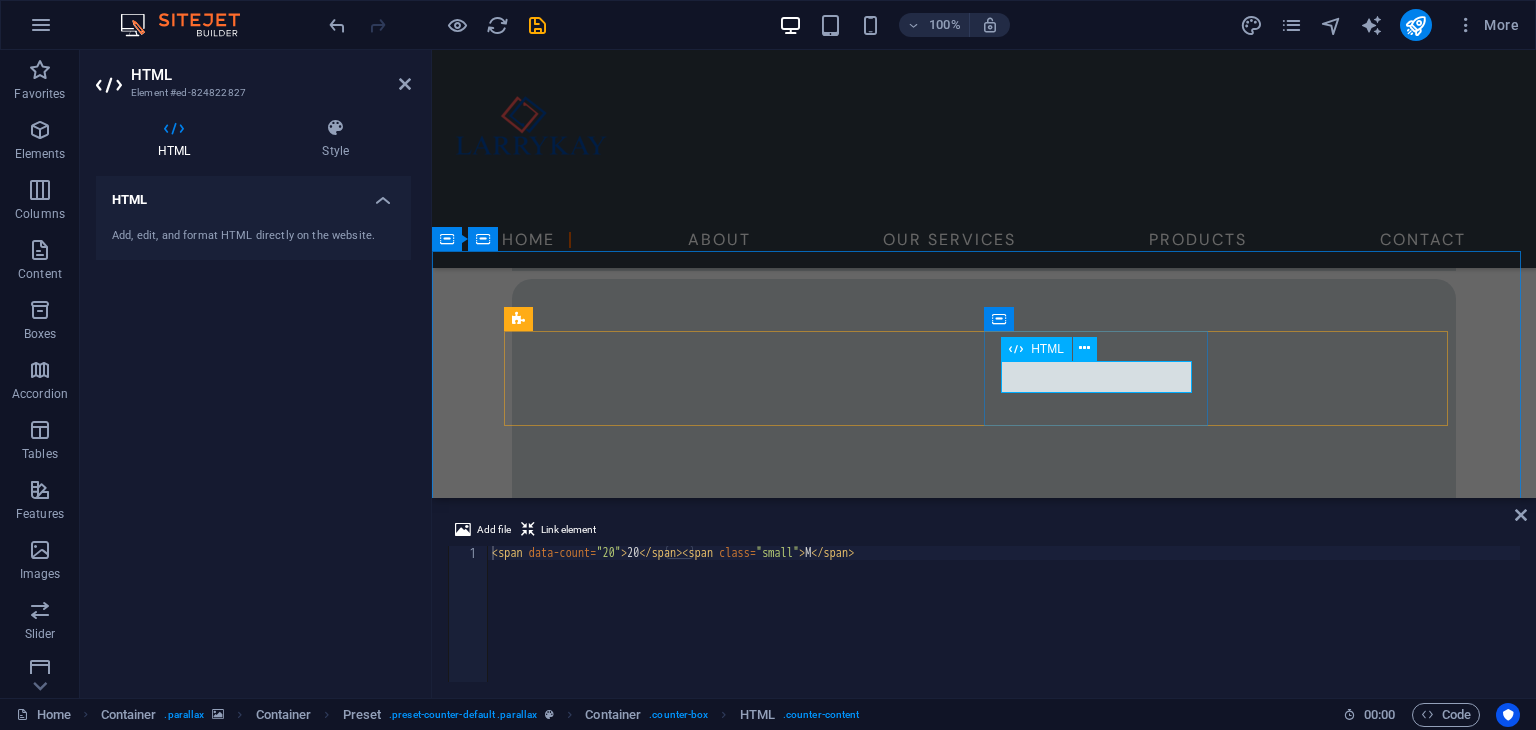 click on "20  M" at bounding box center [984, 2988] 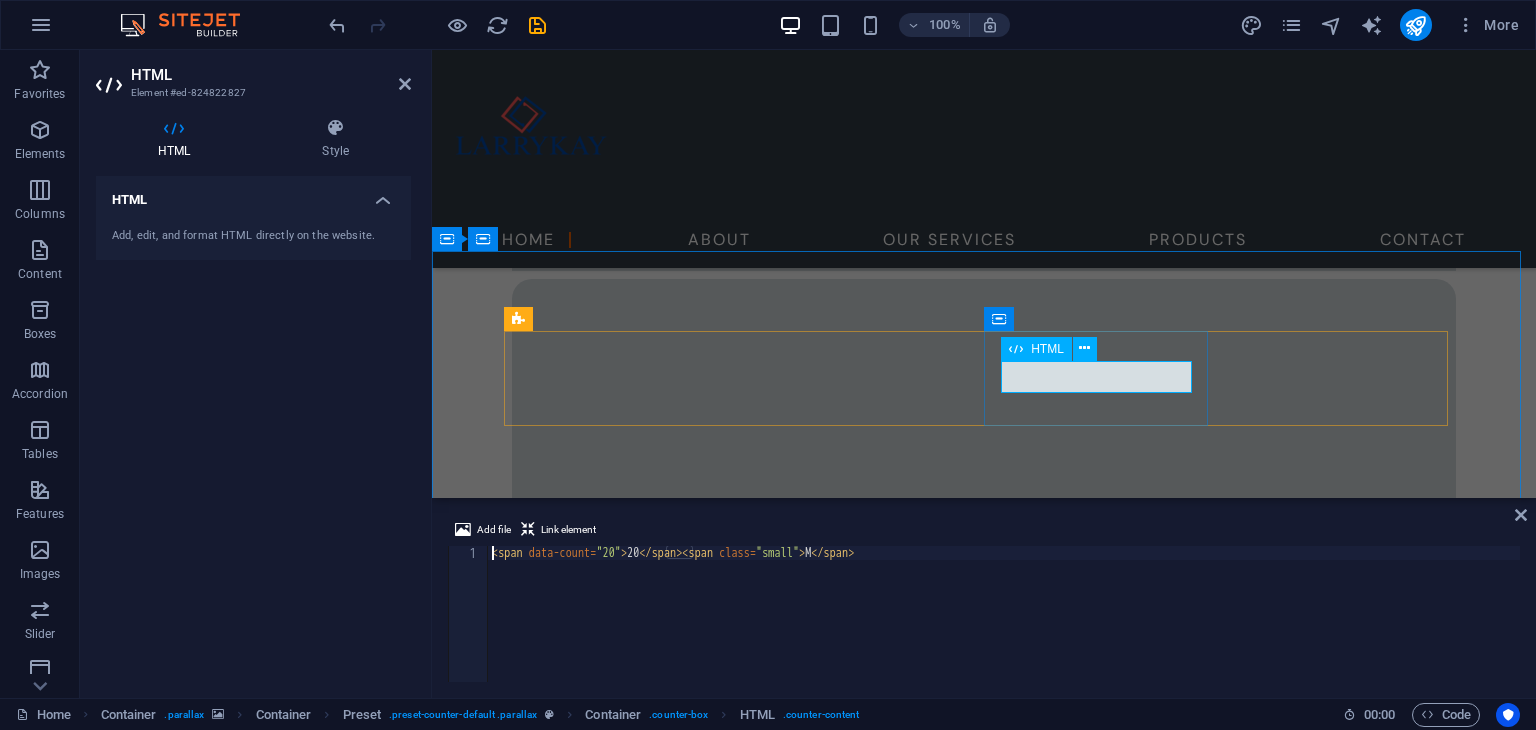 click on "20  M" at bounding box center [984, 2988] 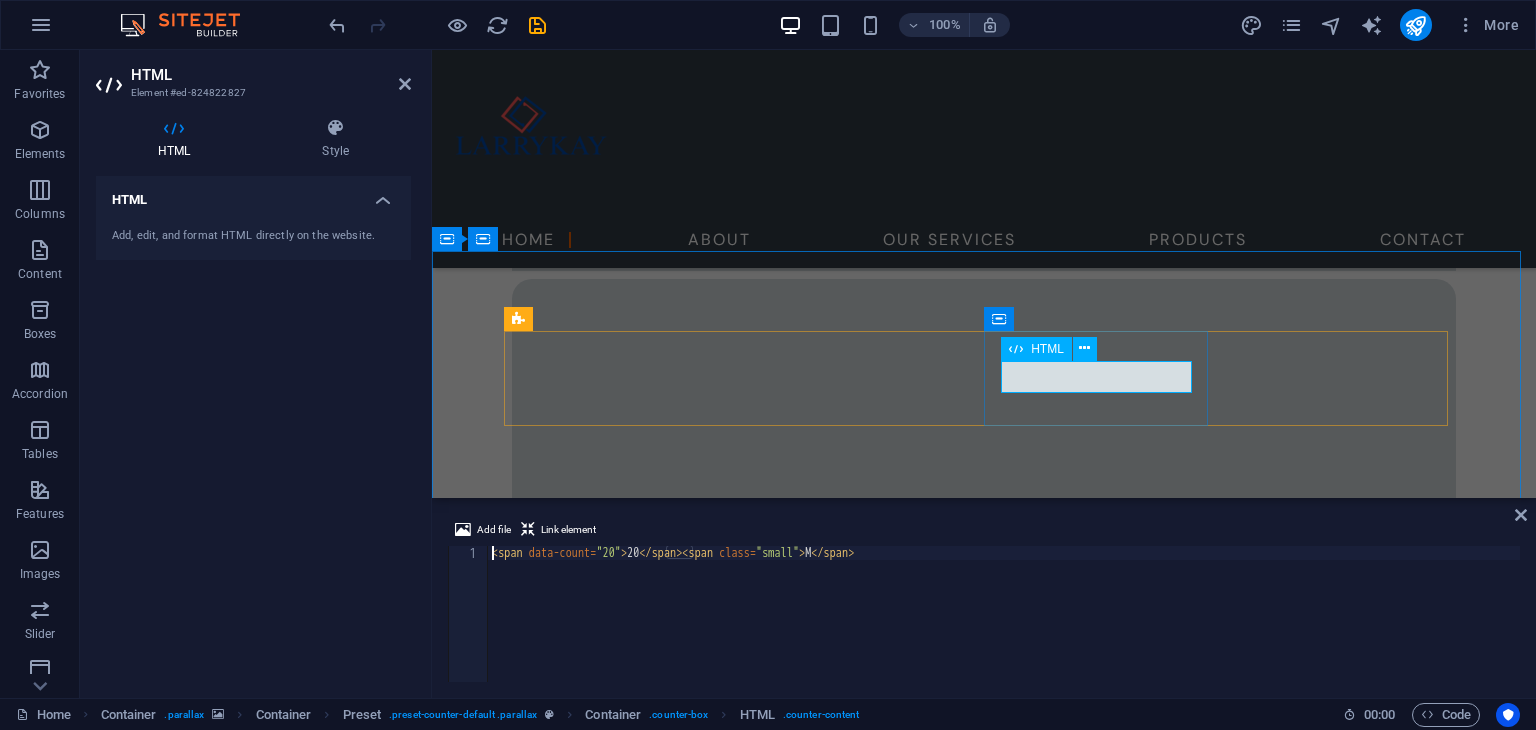 click on "20  M" at bounding box center [984, 2988] 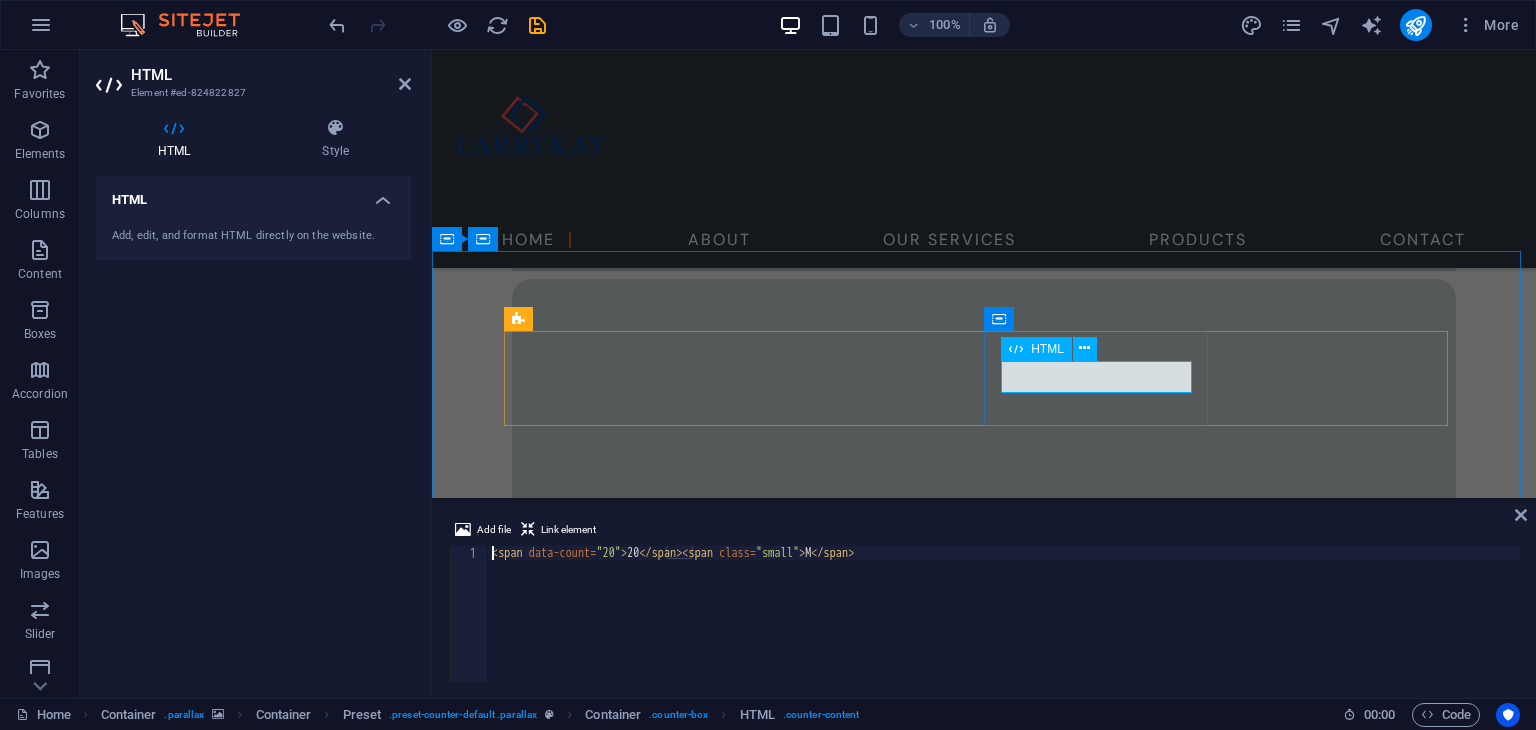 click on "20  M" at bounding box center (984, 2988) 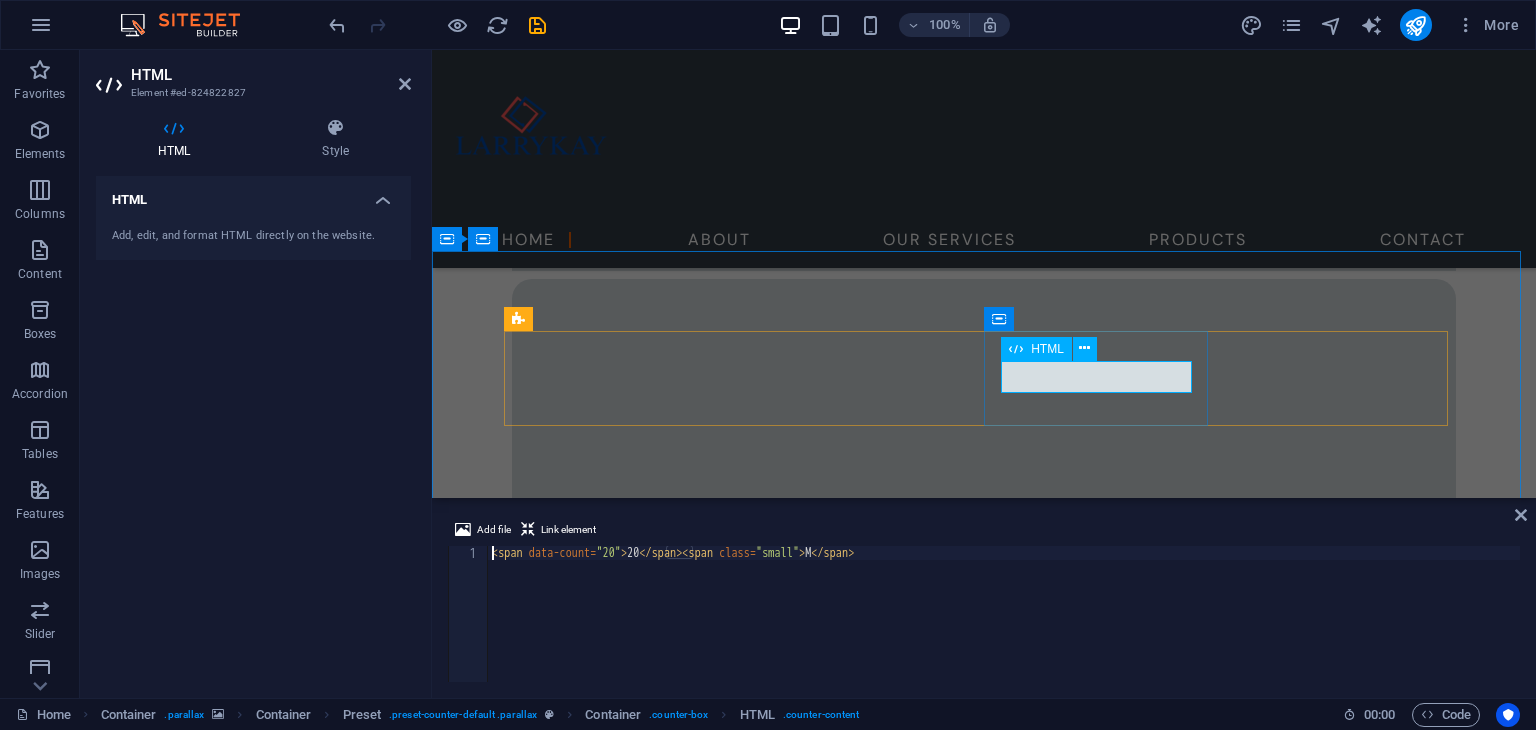 click on "20  M" at bounding box center (984, 2988) 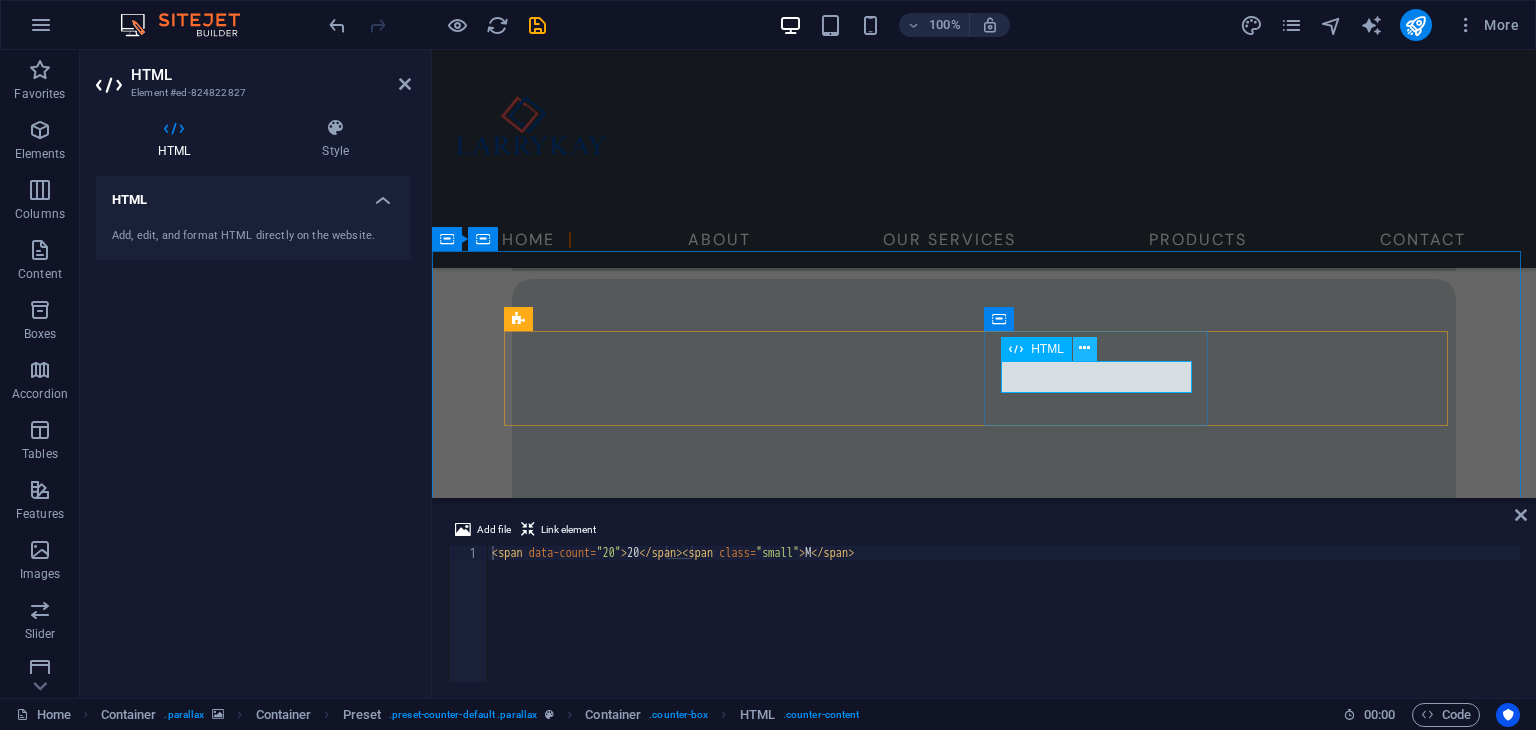 click at bounding box center [1084, 348] 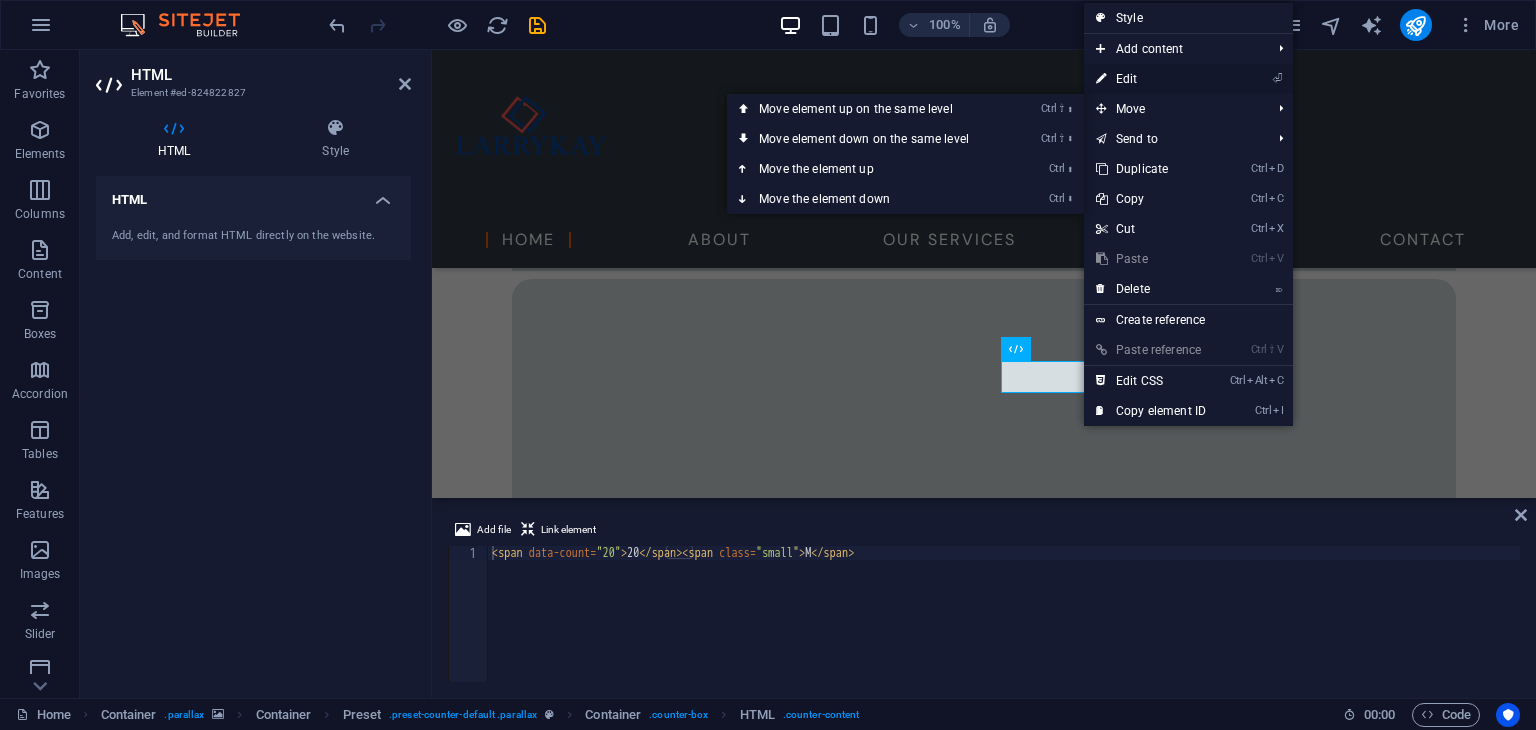 click on "⏎  Edit" at bounding box center (1151, 79) 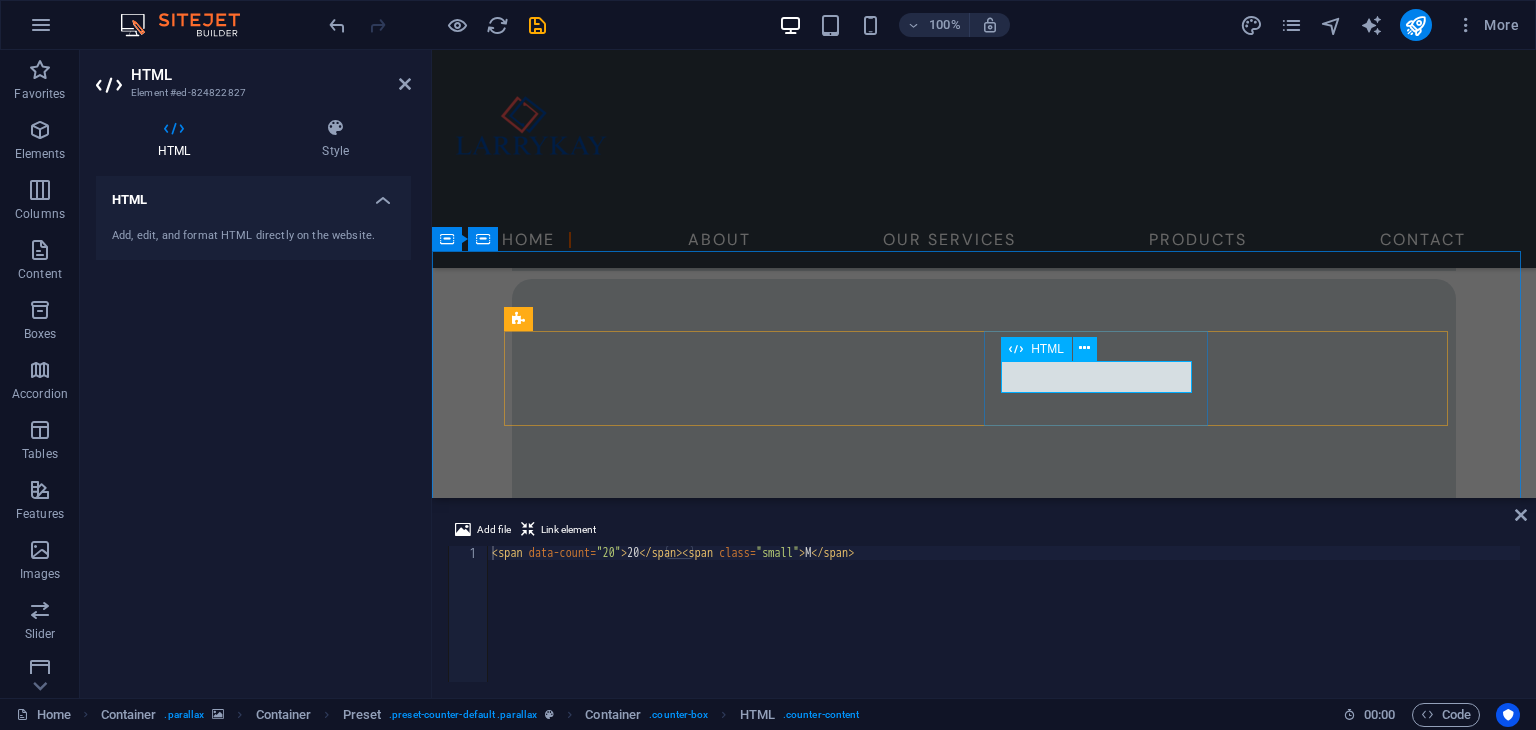 click on "20  M" at bounding box center (984, 2988) 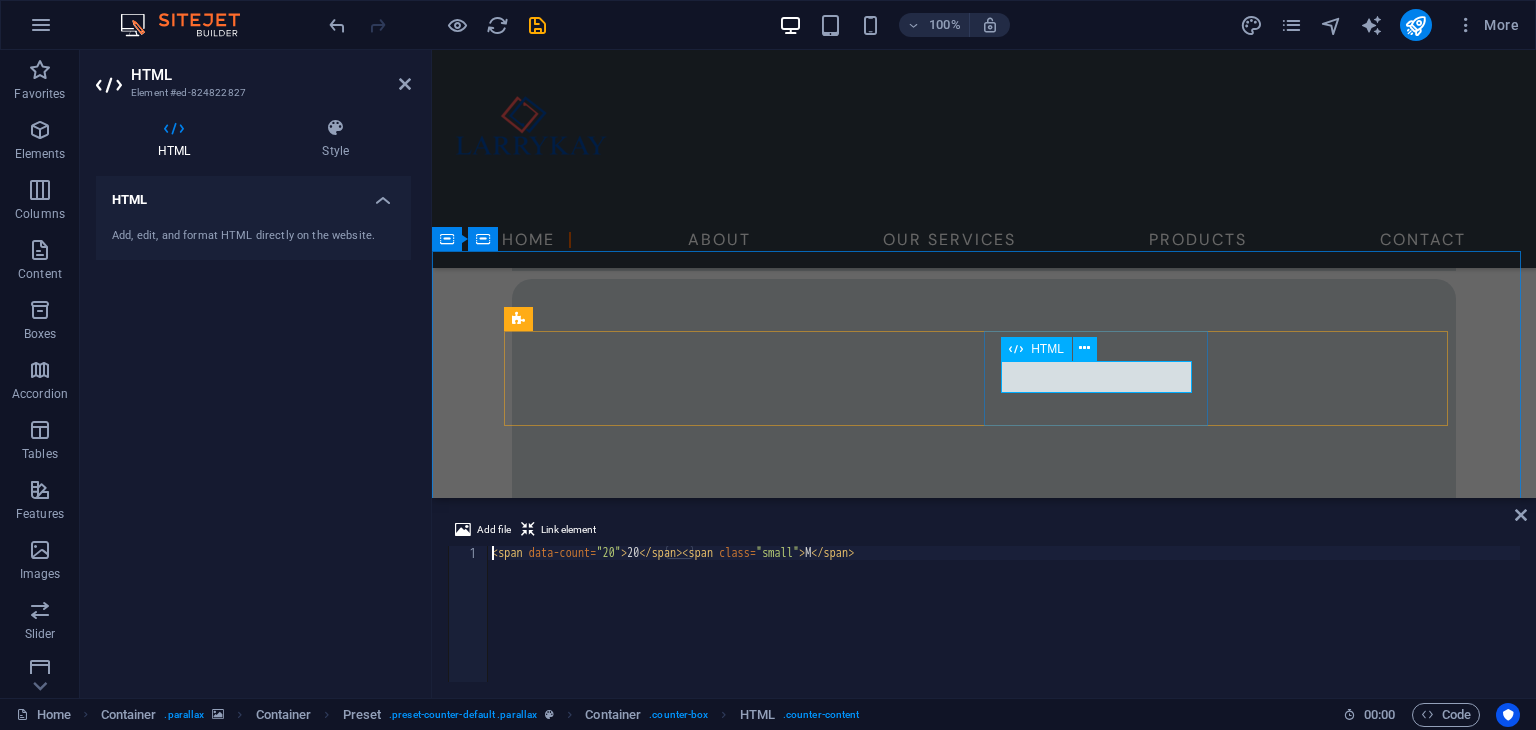 click on "20  M" at bounding box center (984, 2988) 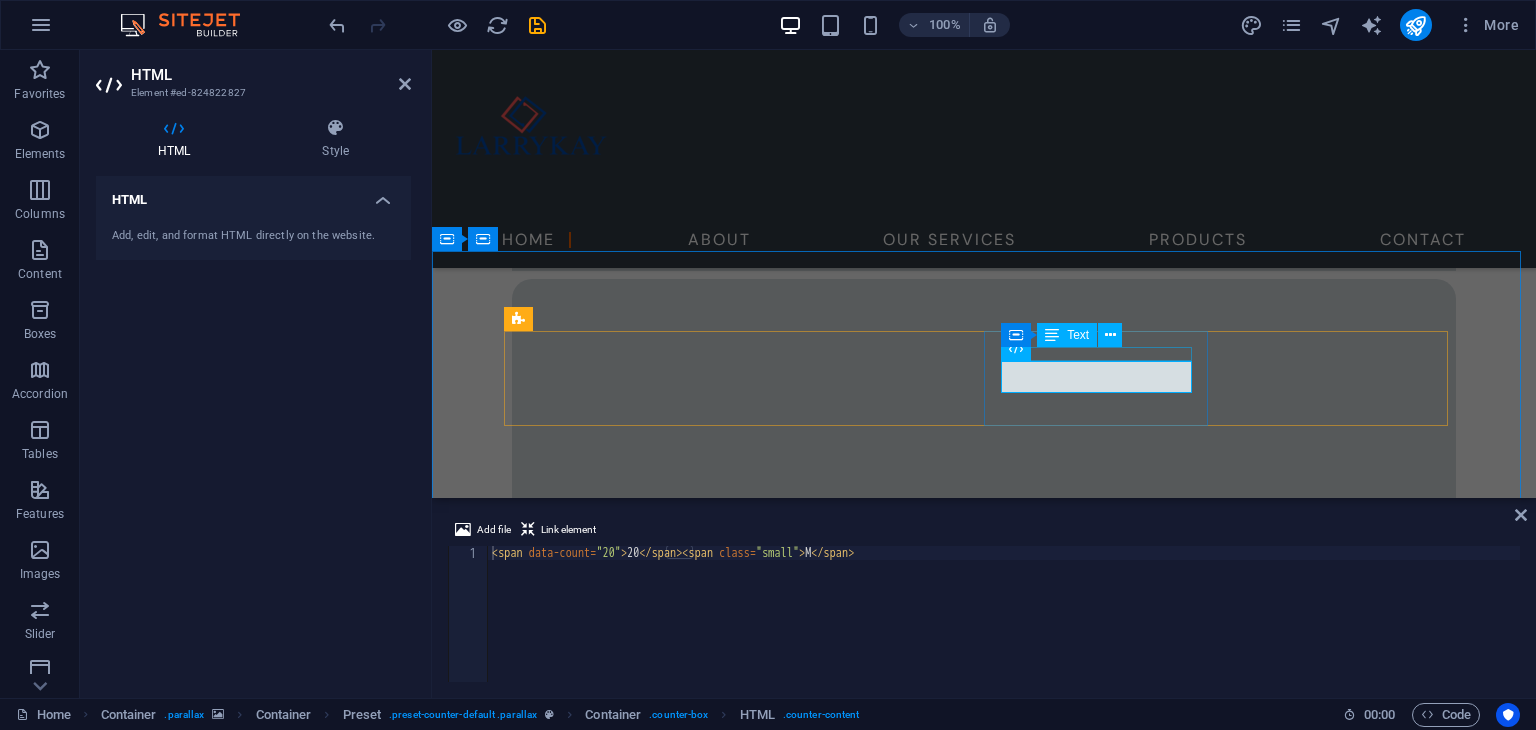 click at bounding box center [1110, 335] 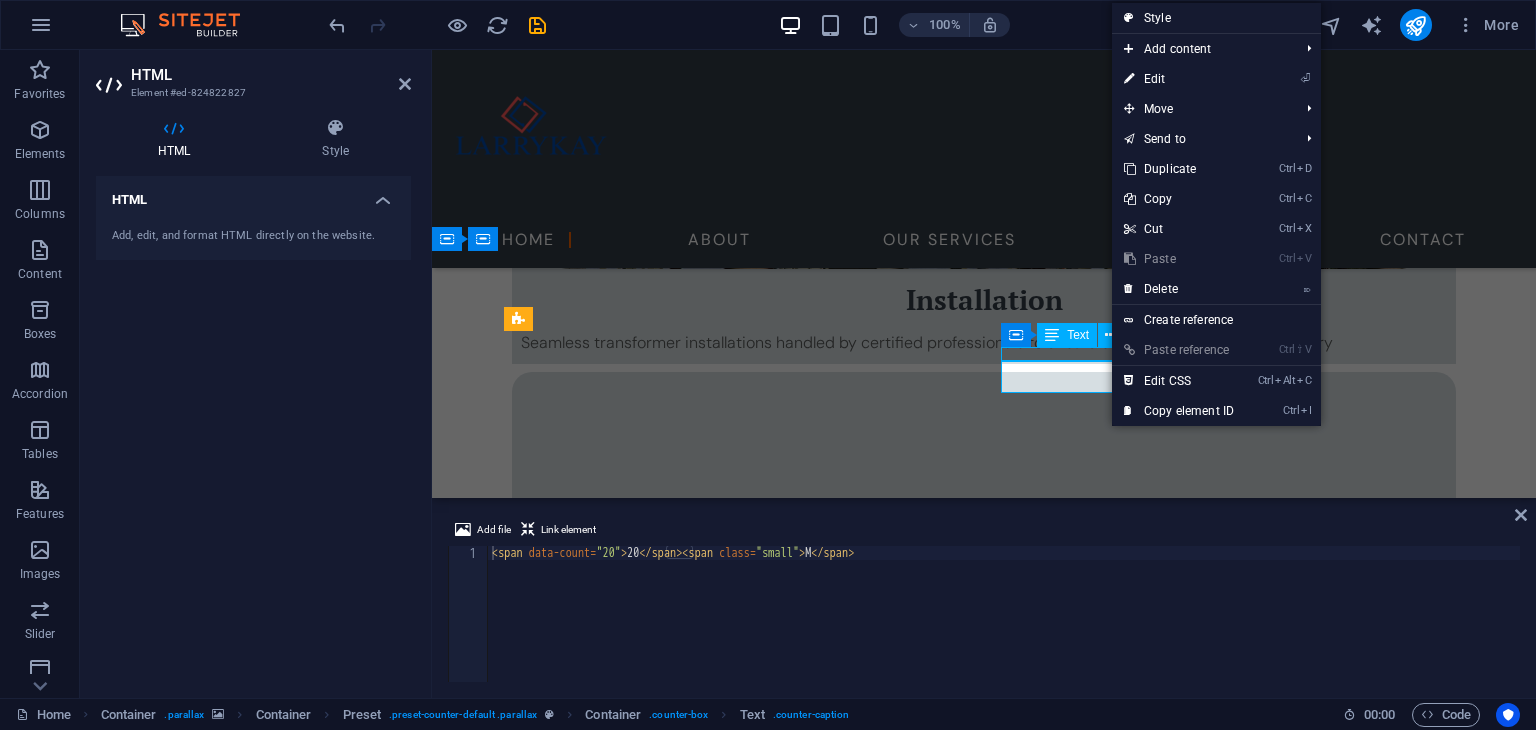scroll, scrollTop: 1000, scrollLeft: 0, axis: vertical 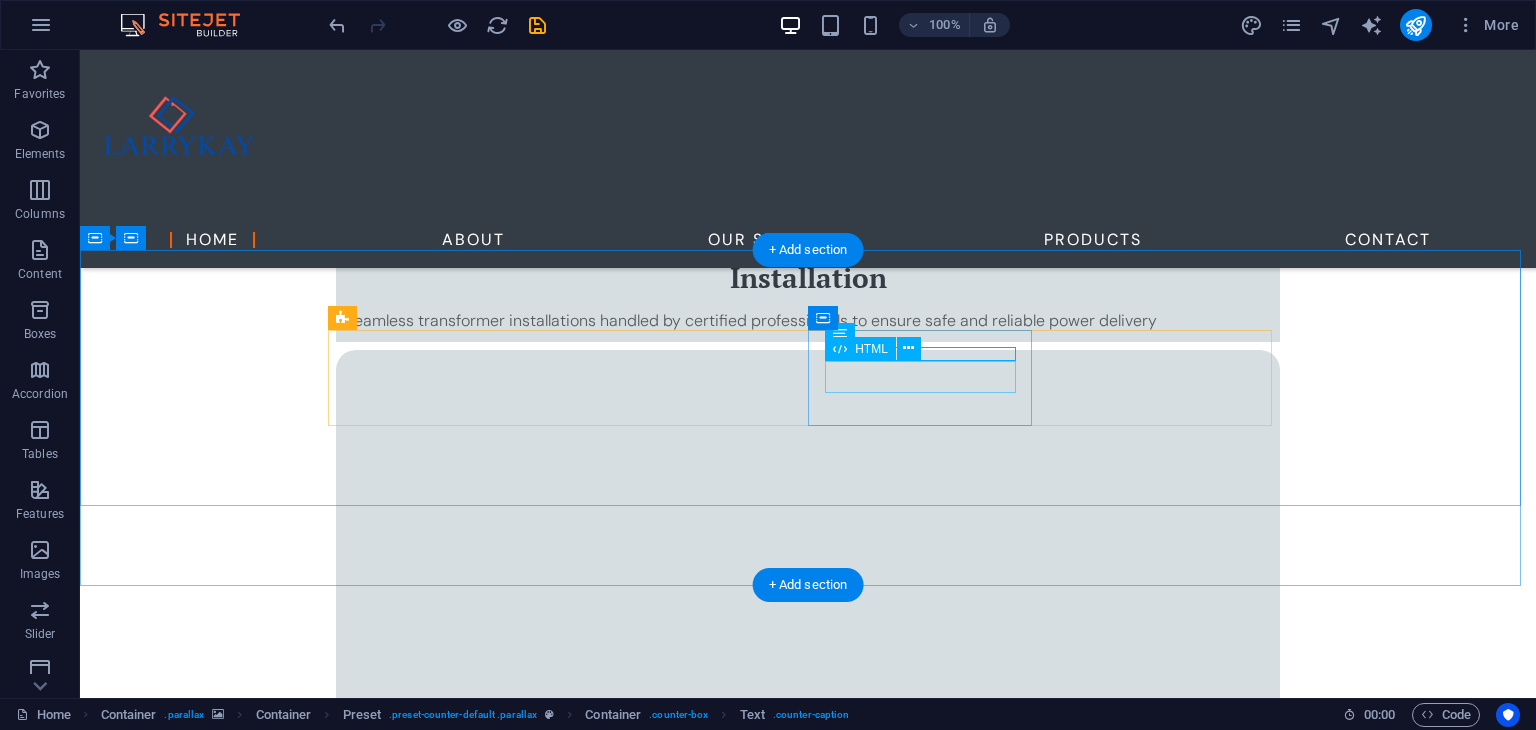 click on "20  M" at bounding box center (808, 3159) 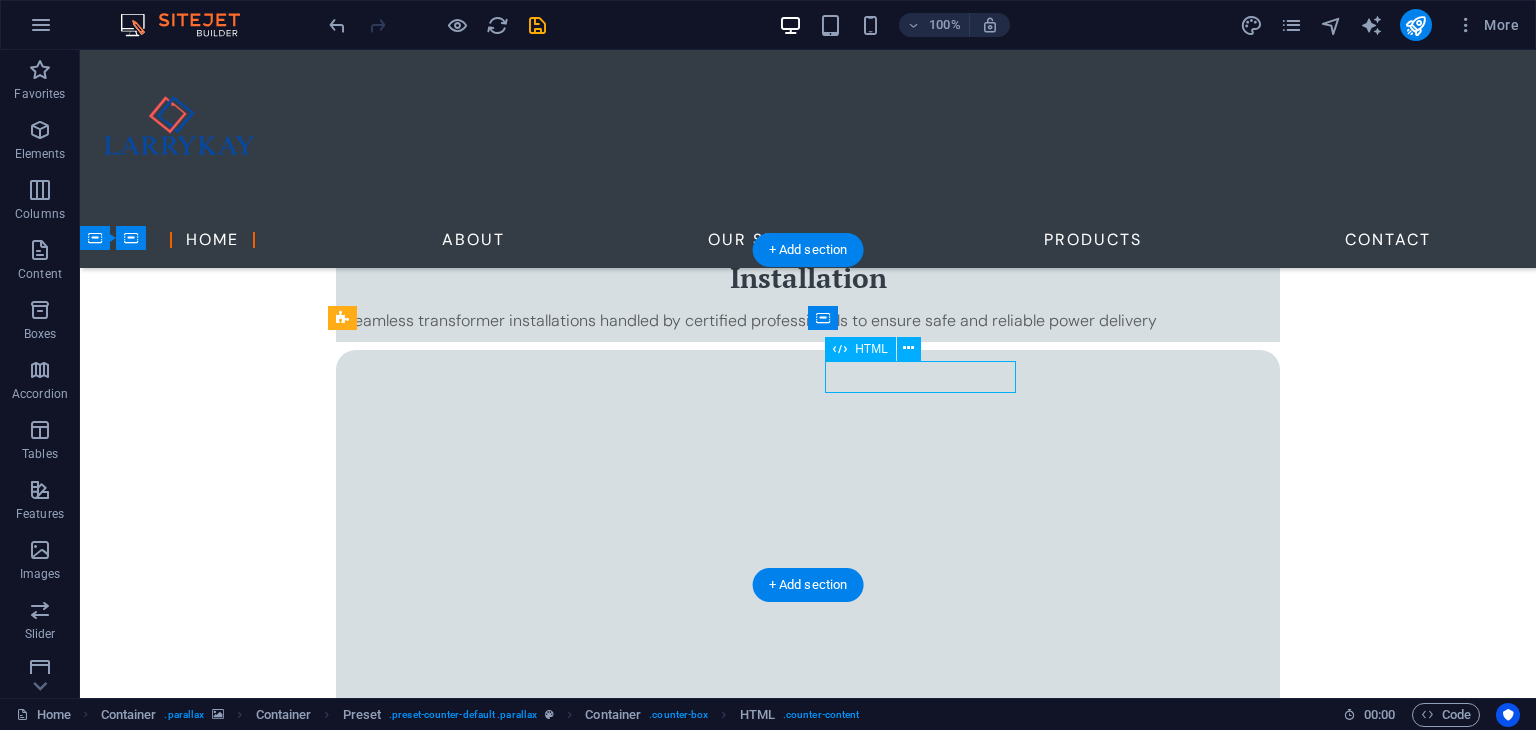 click on "20  M" at bounding box center (808, 3159) 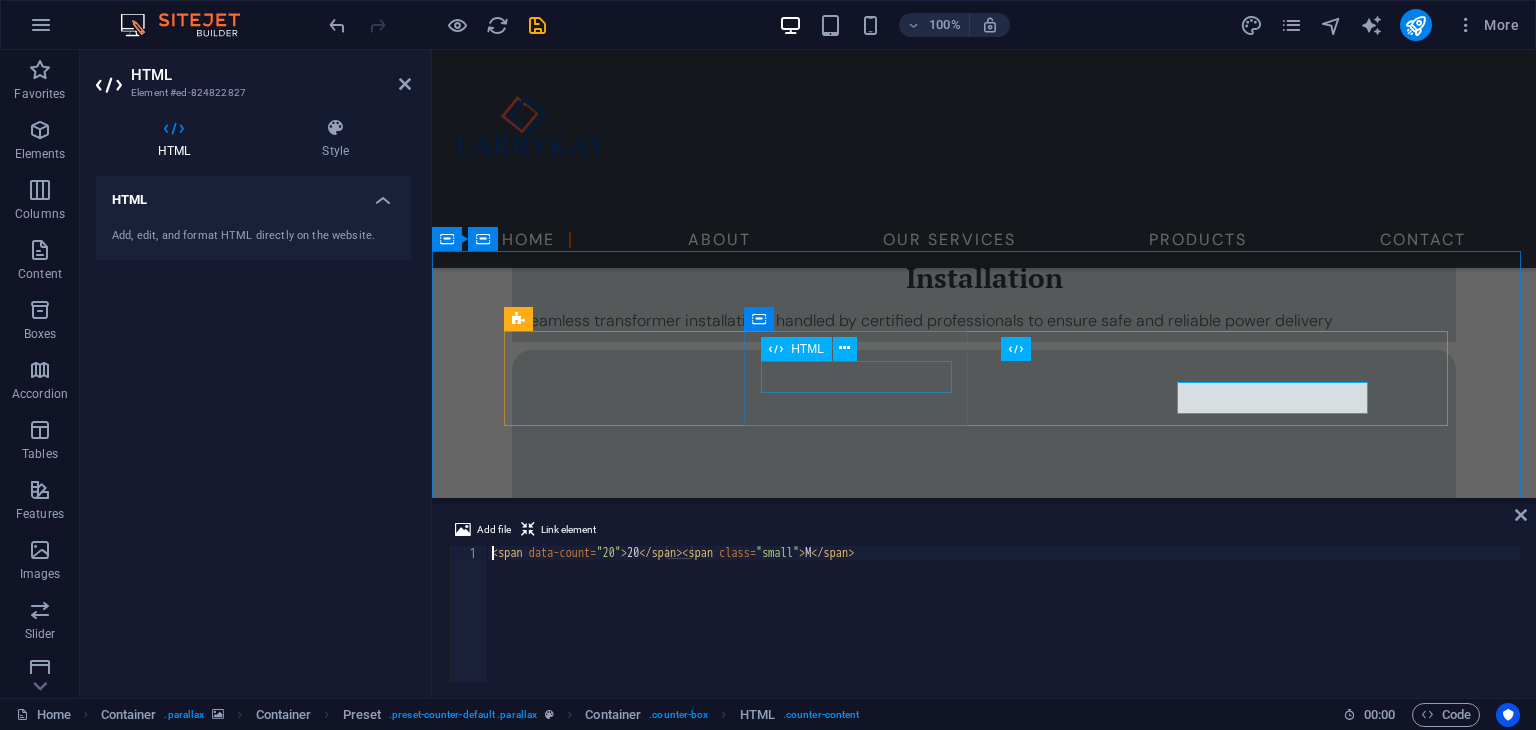 scroll, scrollTop: 978, scrollLeft: 0, axis: vertical 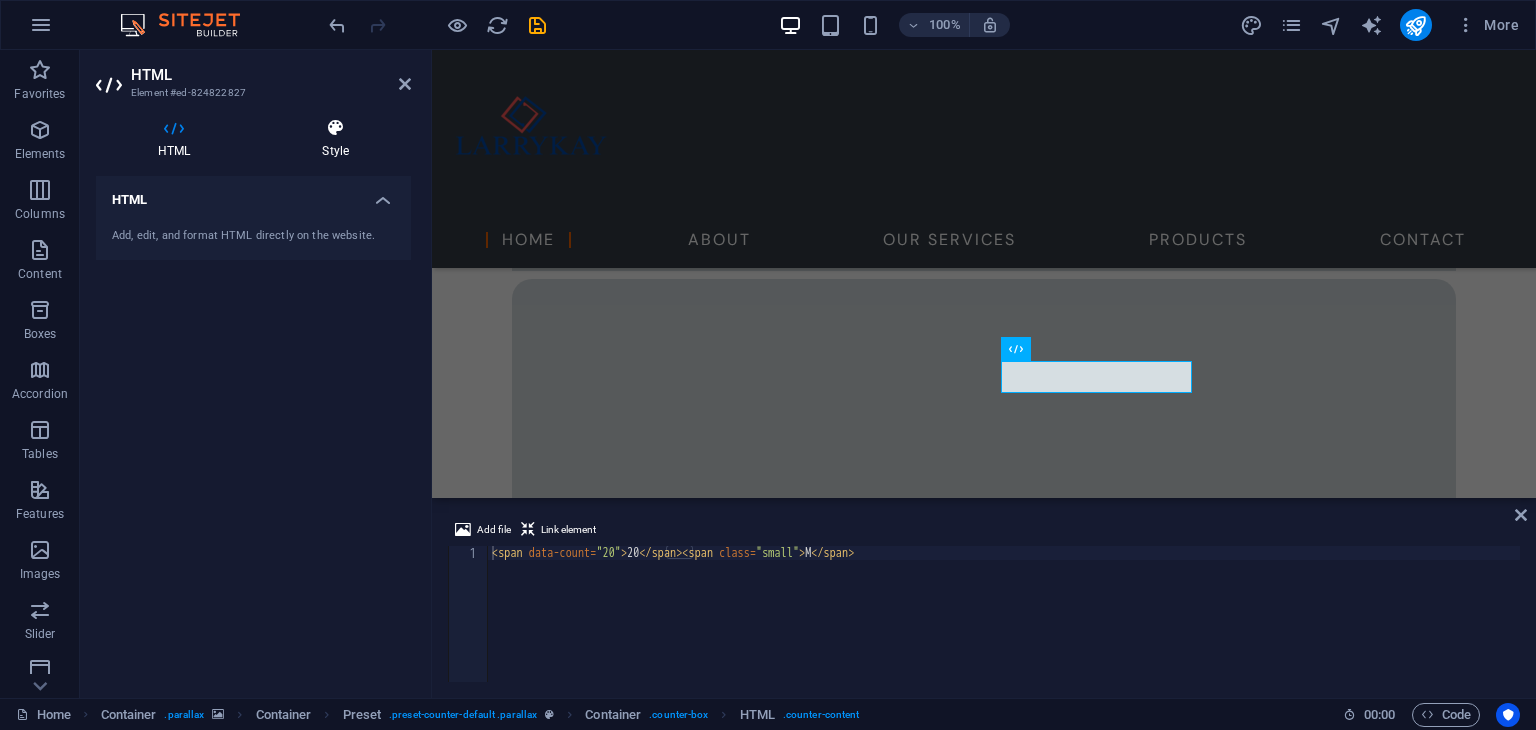 click on "Style" at bounding box center [335, 139] 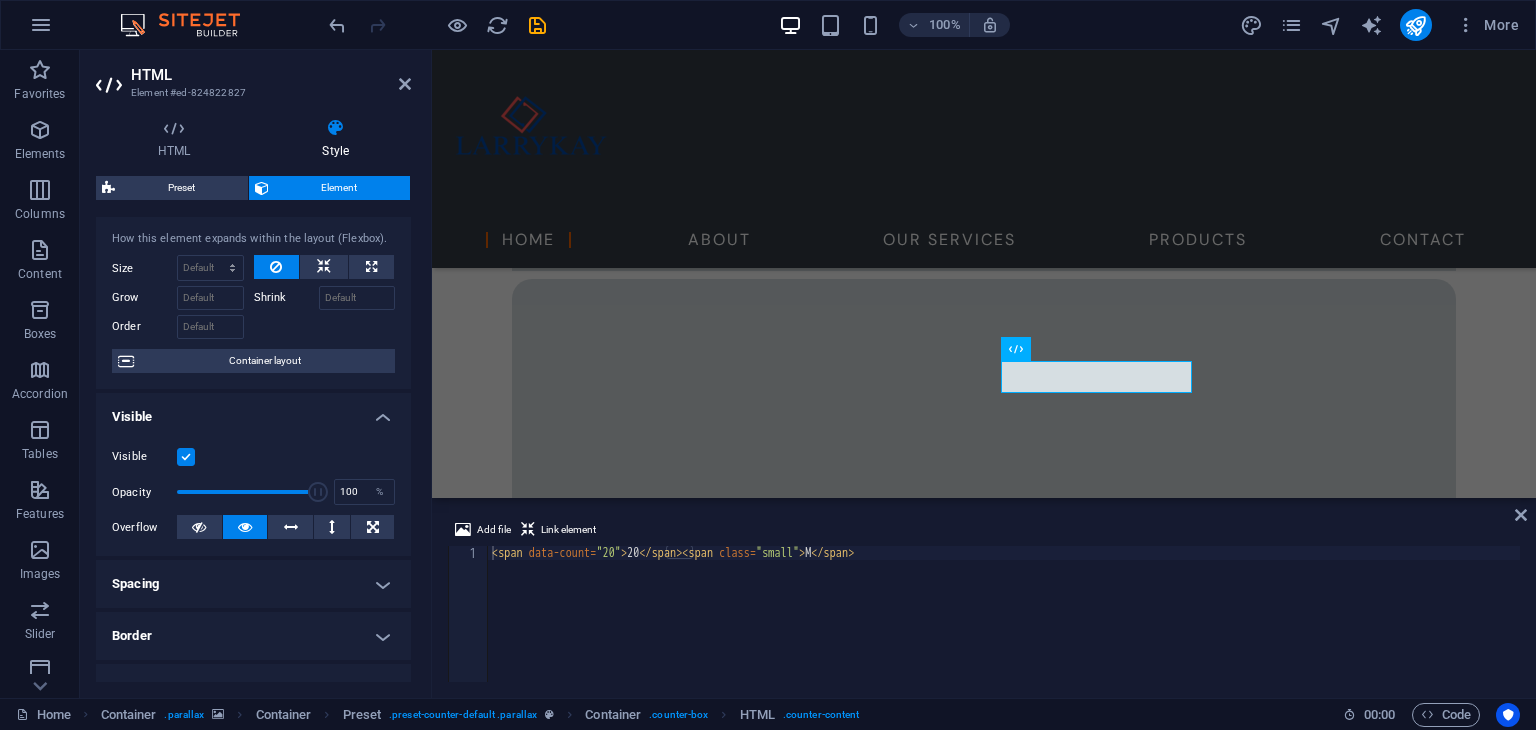 scroll, scrollTop: 0, scrollLeft: 0, axis: both 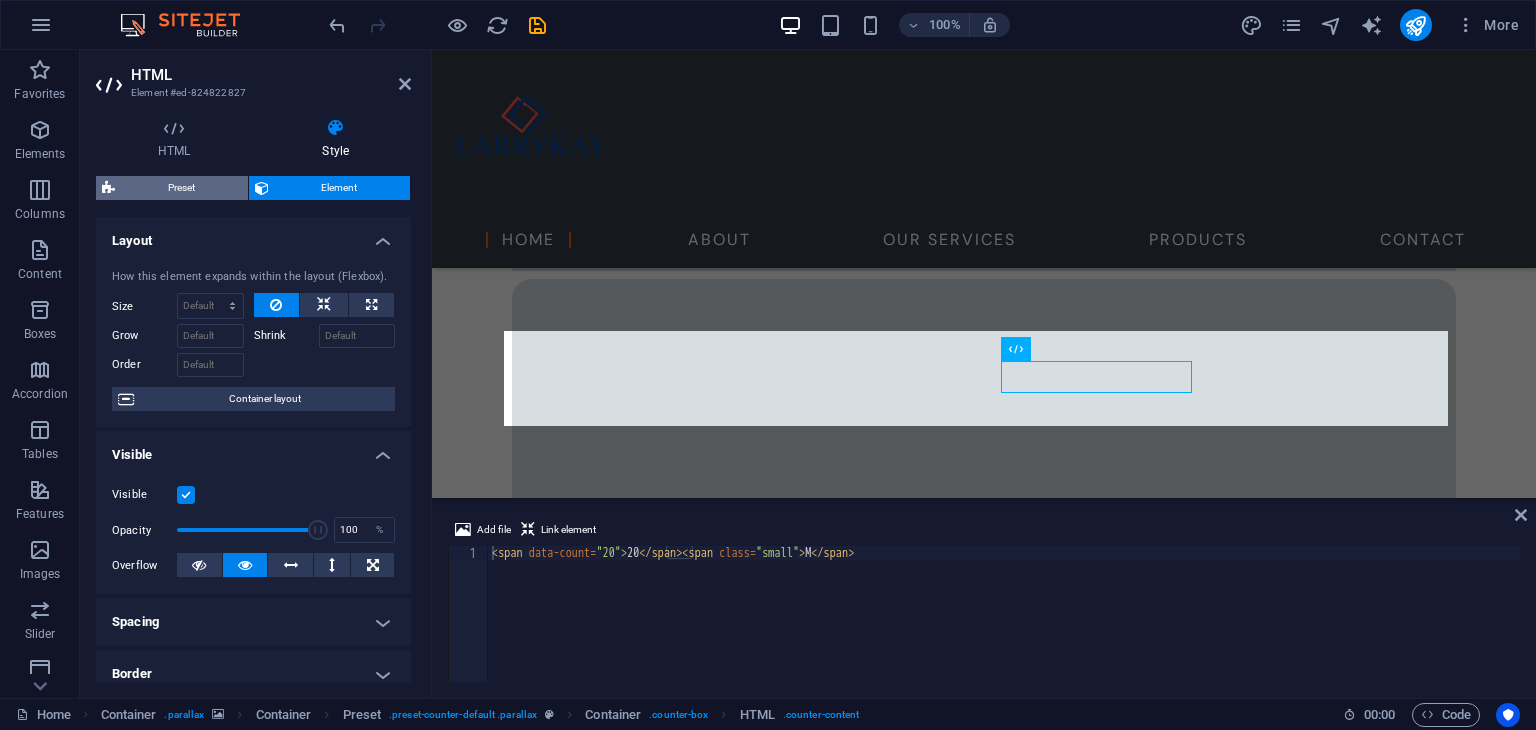 click on "Preset" at bounding box center (181, 188) 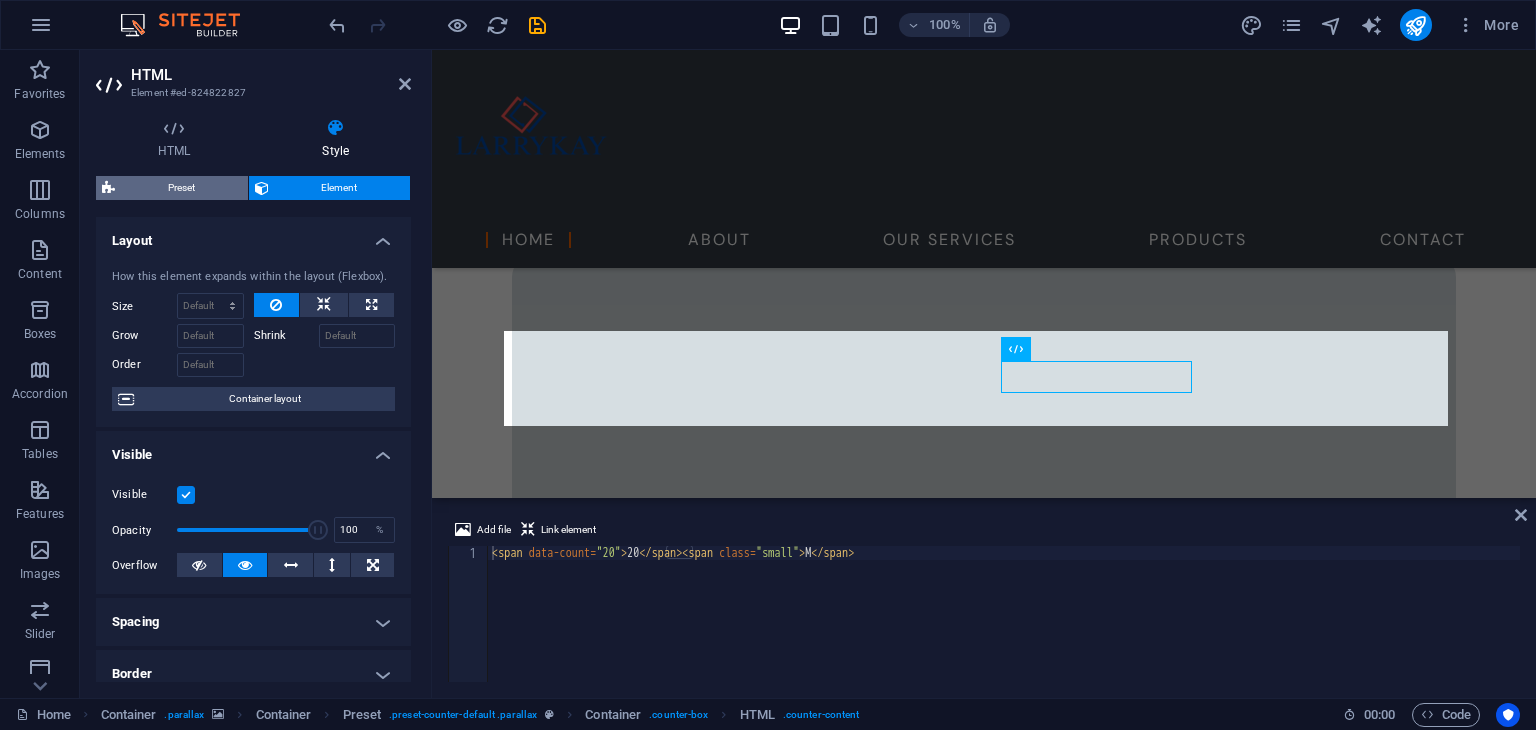 select on "px" 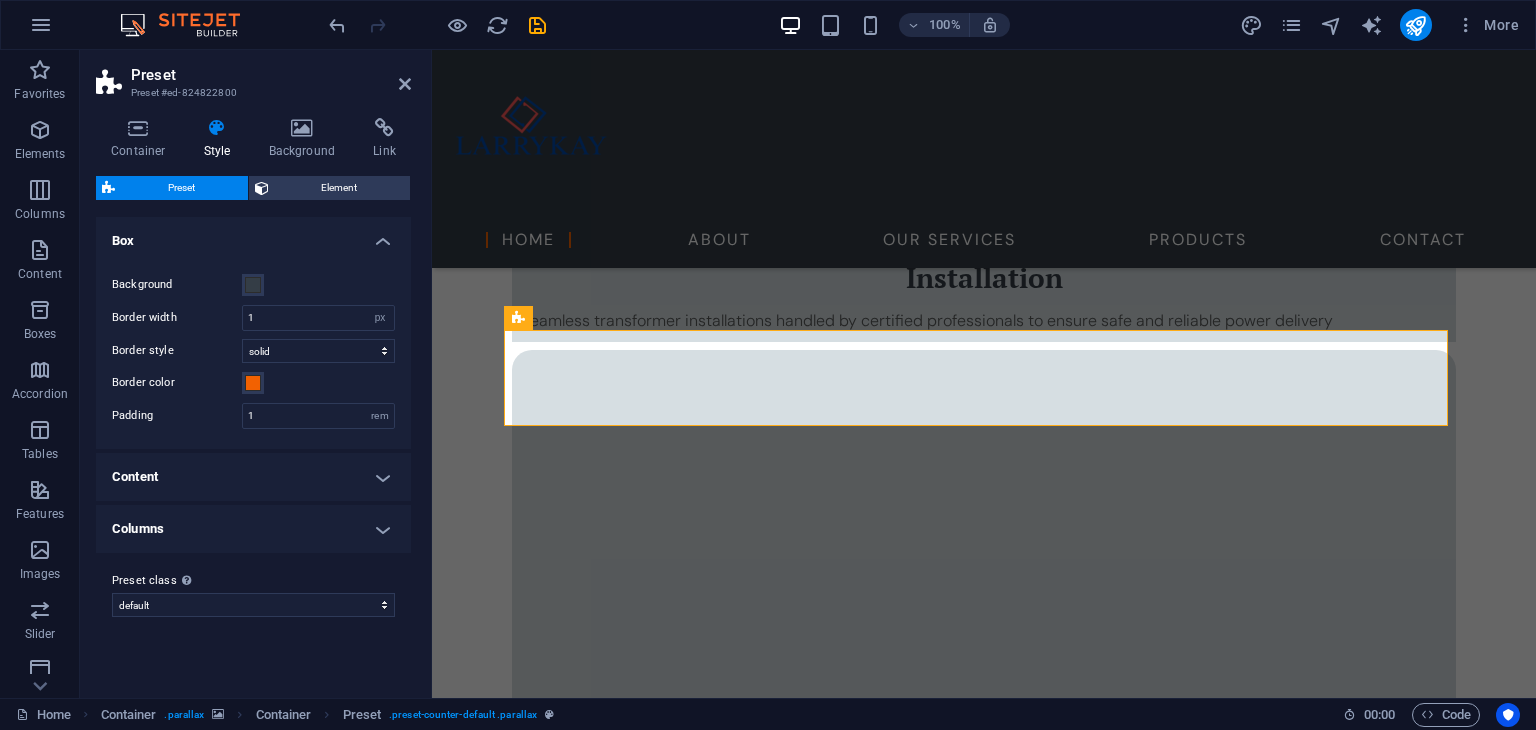 click on "Content" at bounding box center [253, 477] 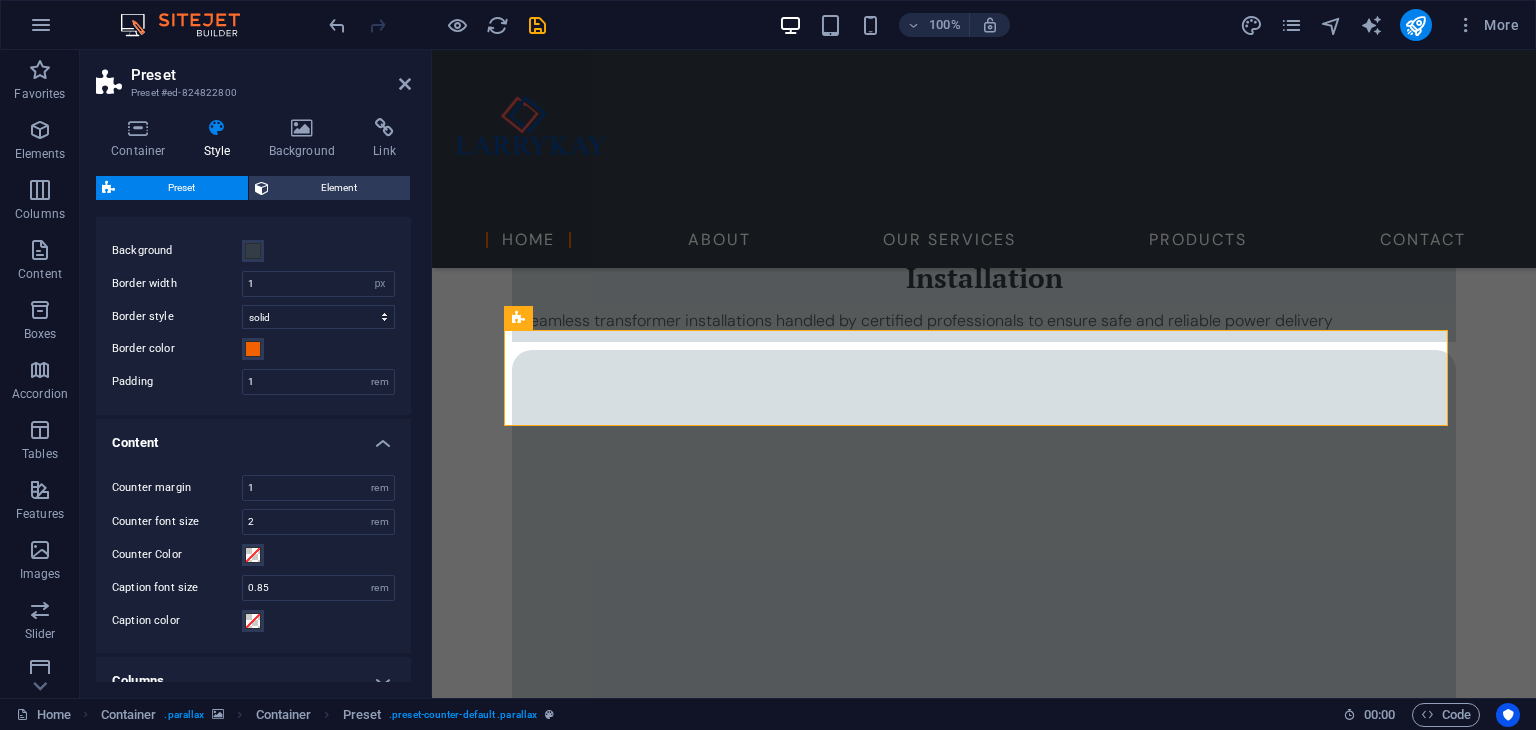 scroll, scrollTop: 0, scrollLeft: 0, axis: both 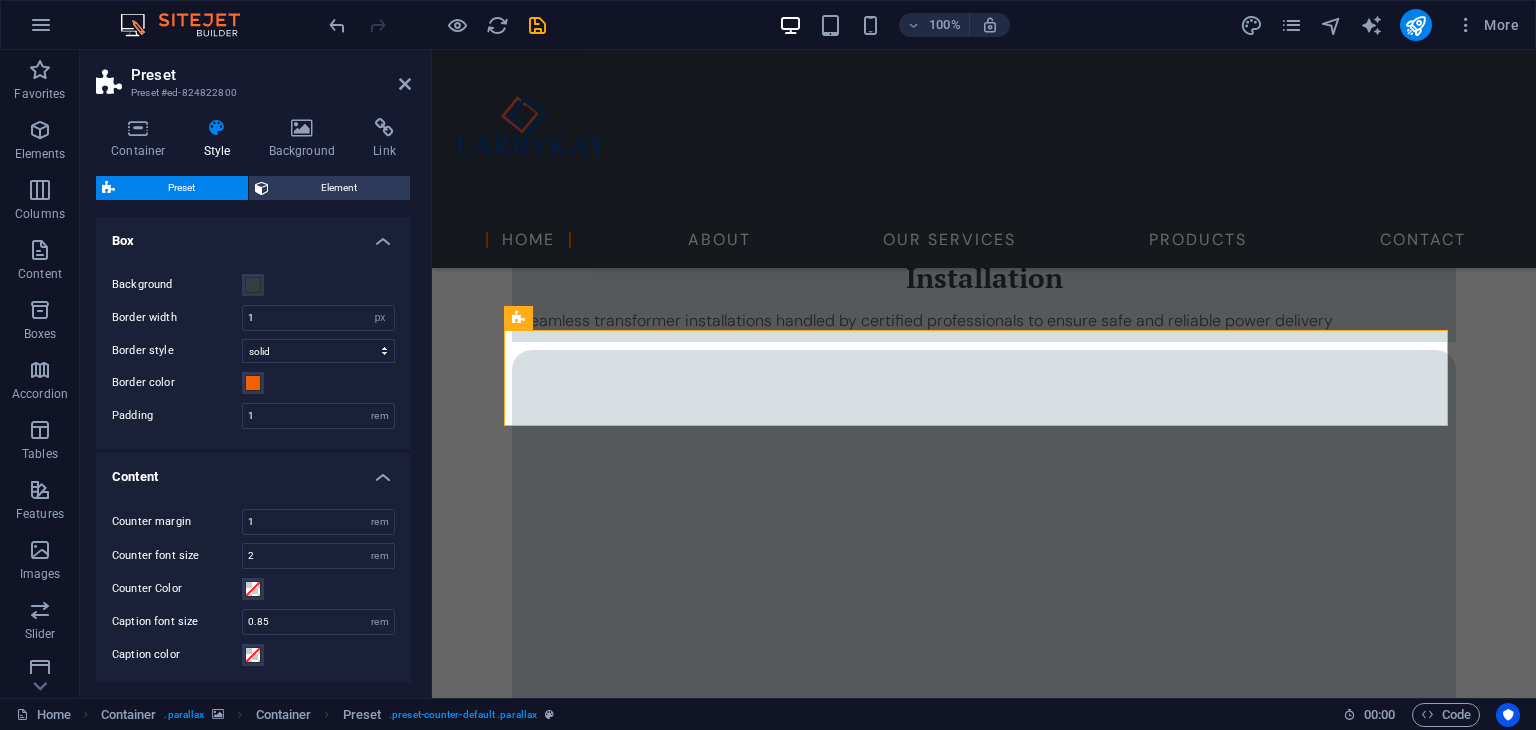 click on "Content" at bounding box center (253, 471) 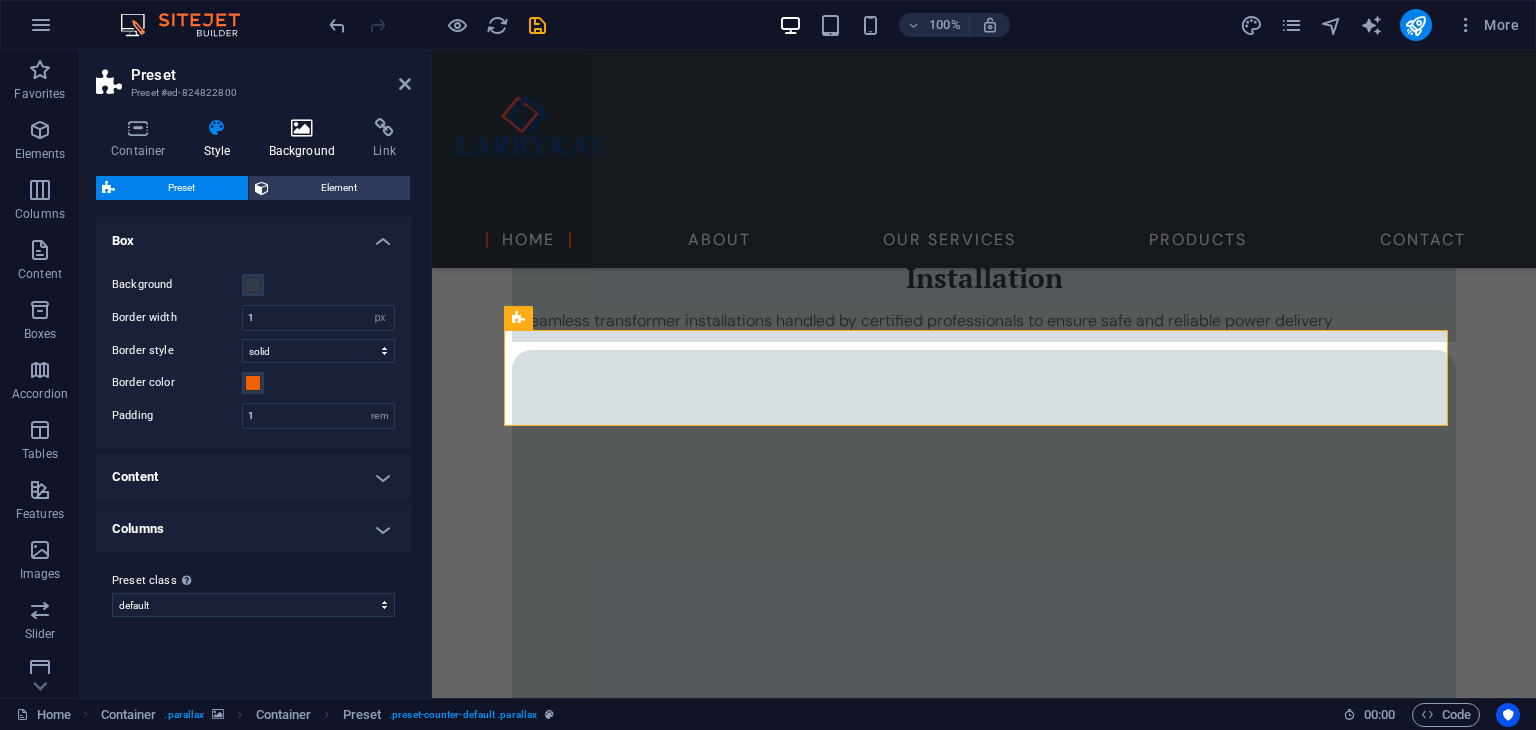 click at bounding box center (302, 128) 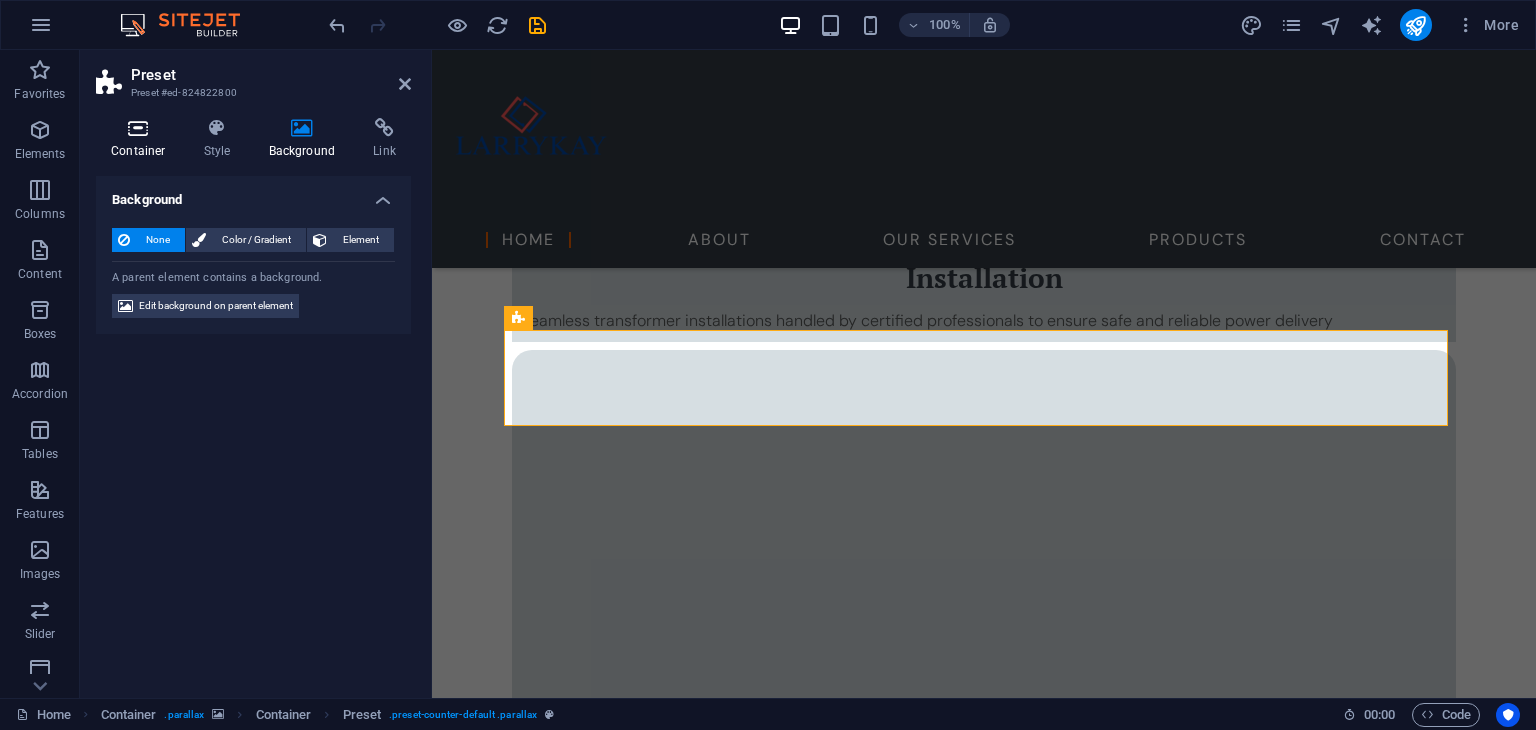 click on "Container" at bounding box center (142, 139) 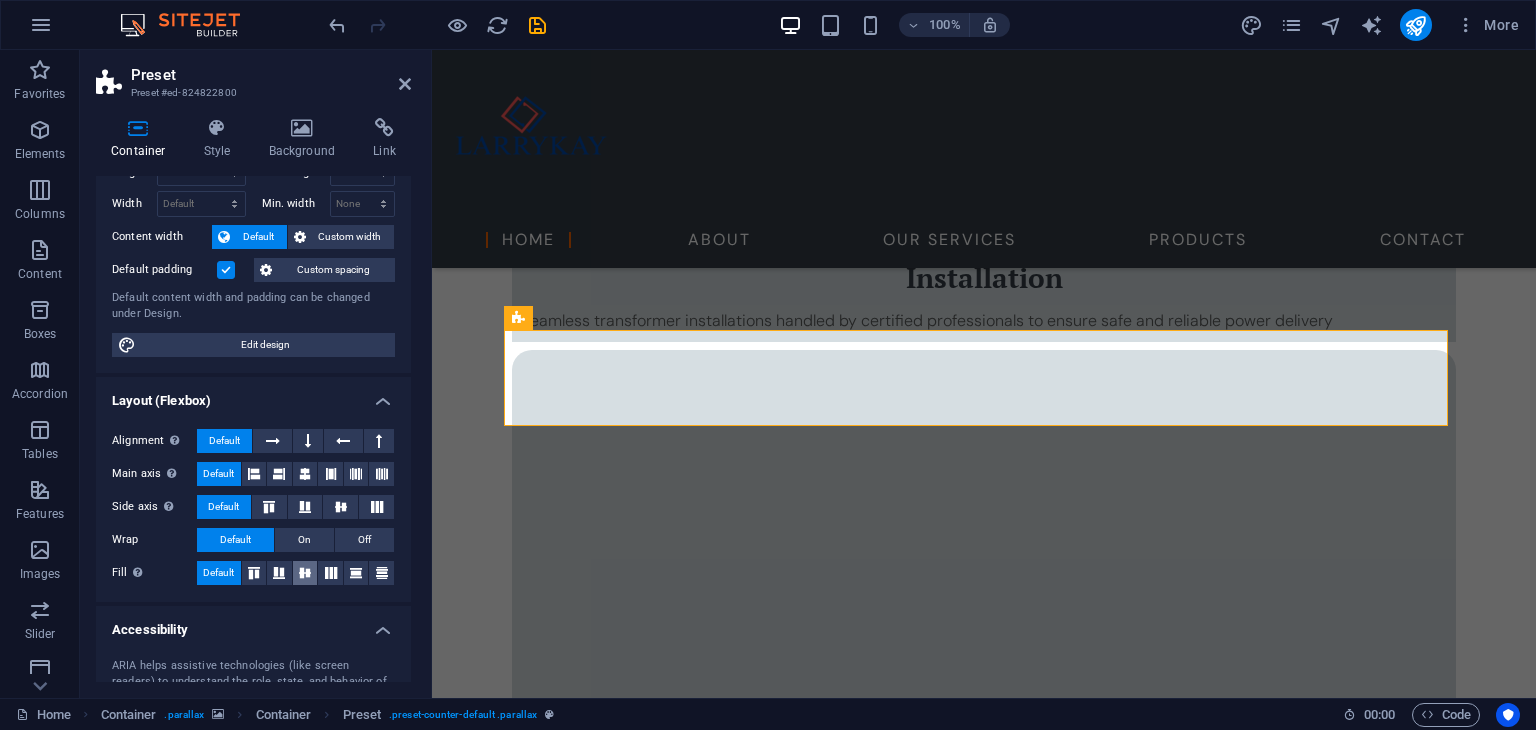 scroll, scrollTop: 0, scrollLeft: 0, axis: both 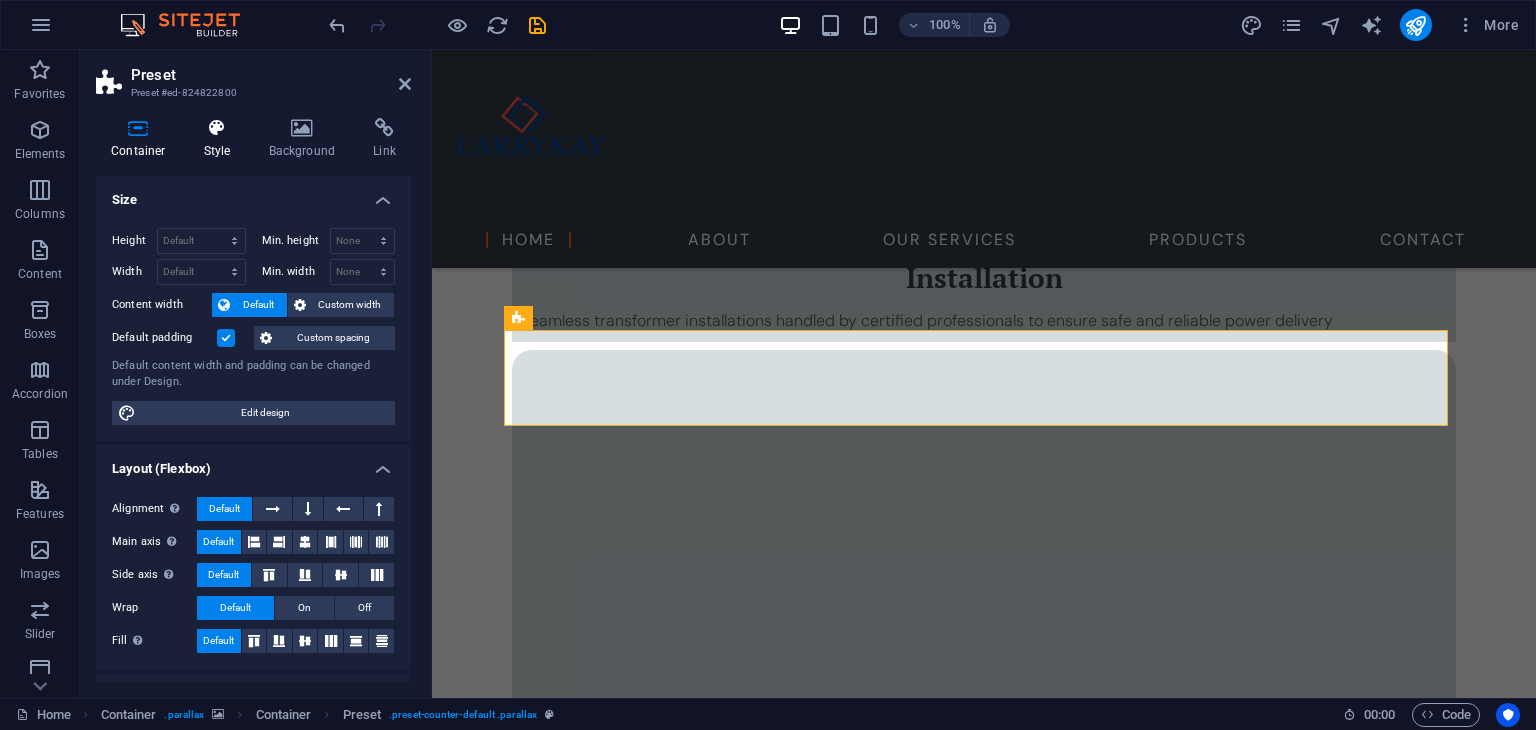 click on "Style" at bounding box center (221, 139) 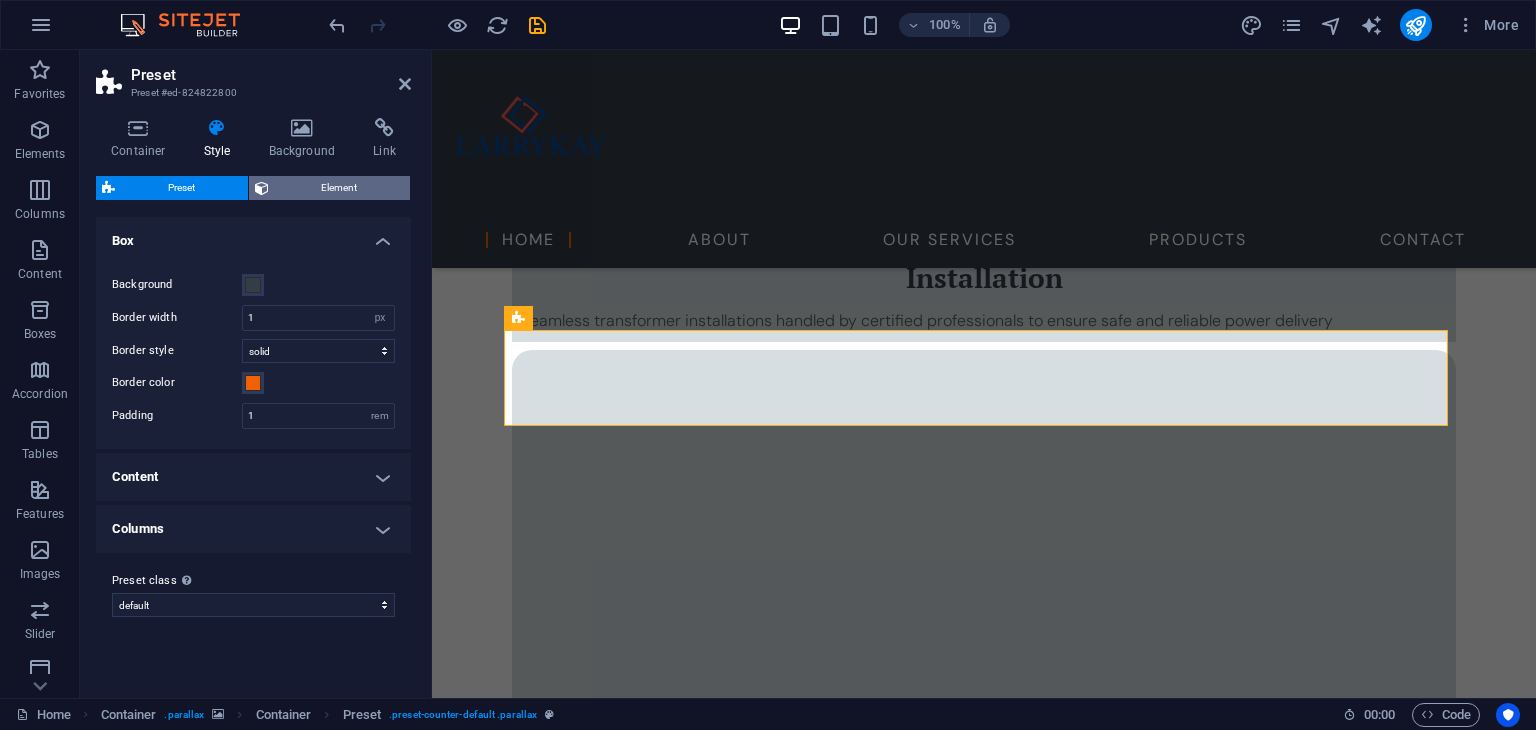 click on "Element" at bounding box center (340, 188) 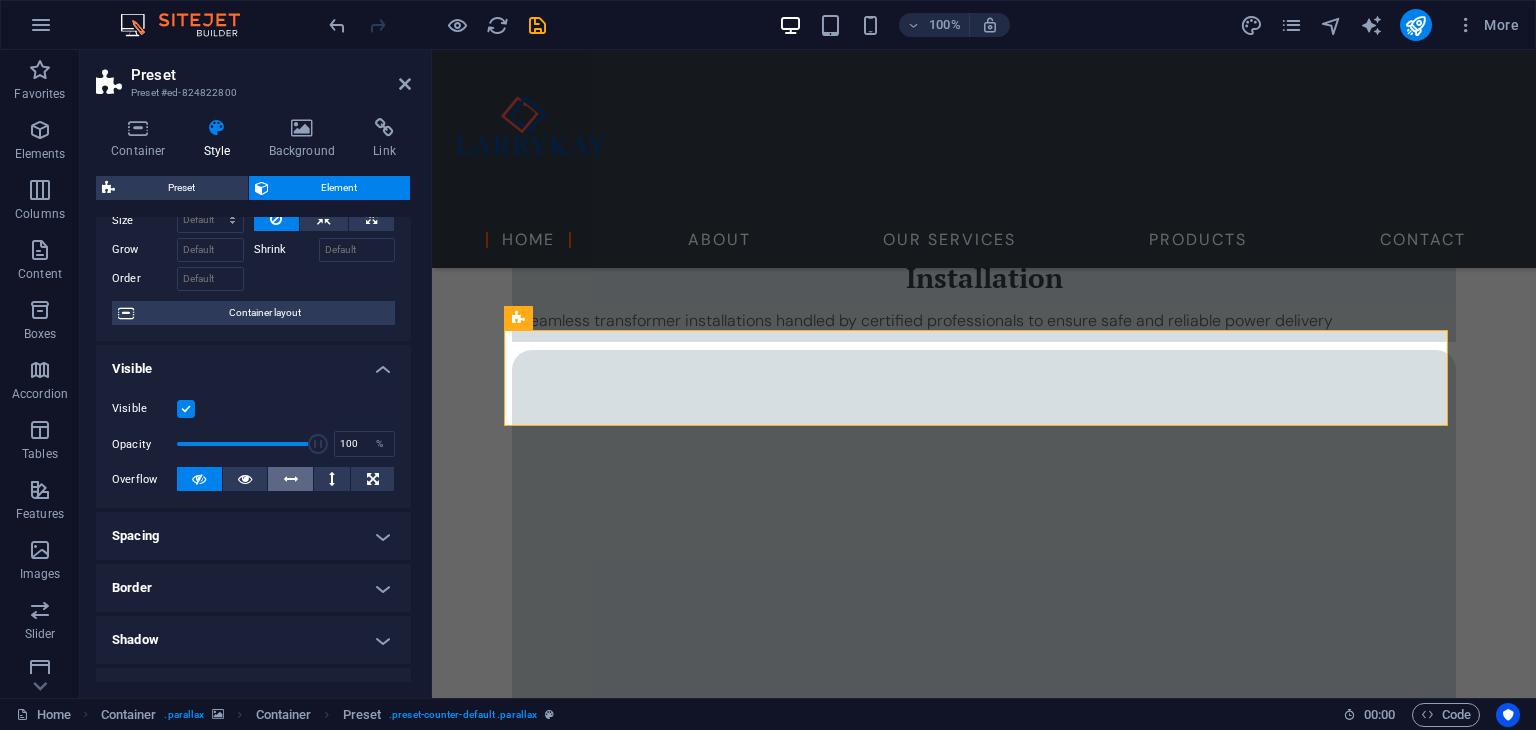 scroll, scrollTop: 0, scrollLeft: 0, axis: both 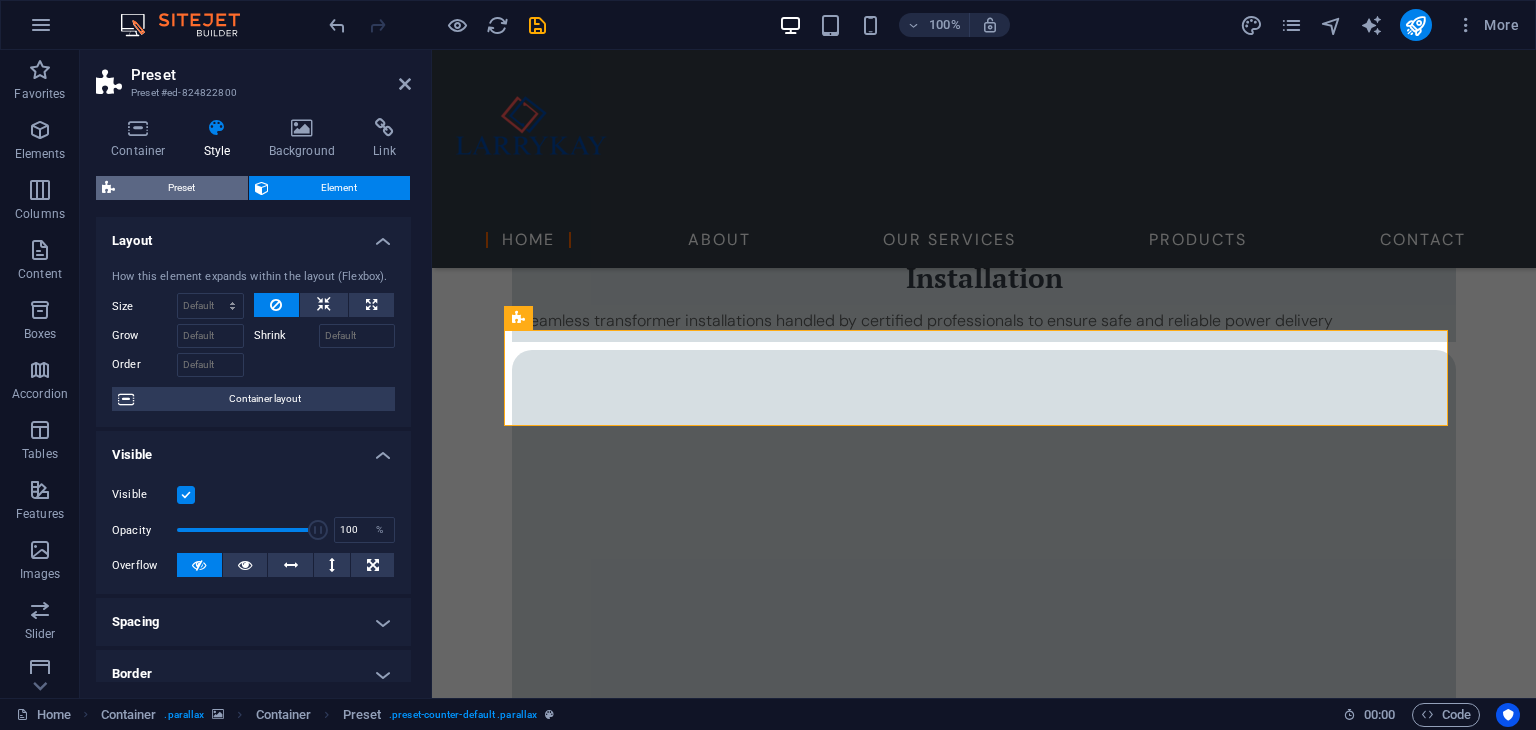 click on "Preset" at bounding box center [181, 188] 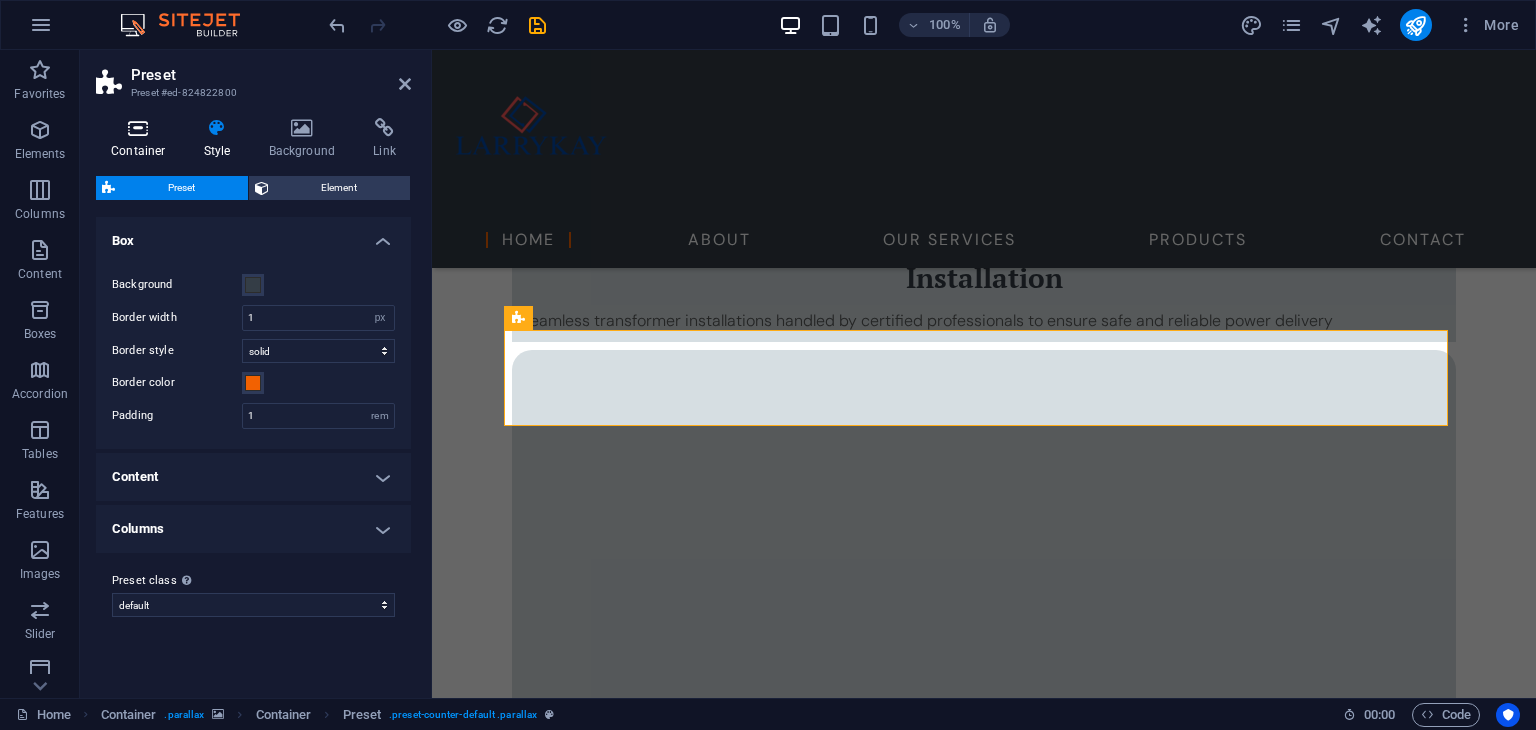 click at bounding box center (138, 128) 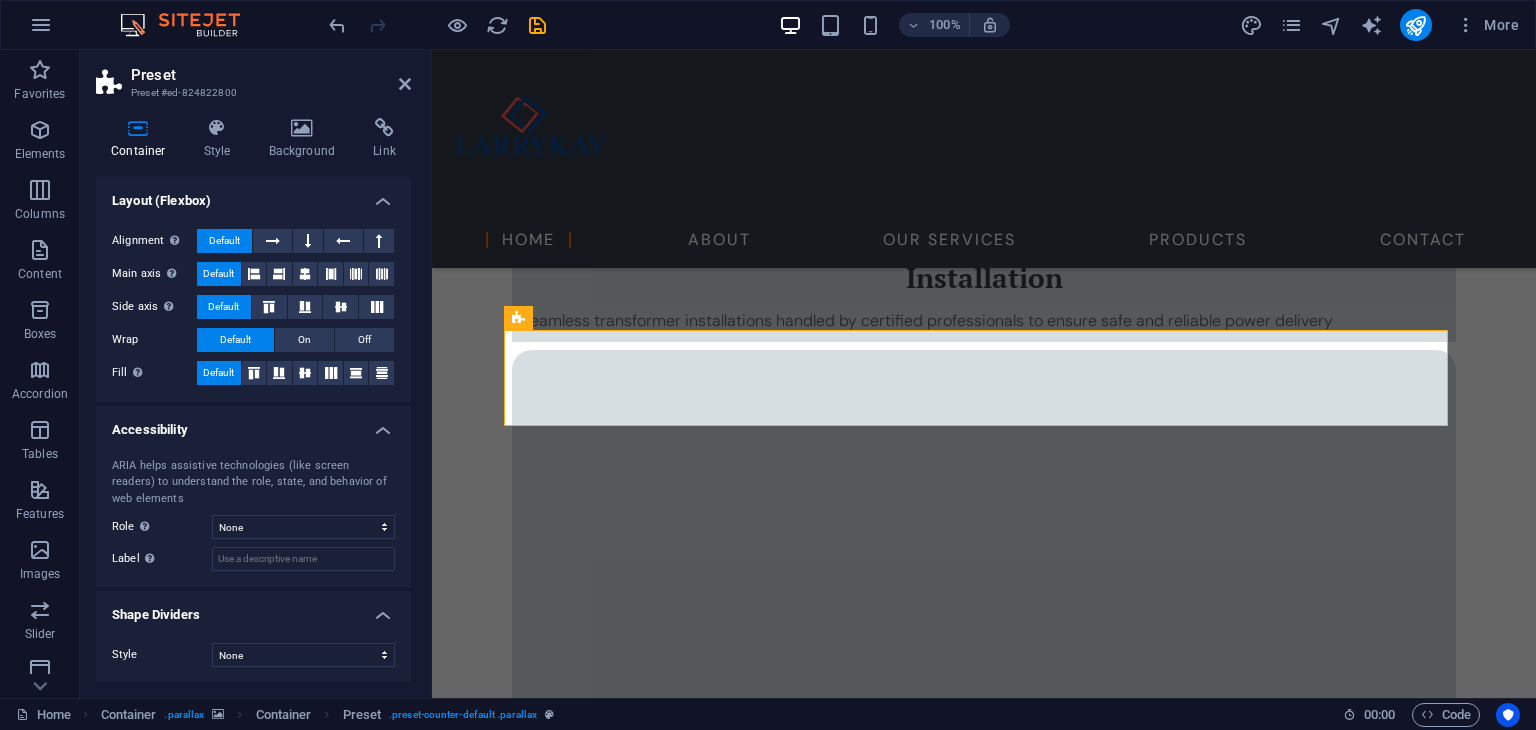 scroll, scrollTop: 0, scrollLeft: 0, axis: both 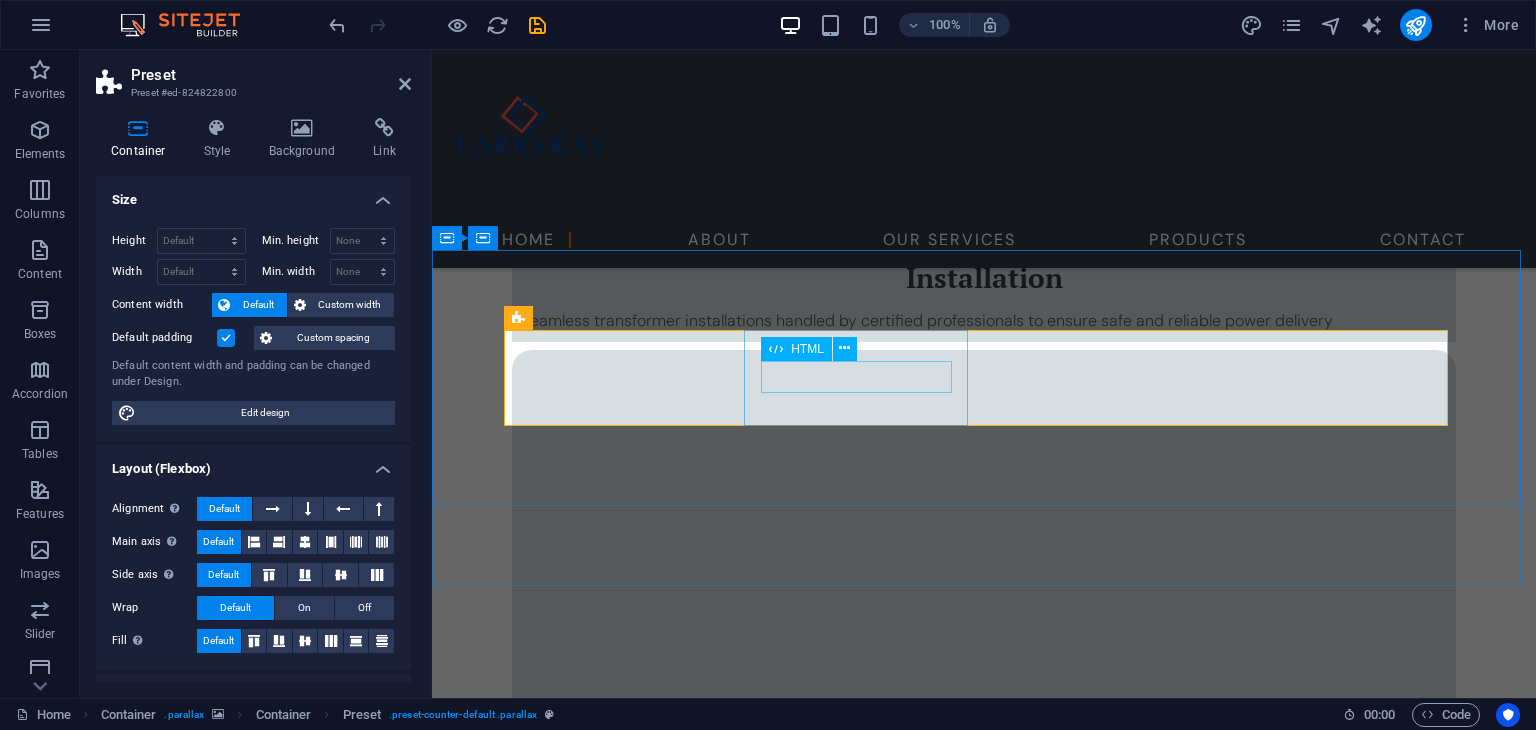 click on "18" at bounding box center (984, 3055) 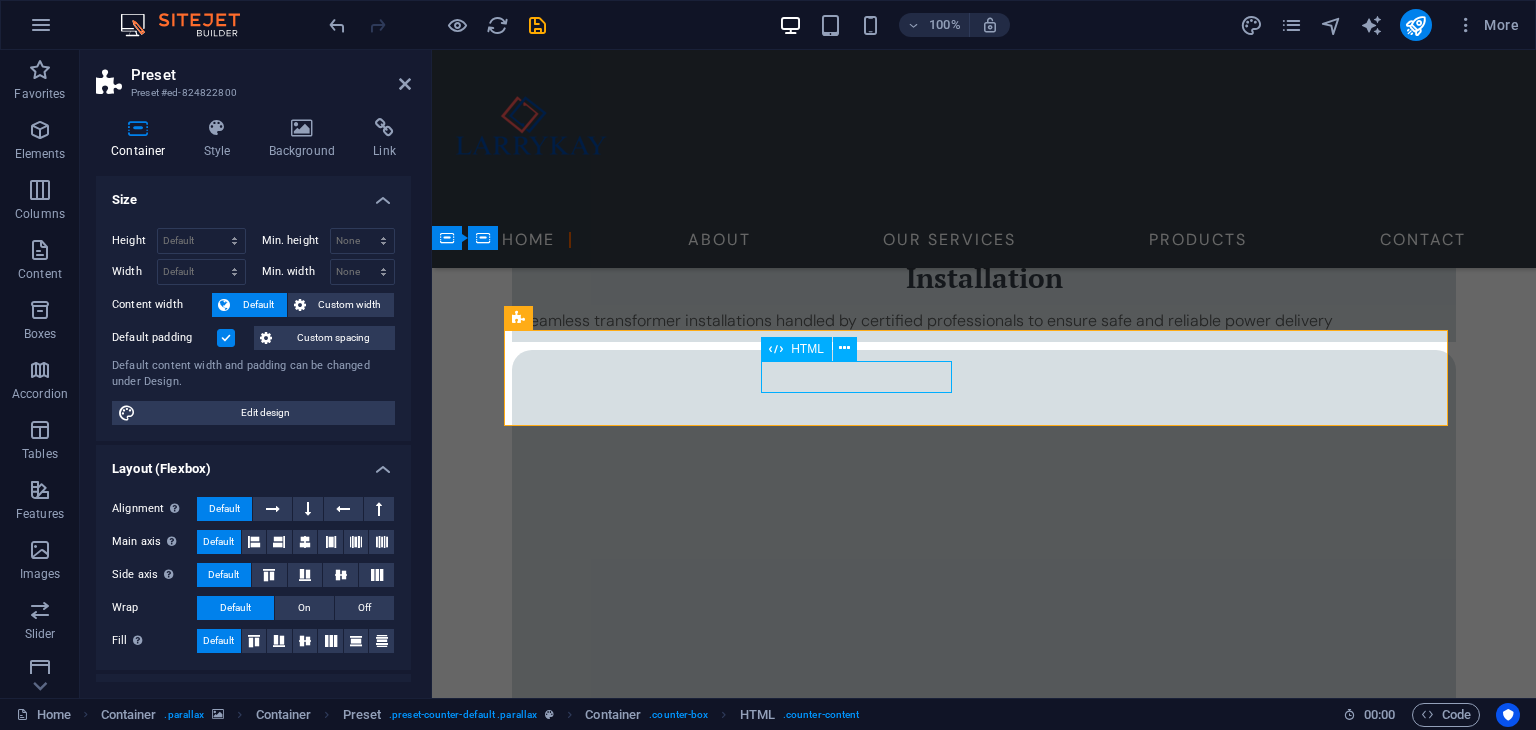 click on "18" at bounding box center (984, 3055) 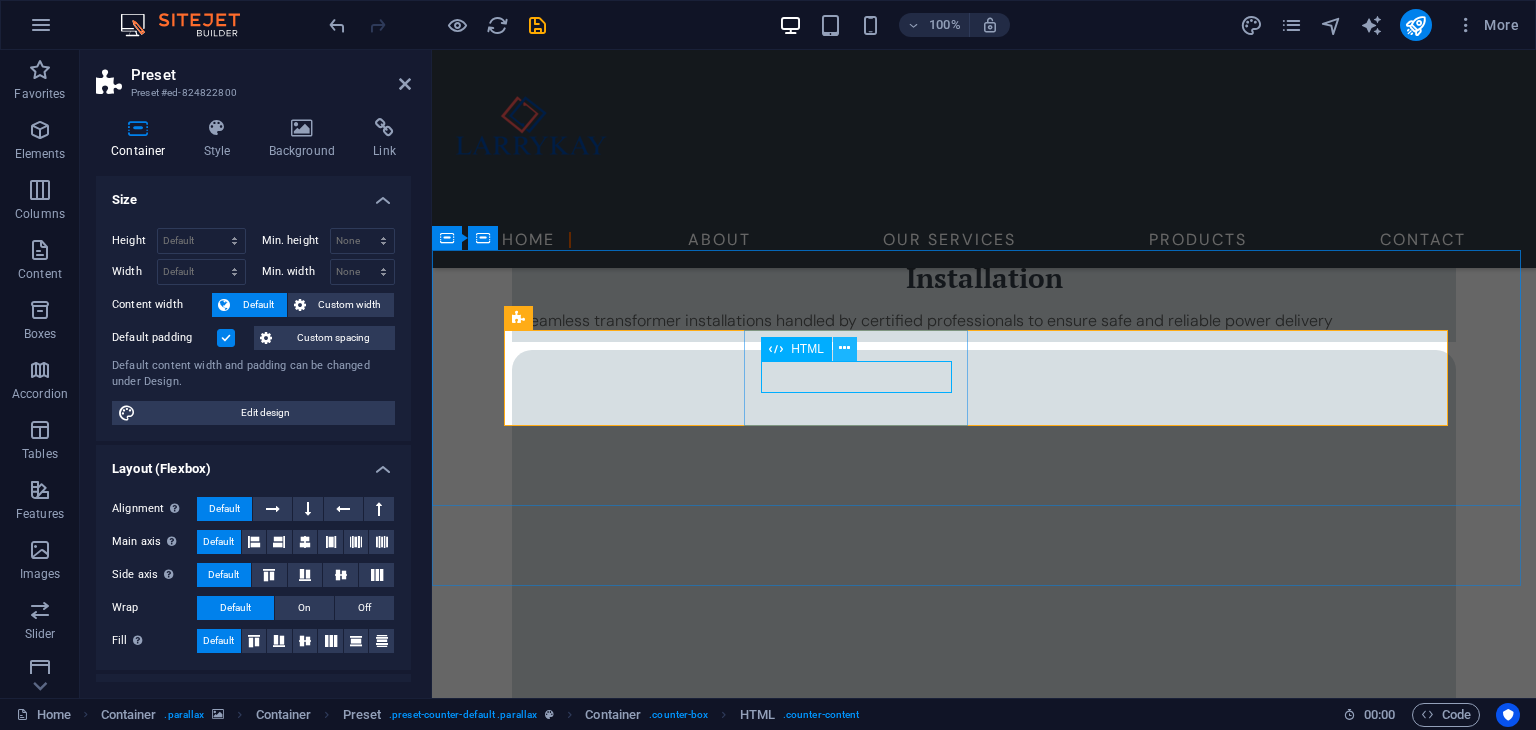 click at bounding box center (844, 348) 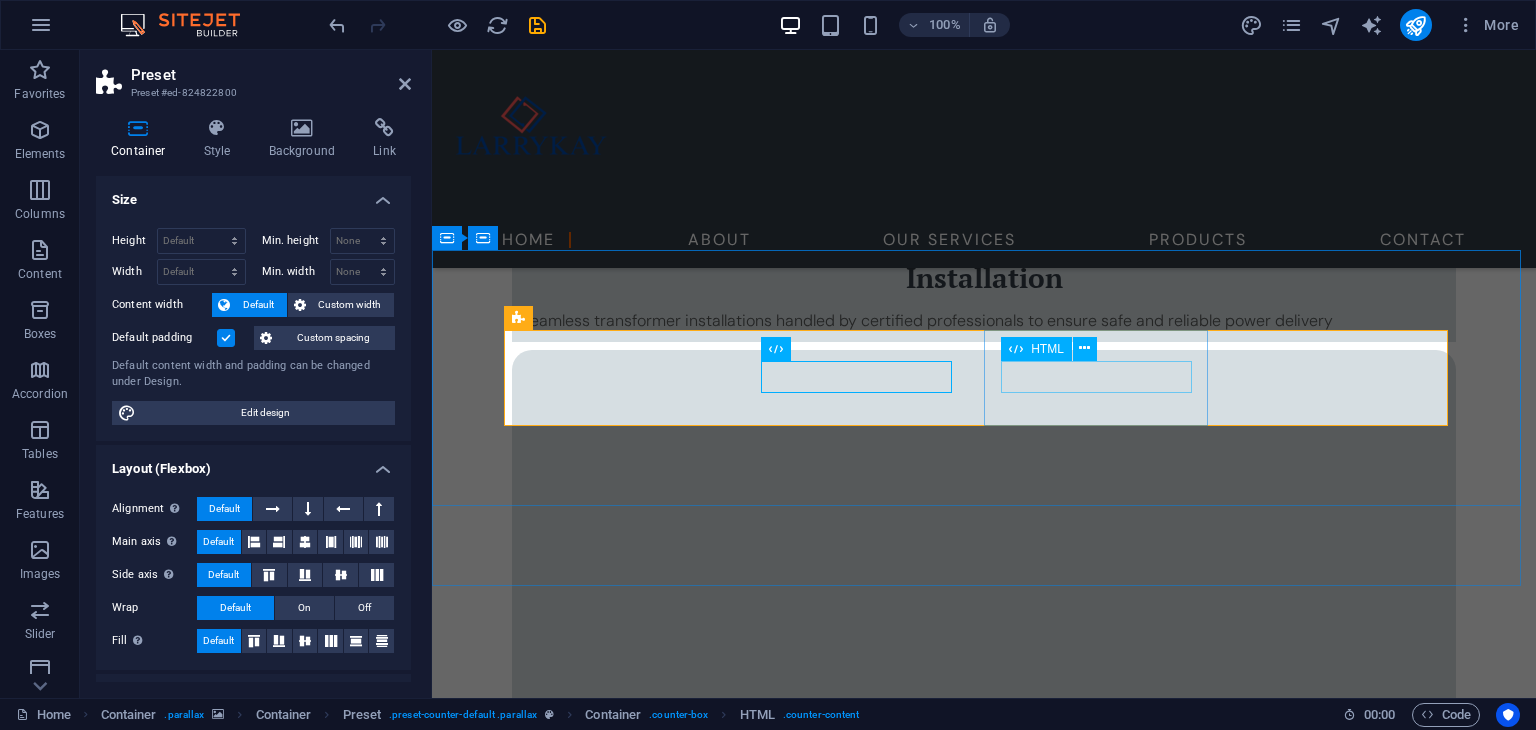 click on "20  M" at bounding box center [984, 3159] 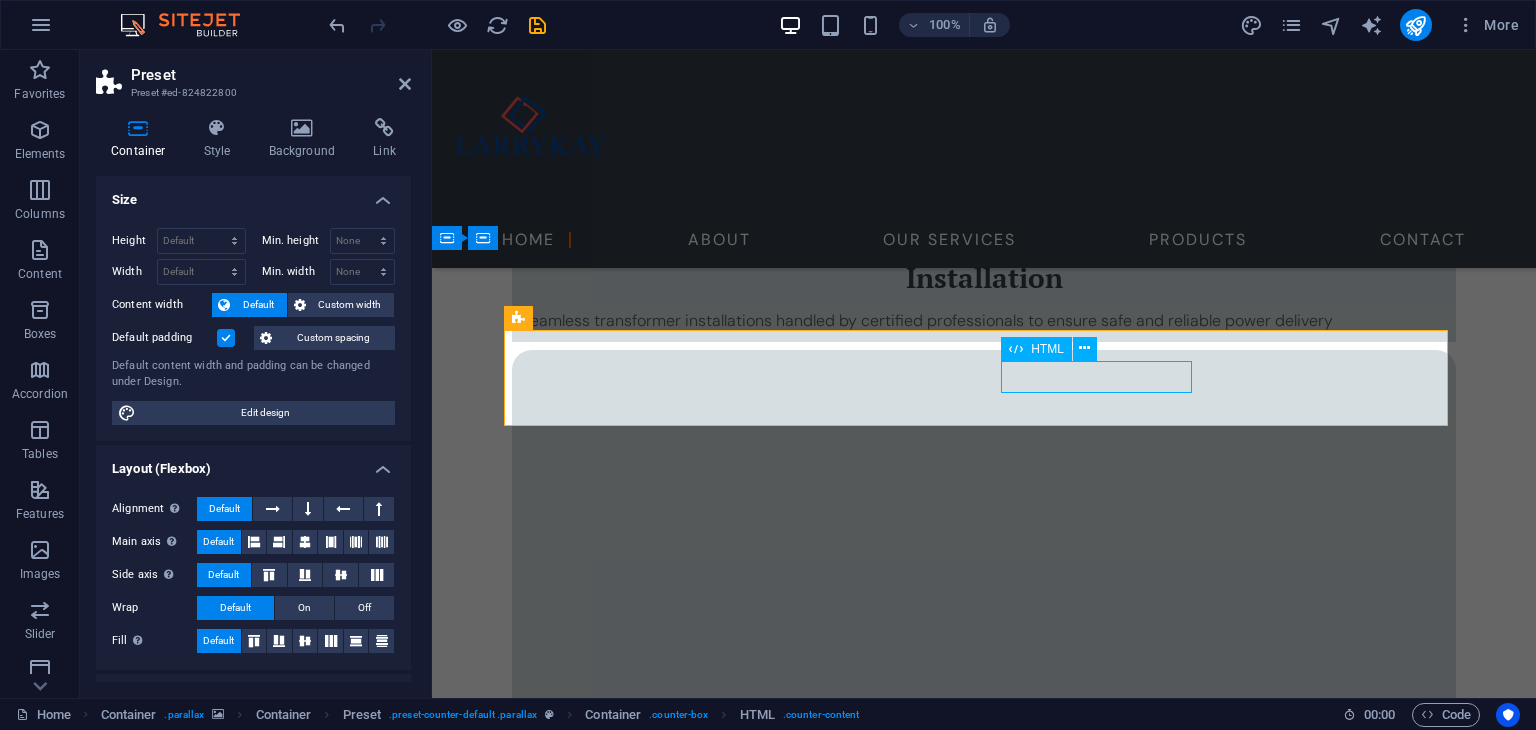 click on "20  M" at bounding box center [984, 3159] 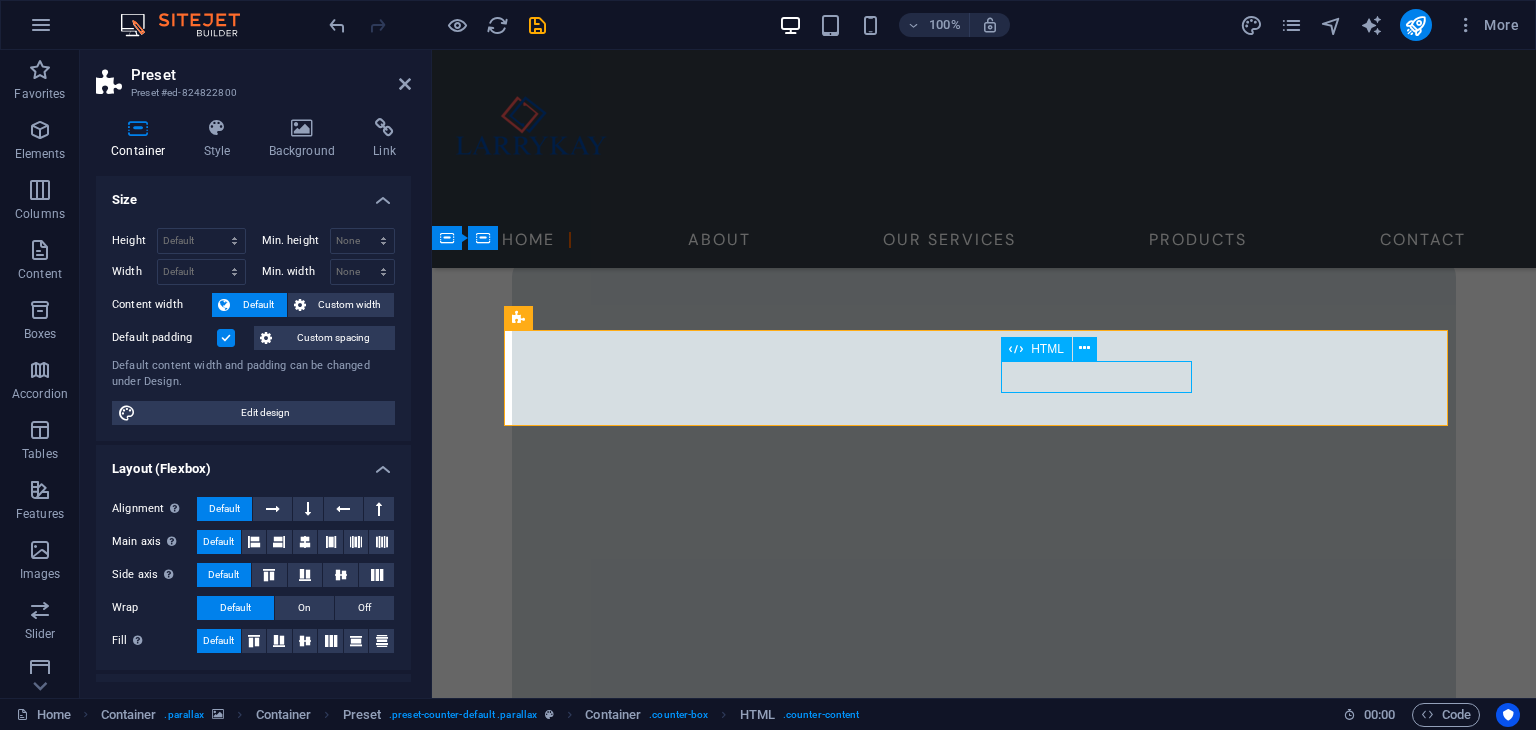 scroll, scrollTop: 978, scrollLeft: 0, axis: vertical 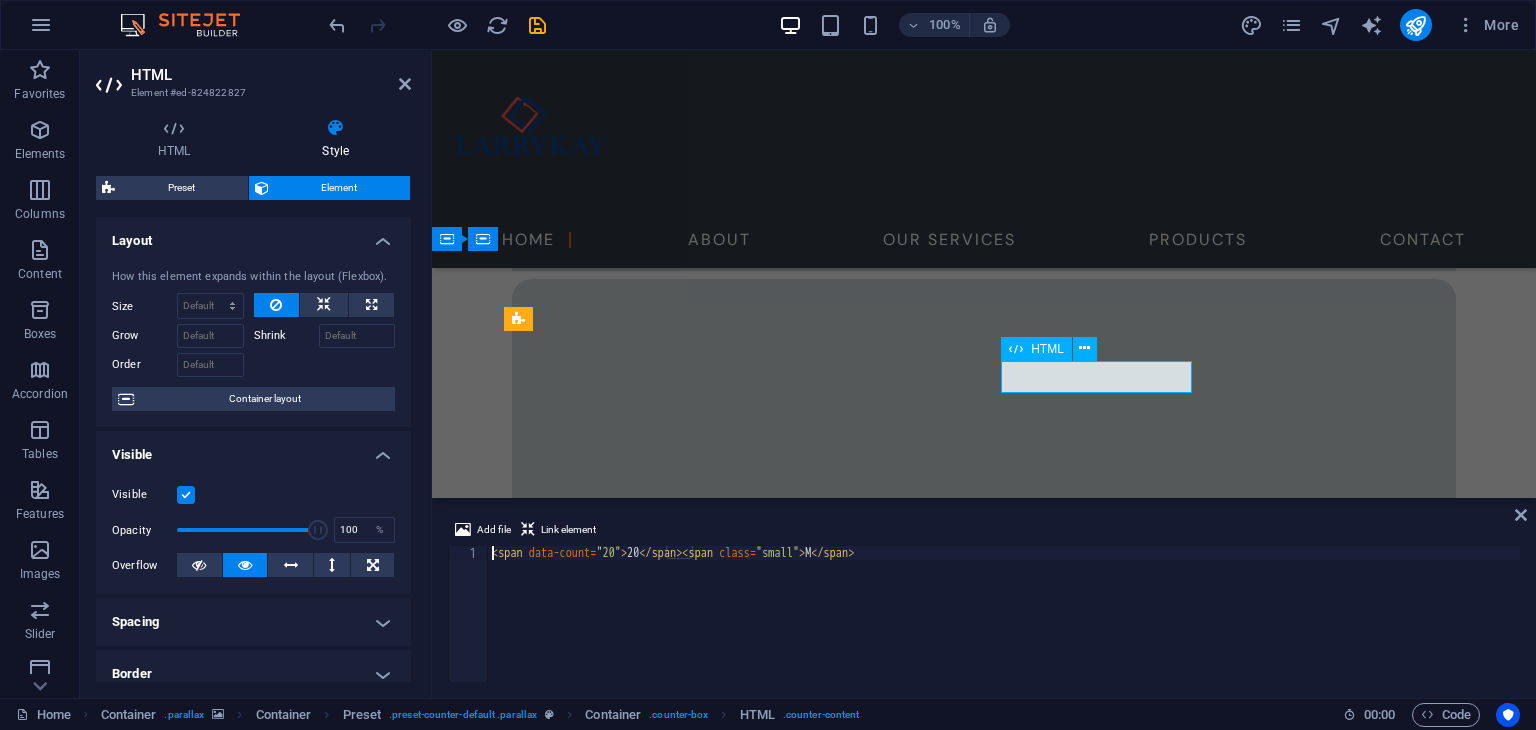 click on "20  M" at bounding box center (984, 2988) 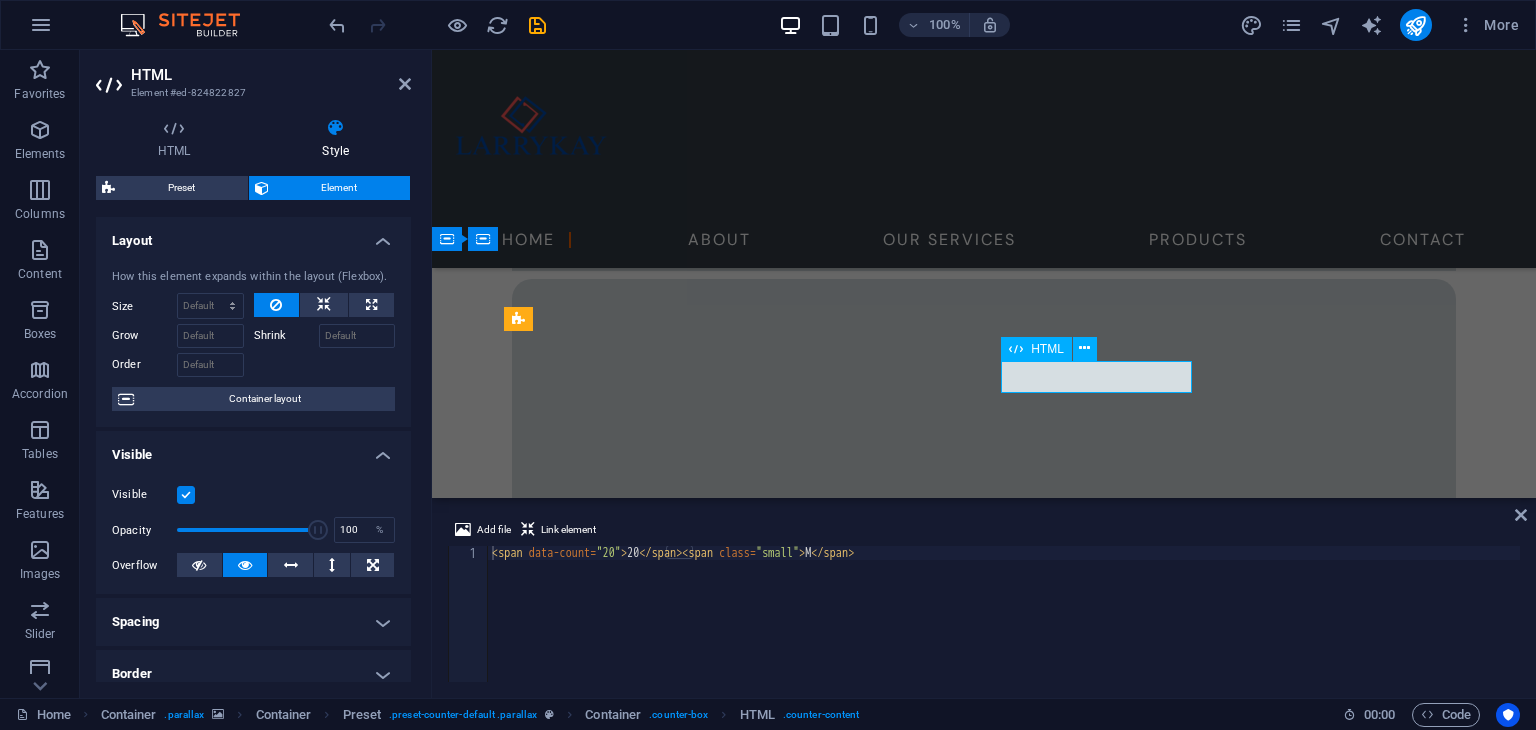 click on "20  M" at bounding box center (984, 2988) 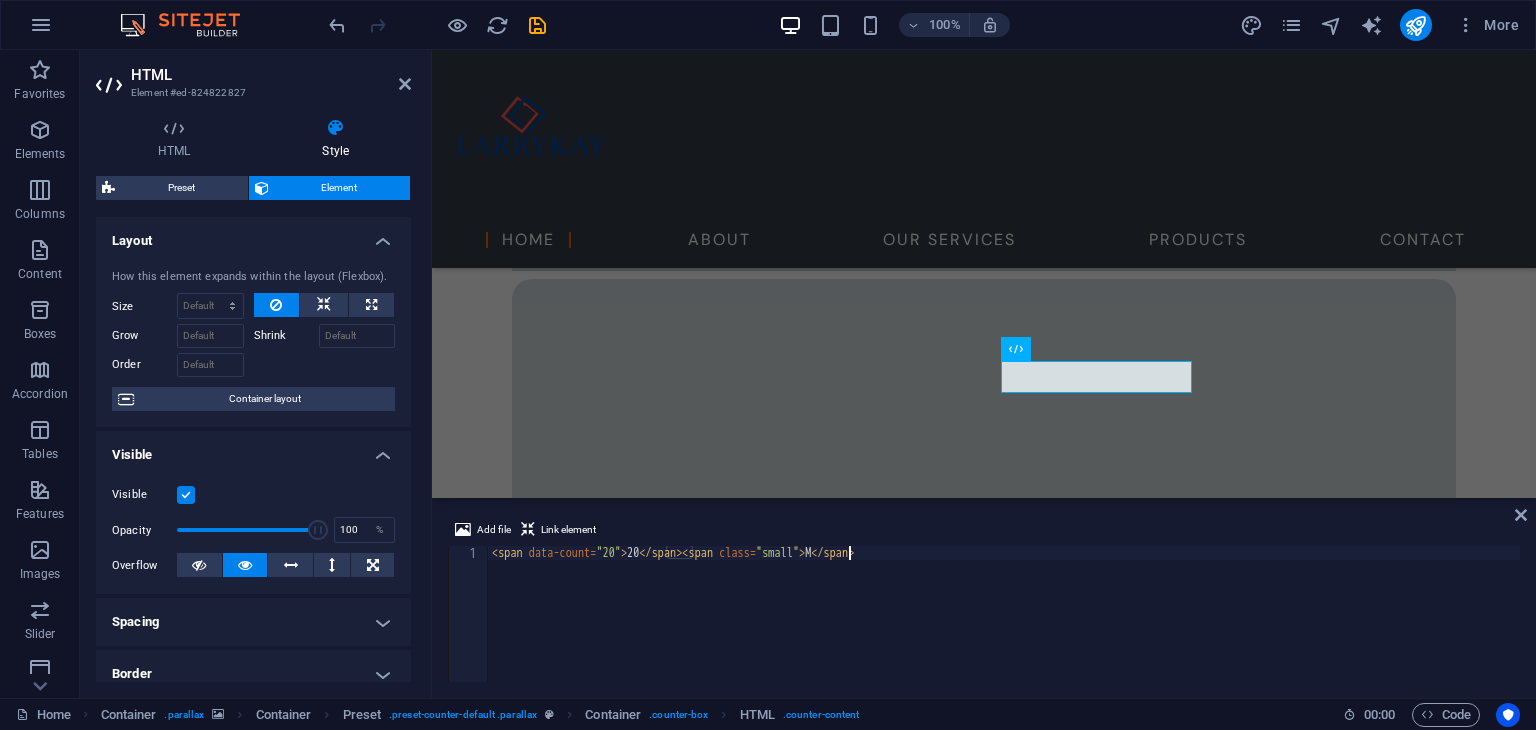 click on "< span   data-count = "20" > 20 </ span > < span   class = "small" >  M </ span >" at bounding box center [1004, 628] 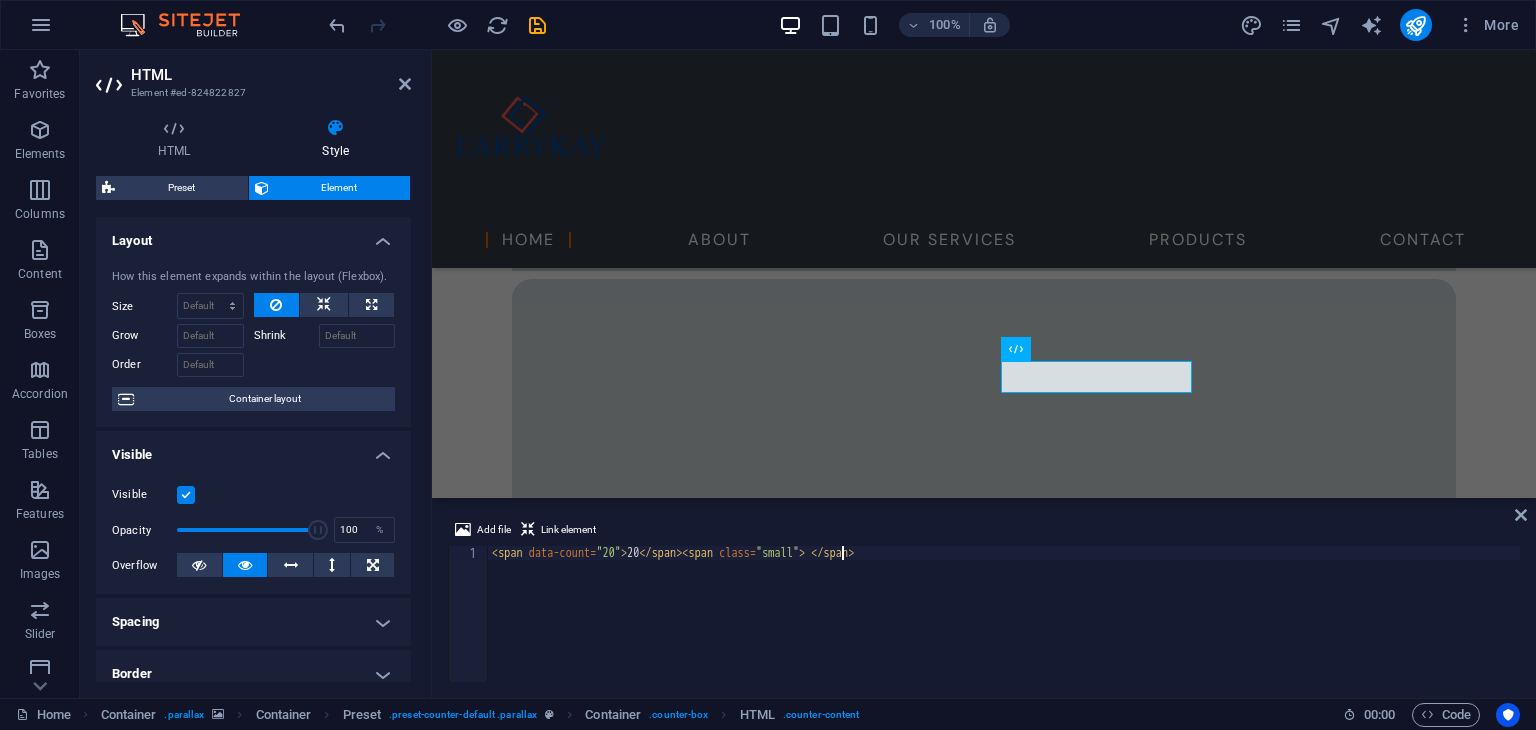 click on "< span   data-count = "20" > 20 </ span > < span   class = "small" >   </ span >" at bounding box center (1004, 628) 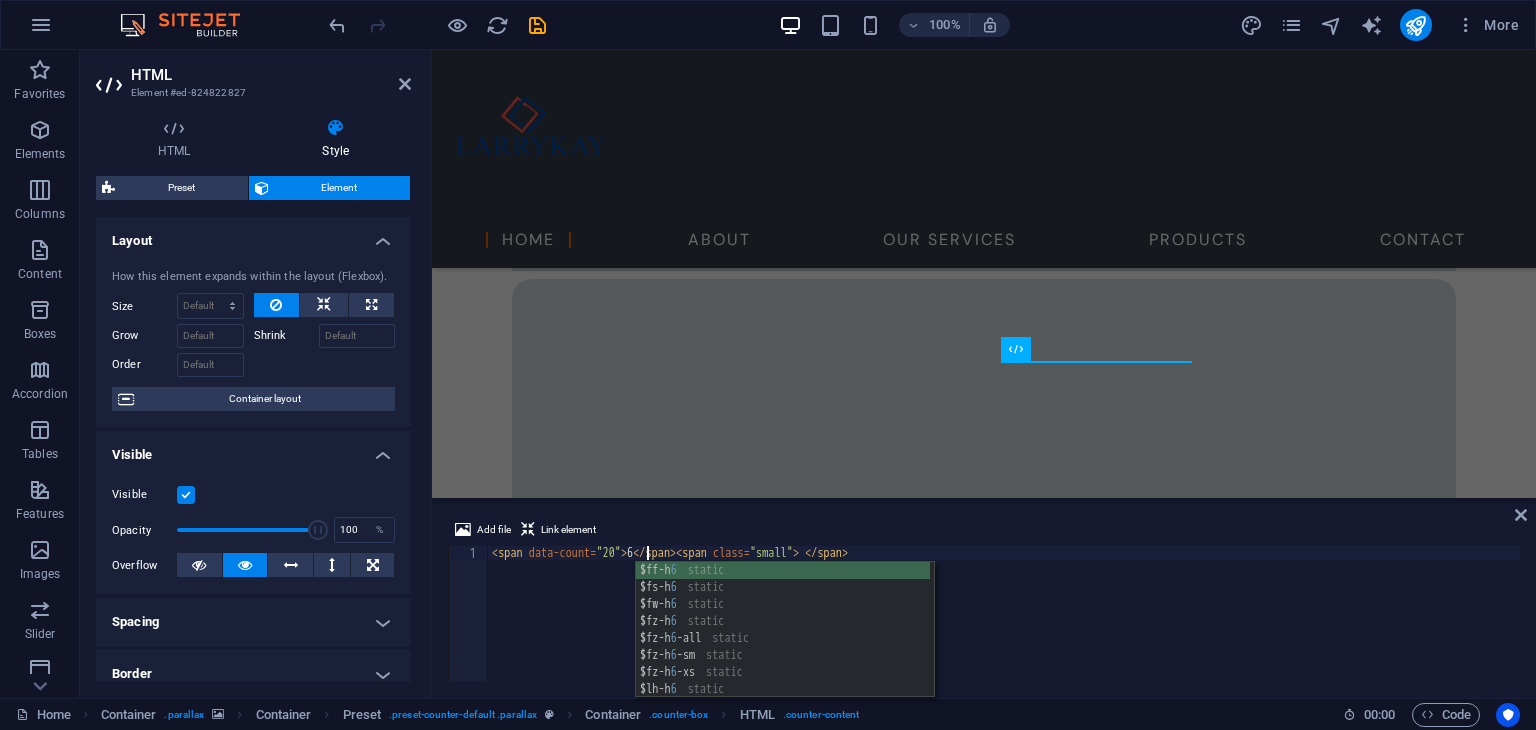 scroll, scrollTop: 0, scrollLeft: 12, axis: horizontal 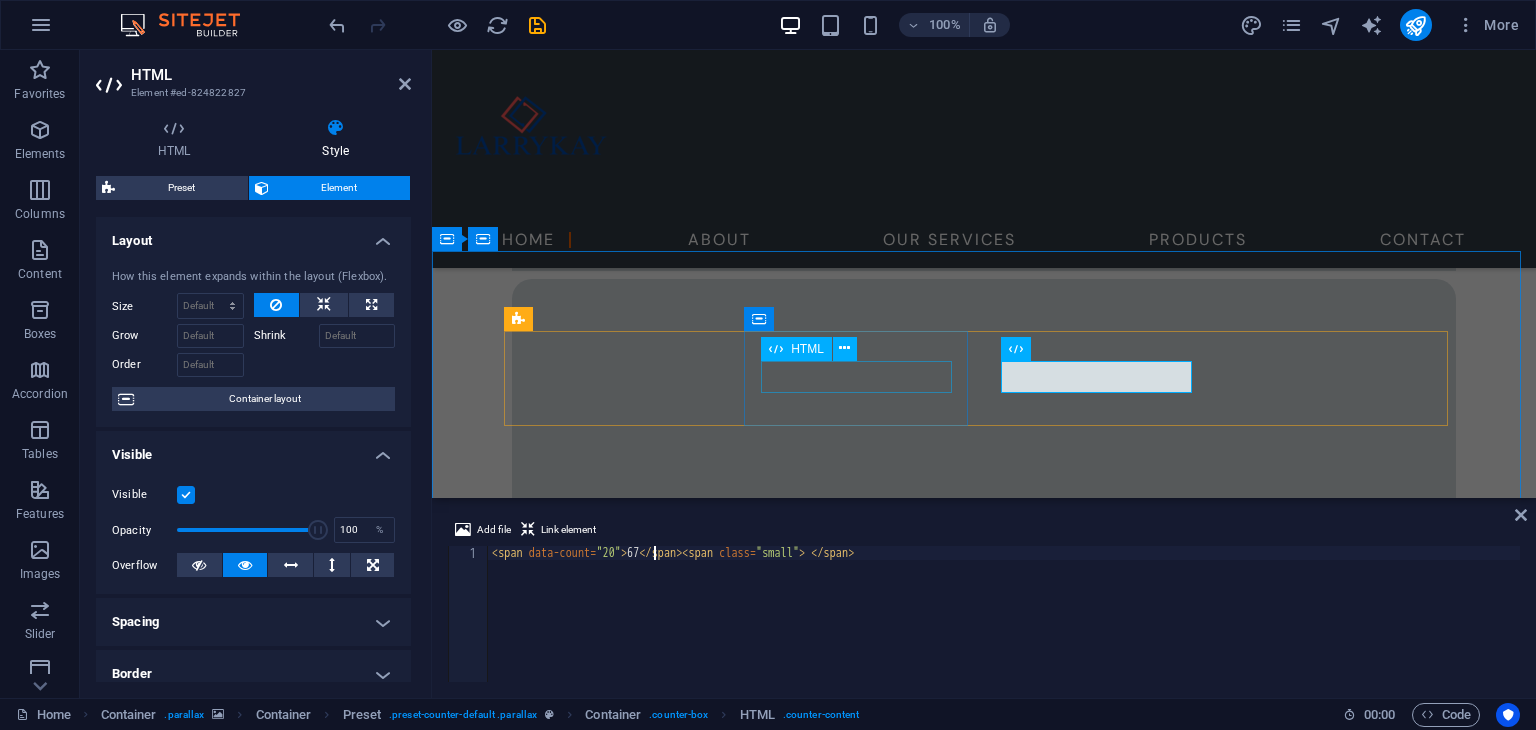 type on "<span data-count="20">67</span><span class="small"> </span>" 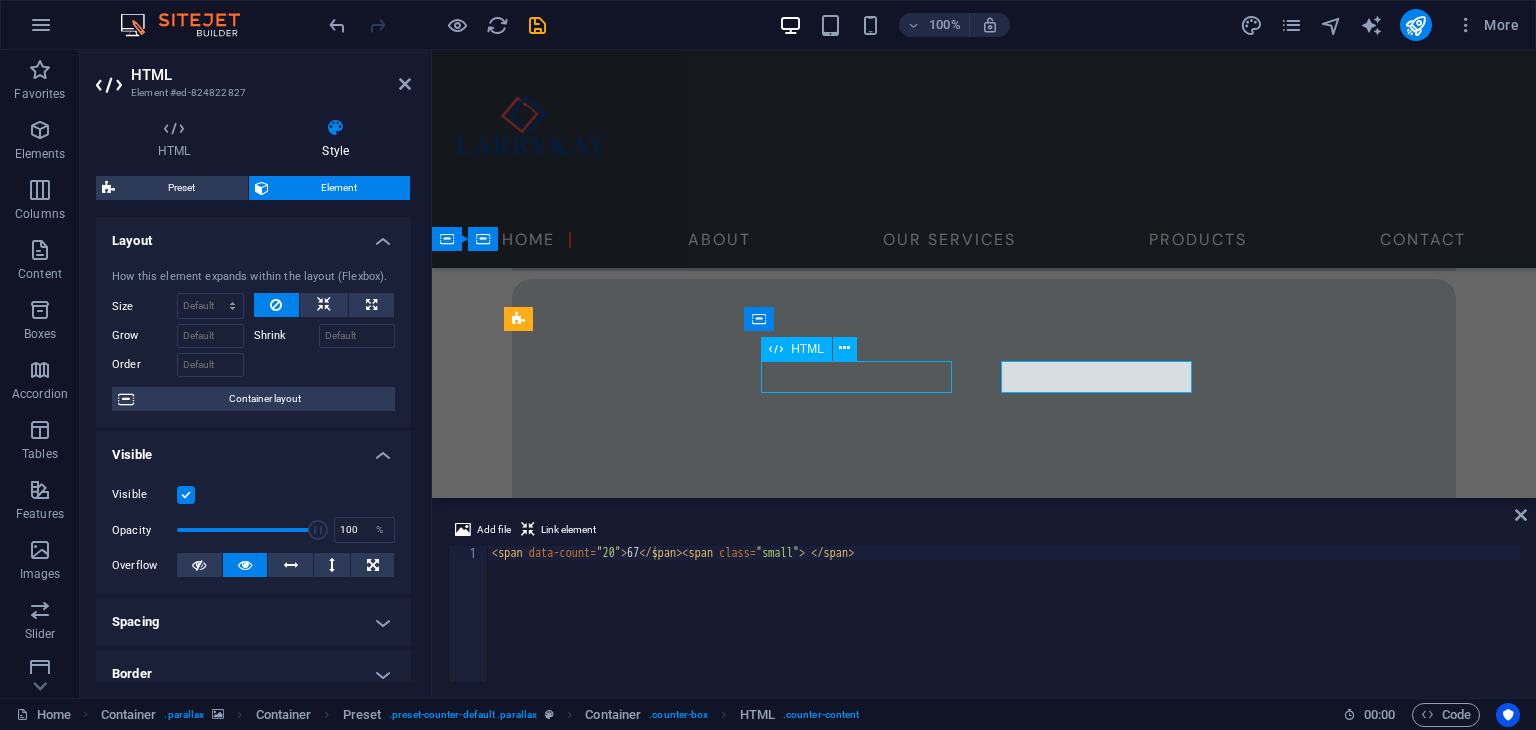 scroll, scrollTop: 1000, scrollLeft: 0, axis: vertical 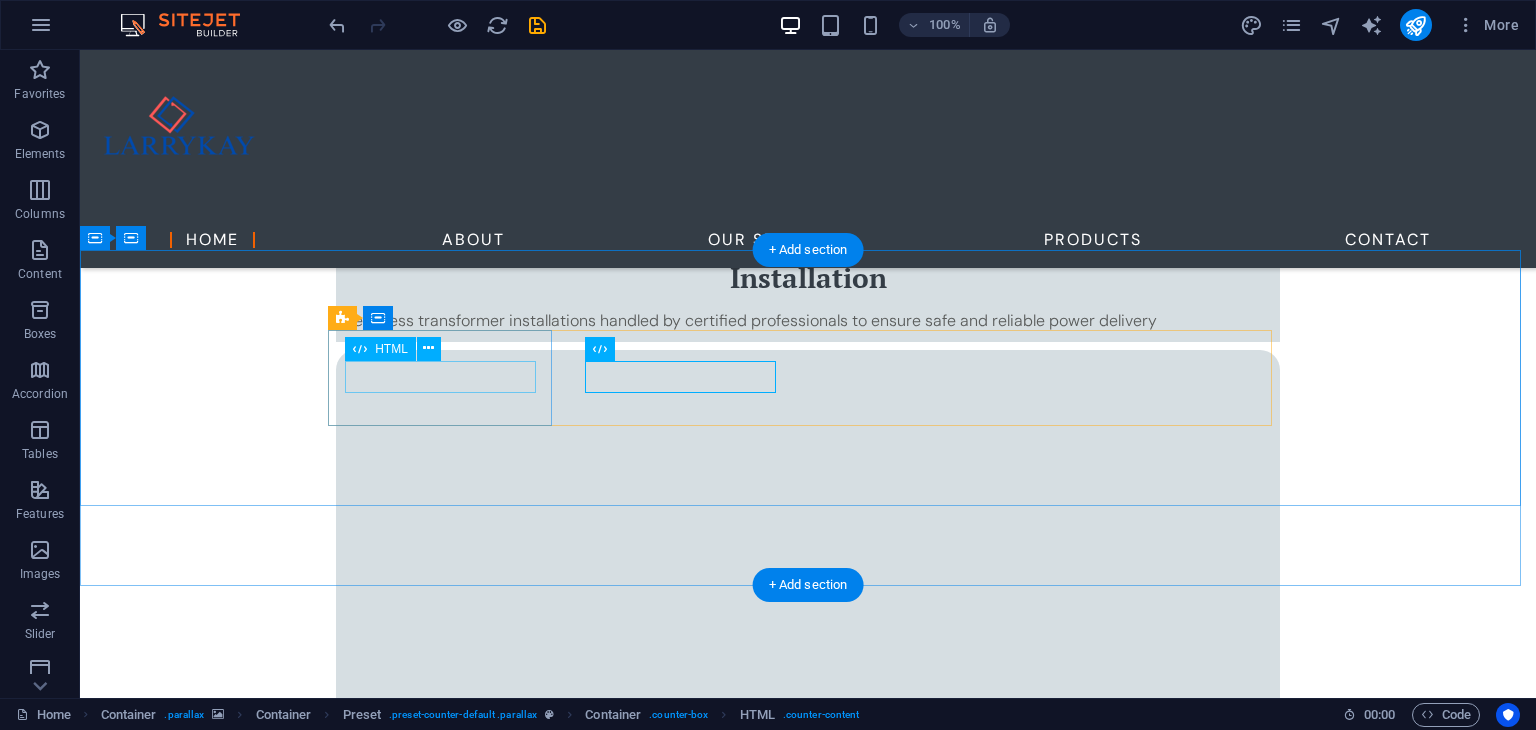click on "1340" at bounding box center [808, 2952] 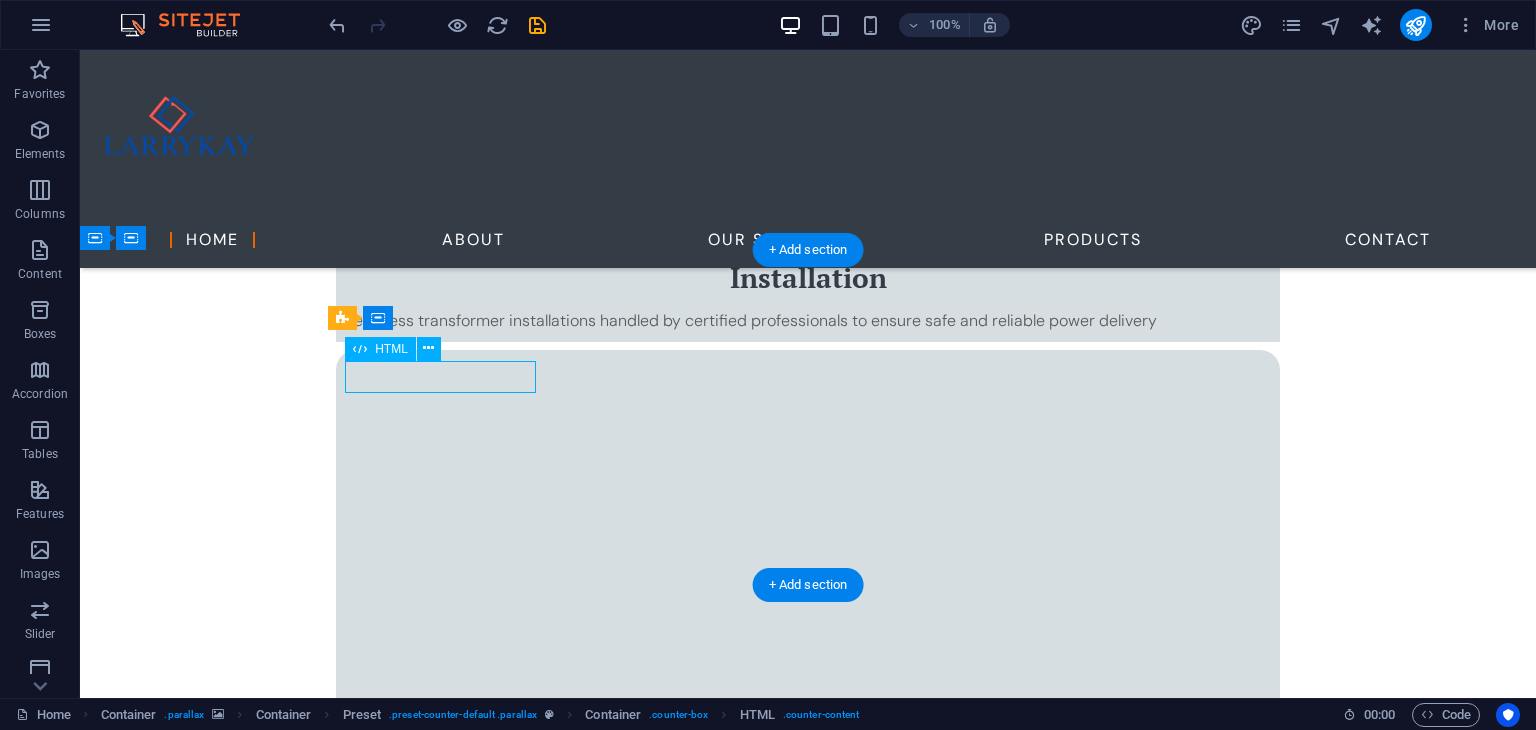 click on "1340" at bounding box center [808, 2952] 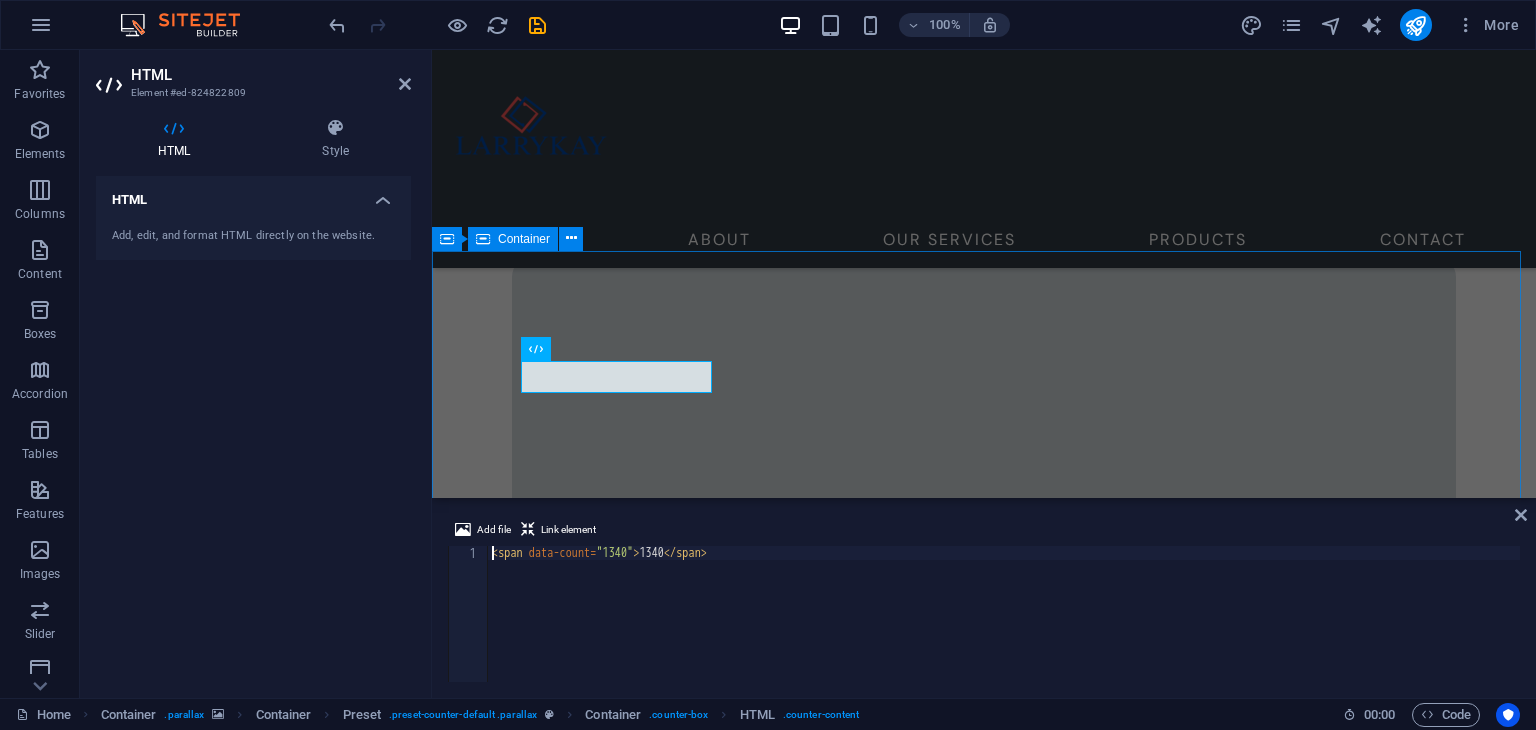 scroll, scrollTop: 978, scrollLeft: 0, axis: vertical 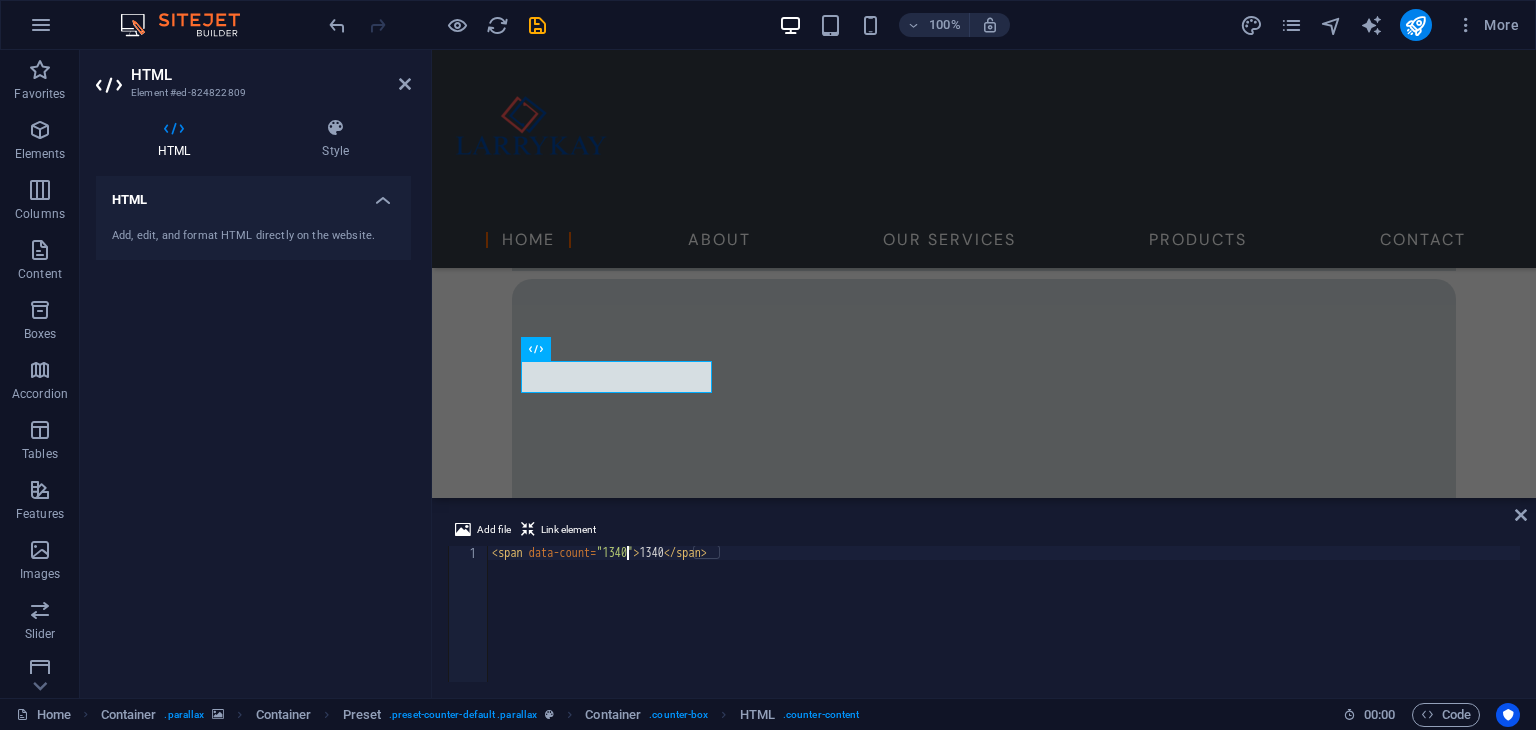 click on "< span   data-count = "1340" > 1340 </ span >" at bounding box center [1004, 628] 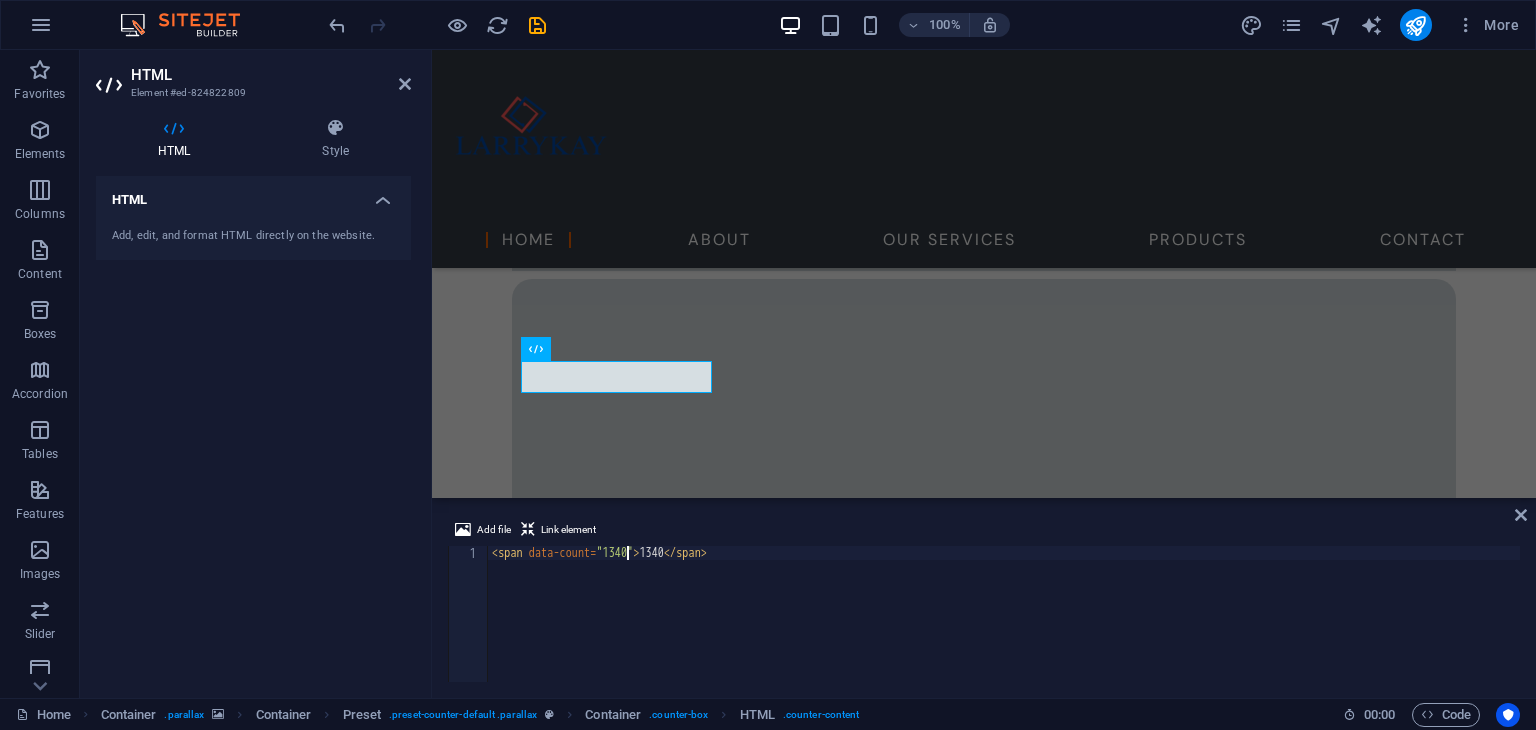 type on "<span data-count="140">1340</span>" 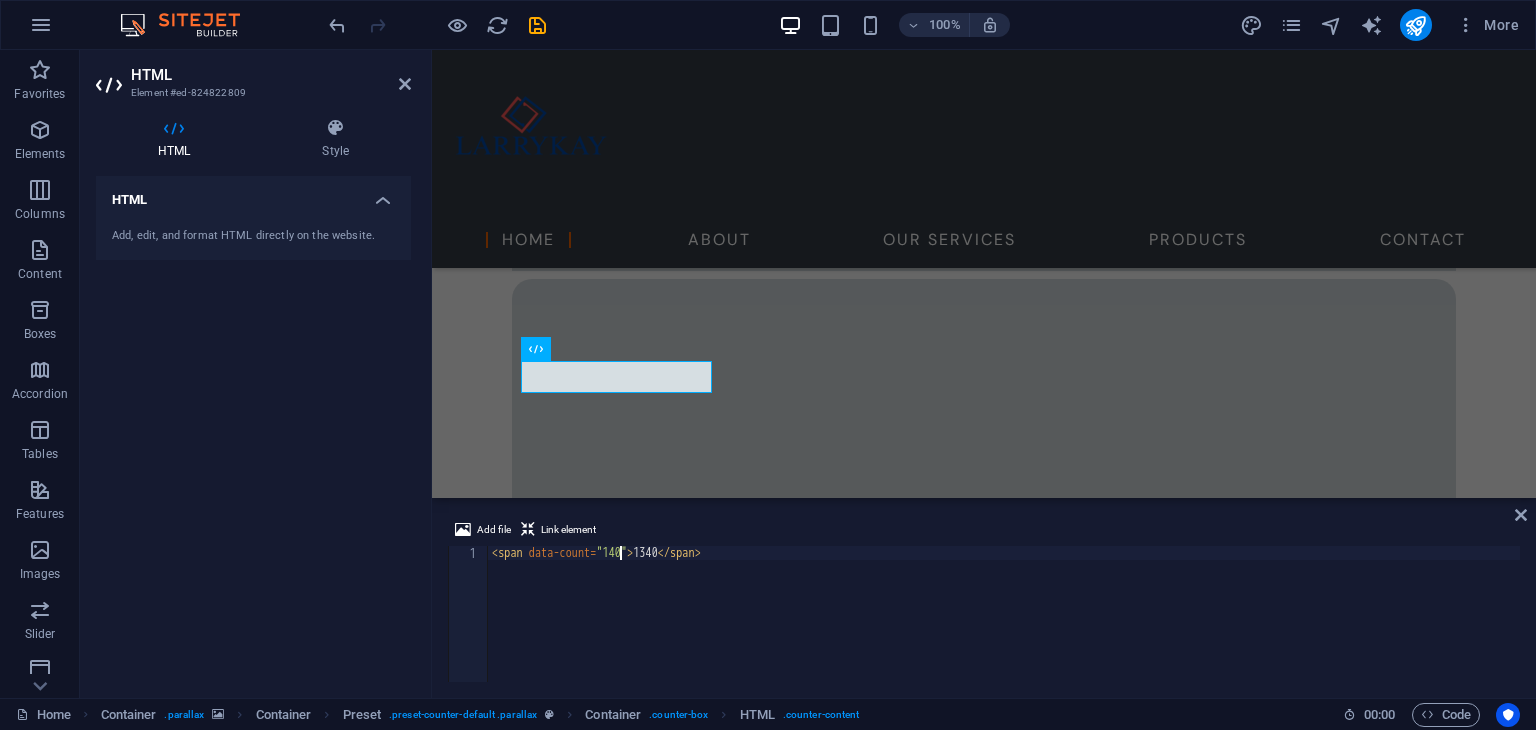 click on "Add file Link element" at bounding box center (984, 532) 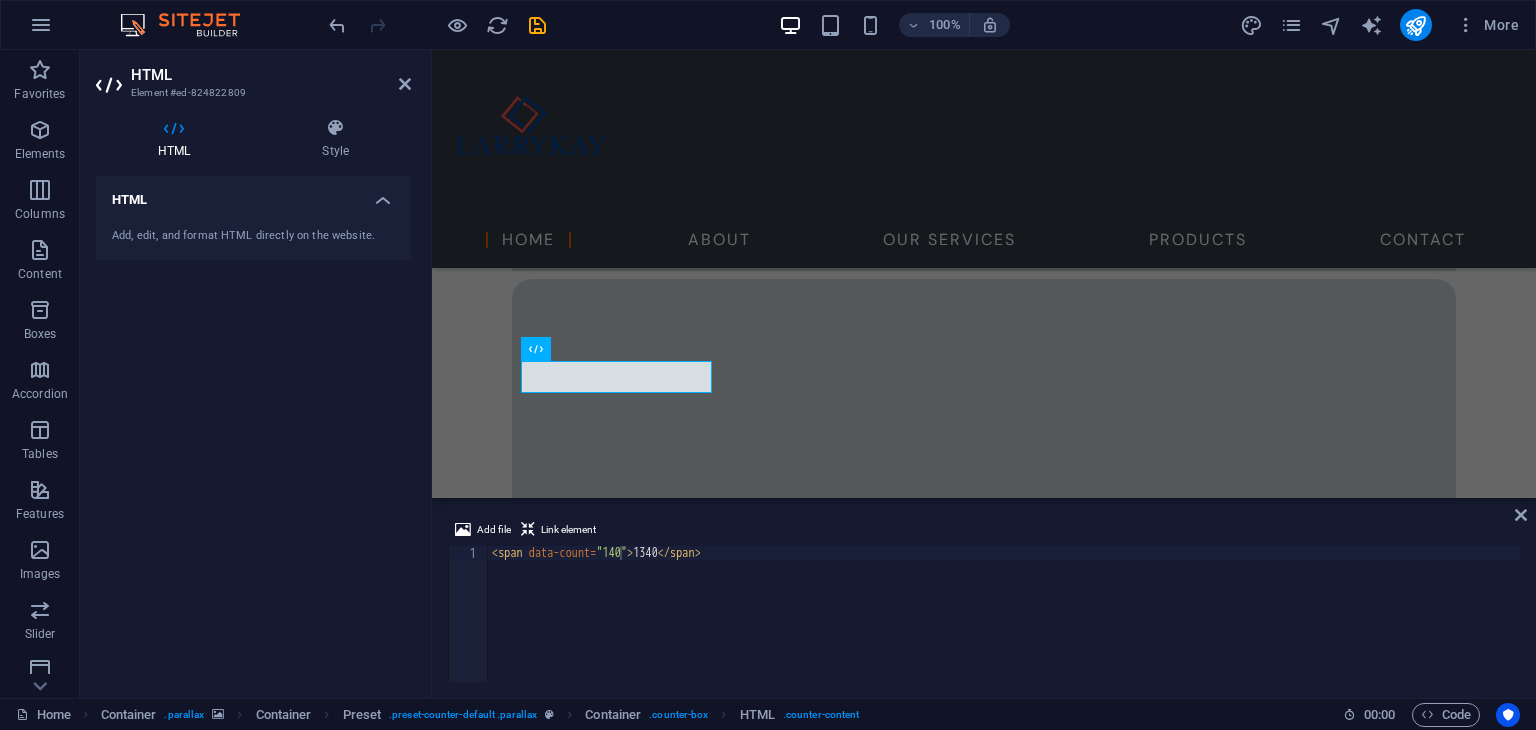 click on "Installations 1340 Transformers Sold 18 Maintenance 67   Countries invested in 89" at bounding box center (984, 2937) 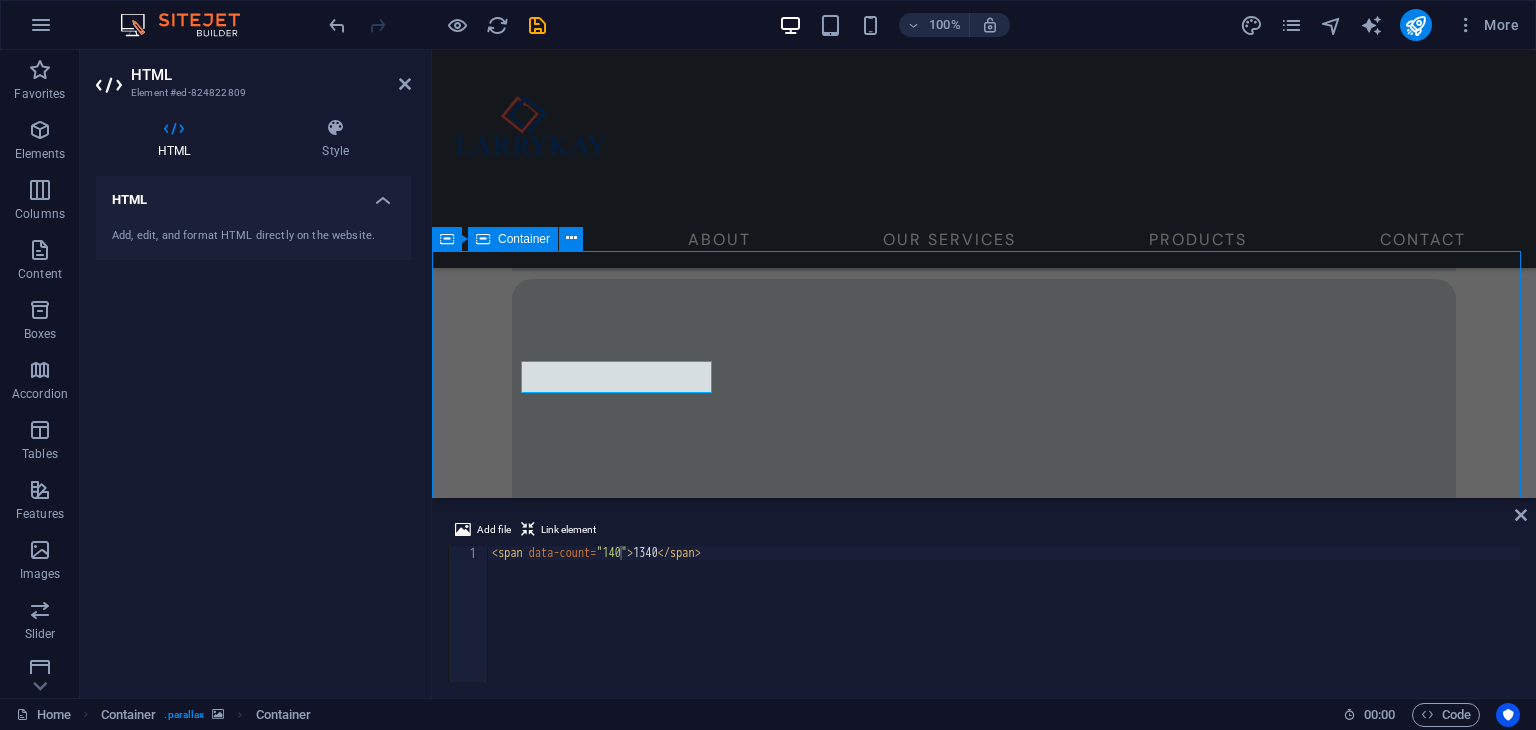 scroll, scrollTop: 1000, scrollLeft: 0, axis: vertical 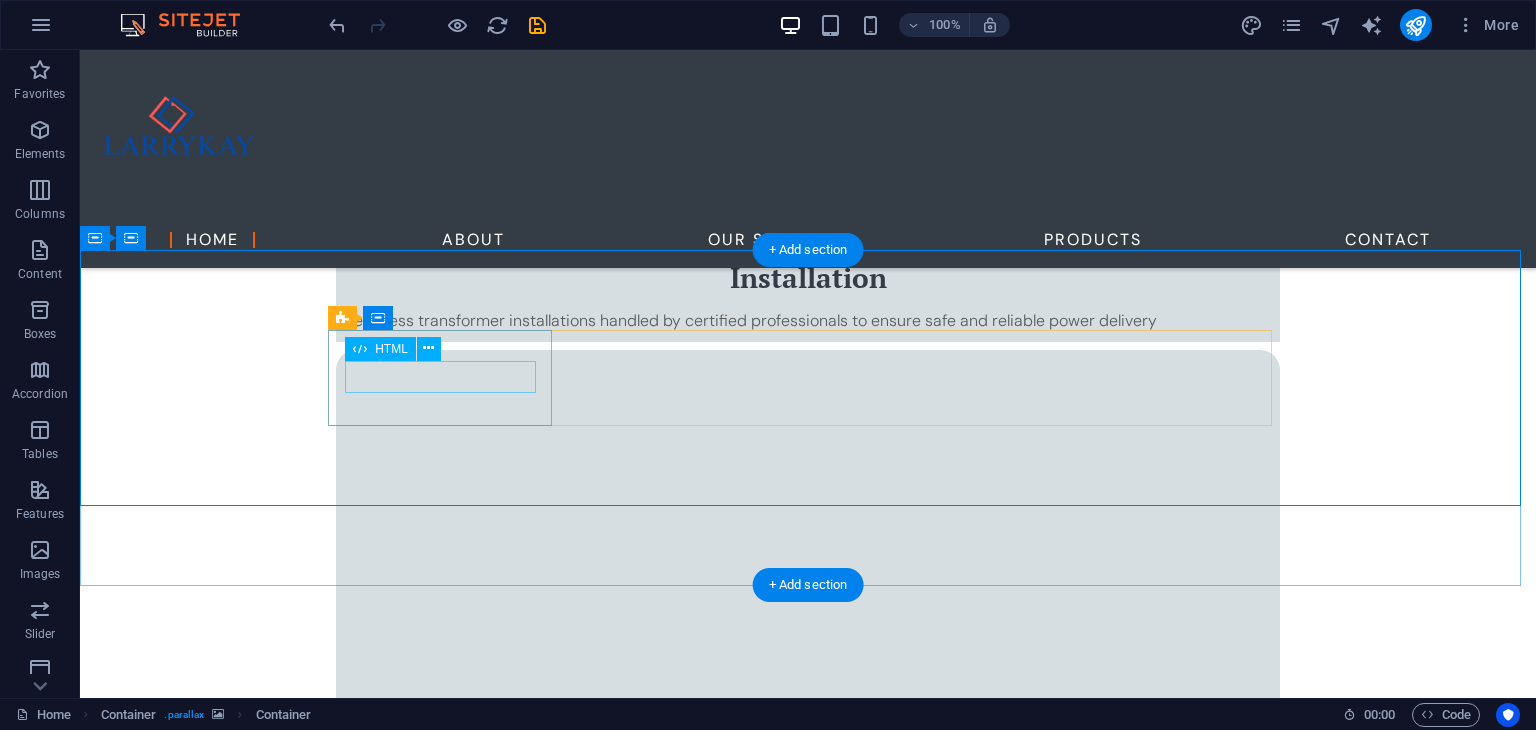 click on "1340" at bounding box center (808, 2952) 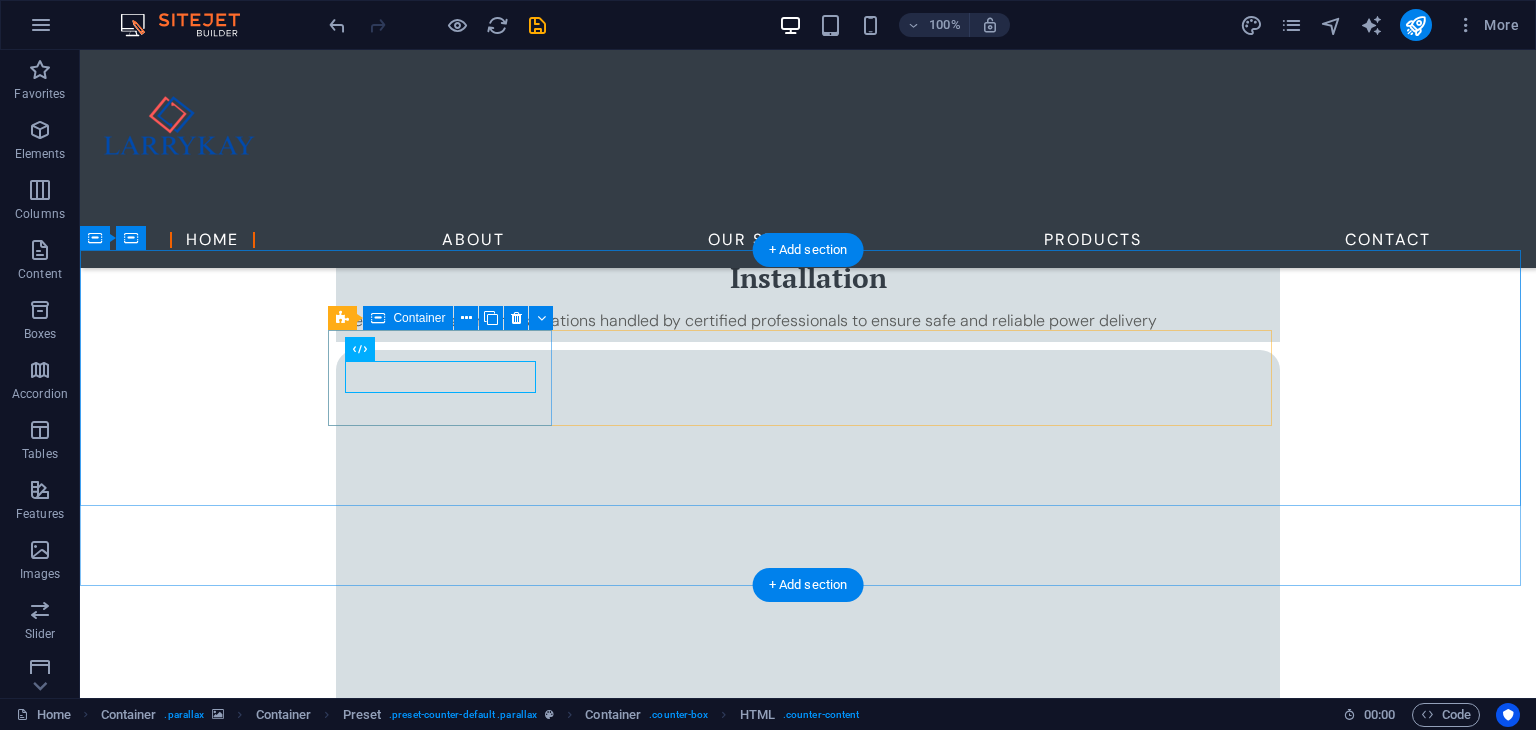 click on "Installations 1340" at bounding box center (808, 2953) 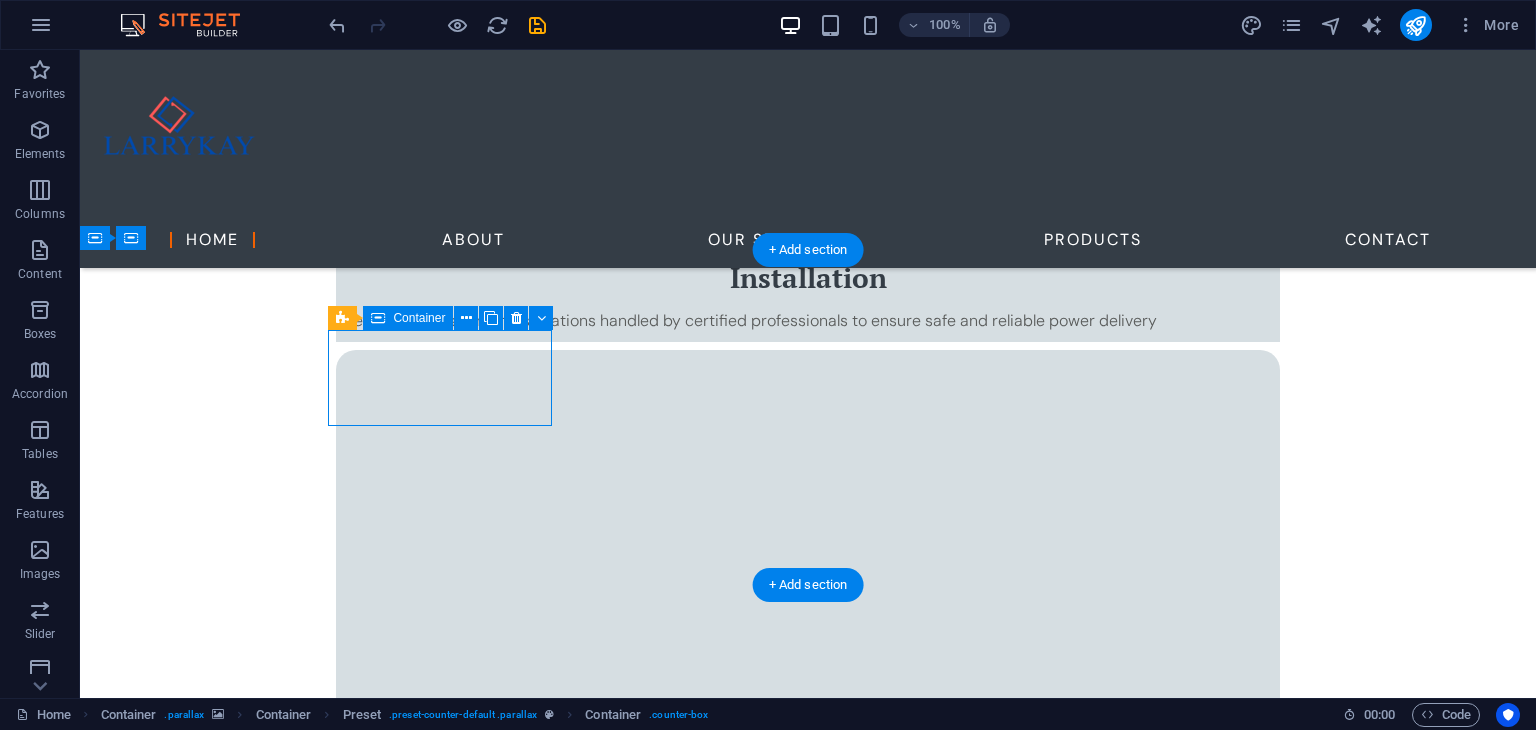 click on "Installations 1340" at bounding box center (808, 2953) 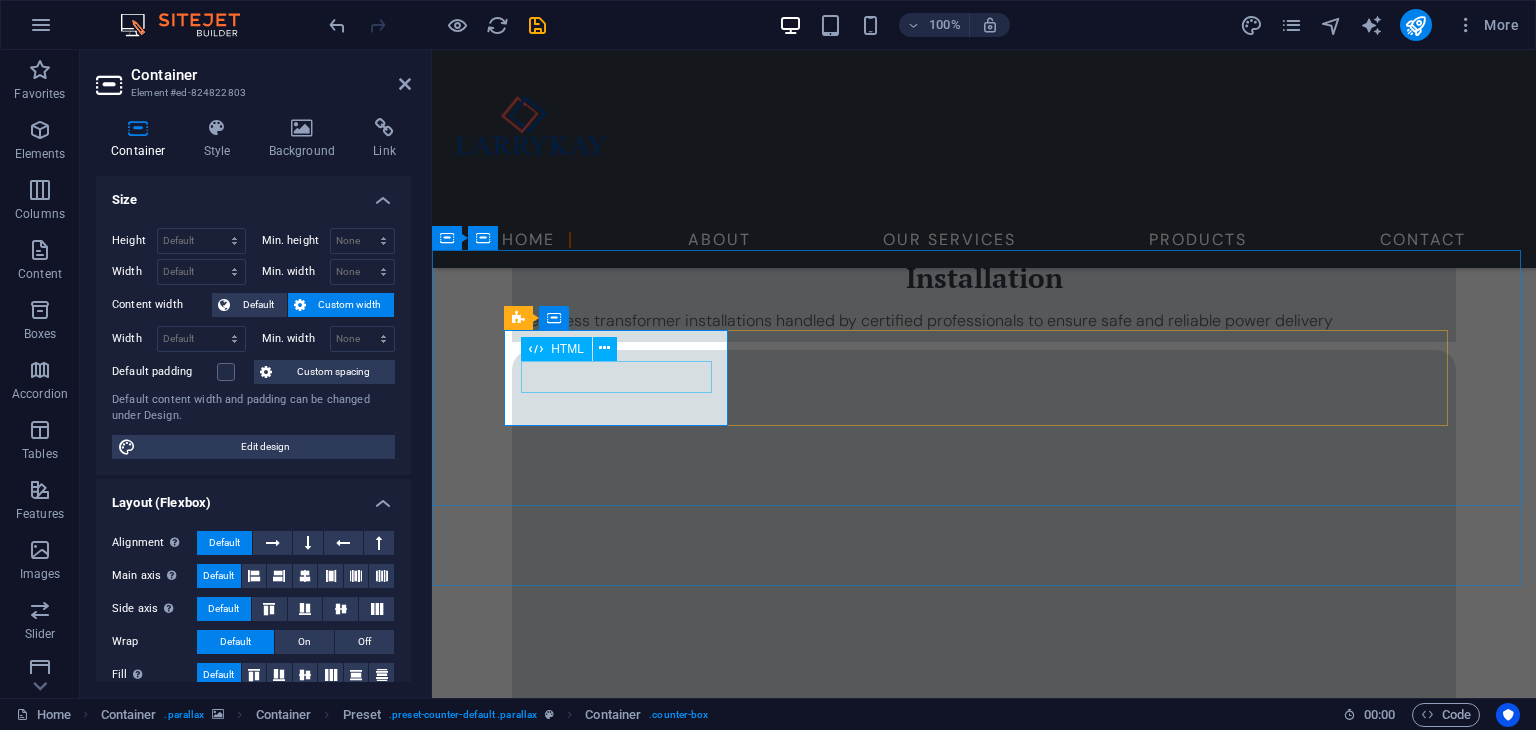 click on "1340" at bounding box center [984, 2952] 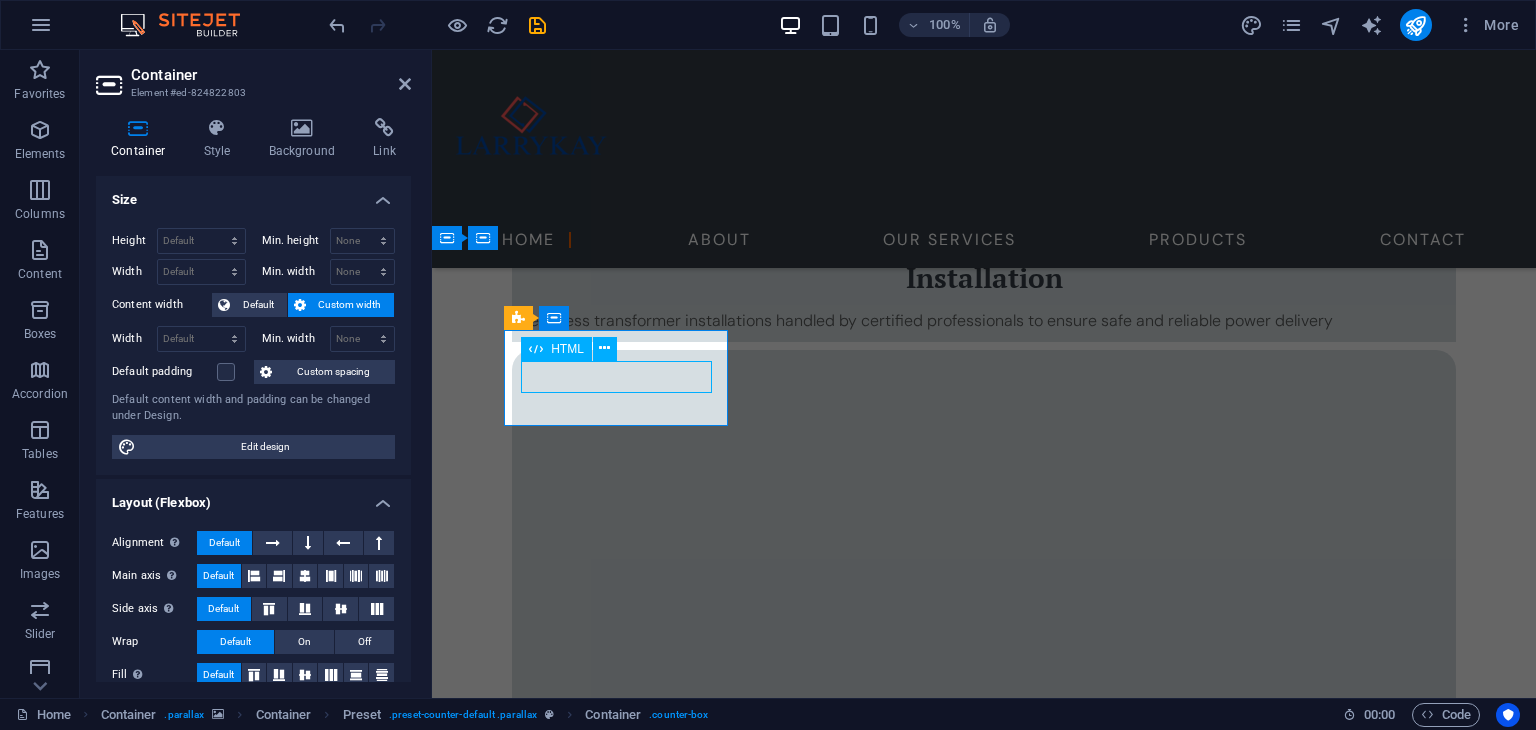 click on "1340" at bounding box center (984, 2952) 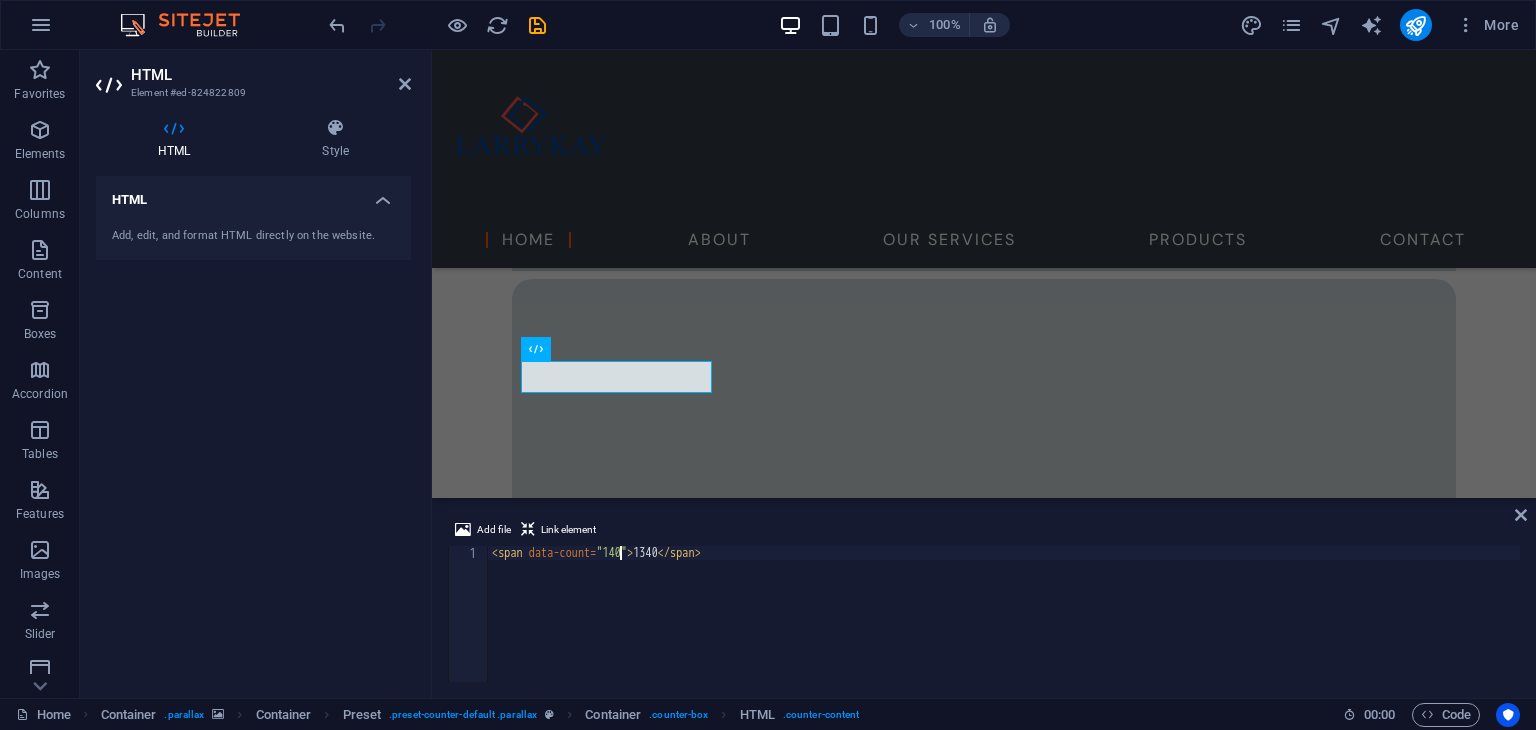 scroll, scrollTop: 0, scrollLeft: 0, axis: both 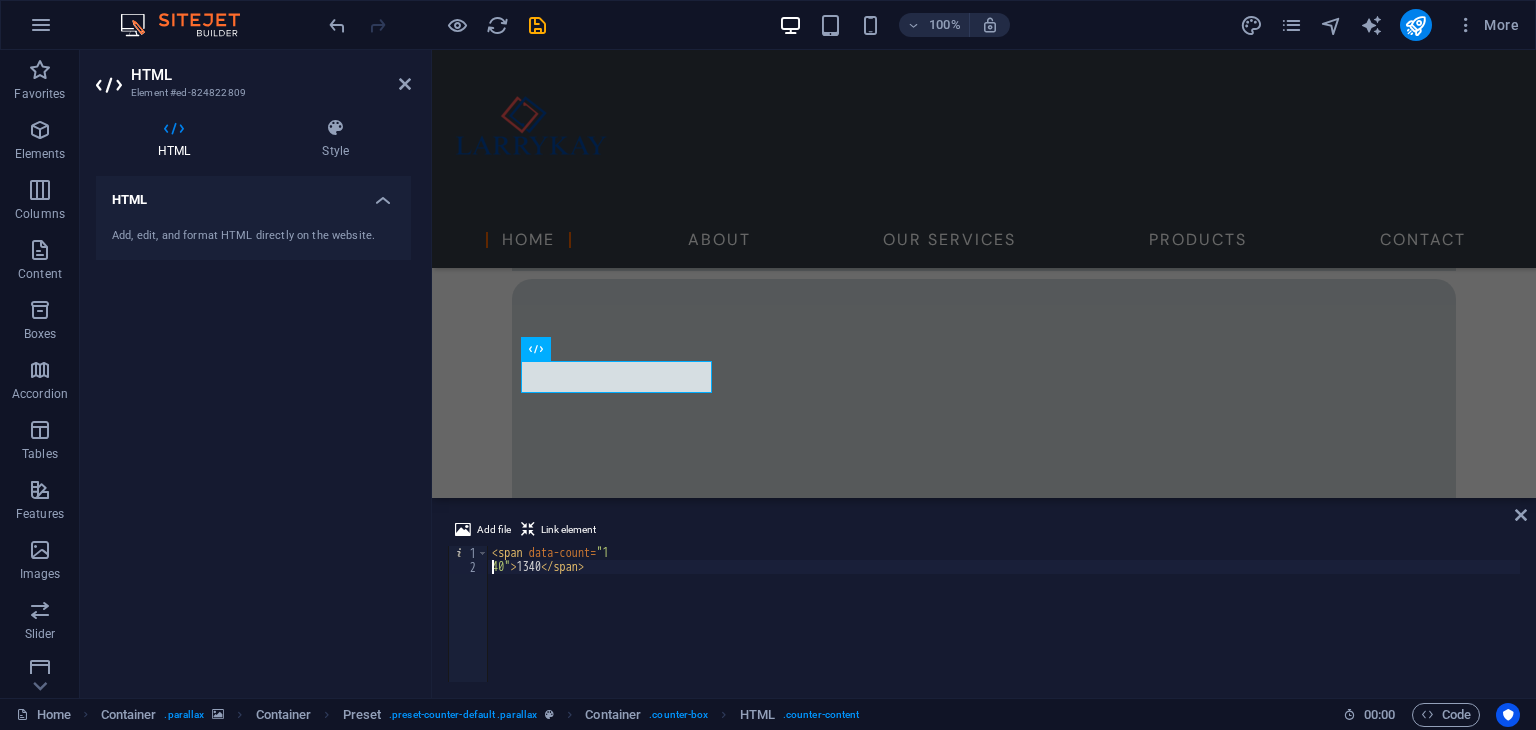 type on "<span data-count="140">1340</span>" 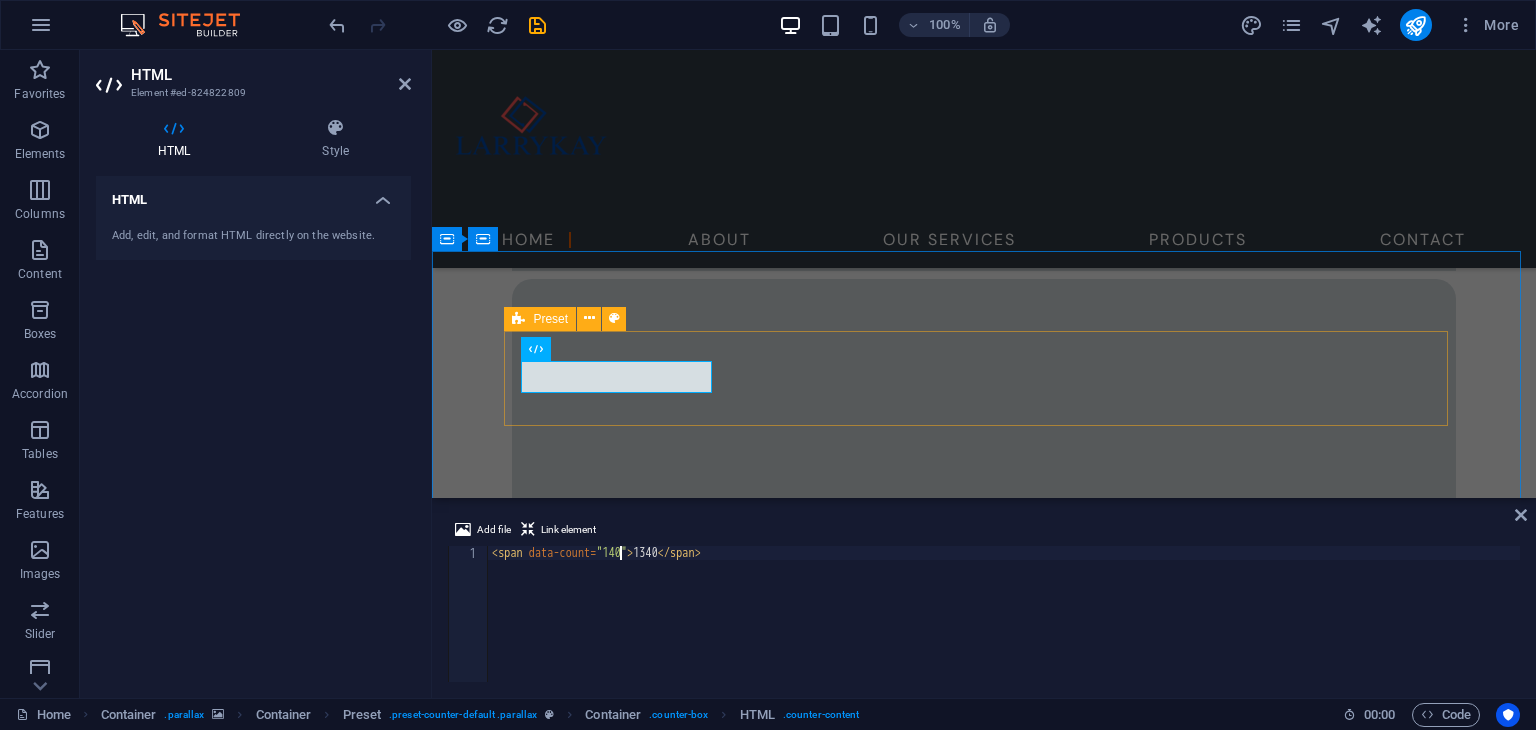 click on "Installations 1340 Transformers Sold 18 Maintenance 67   Countries invested in 89" at bounding box center (984, 2937) 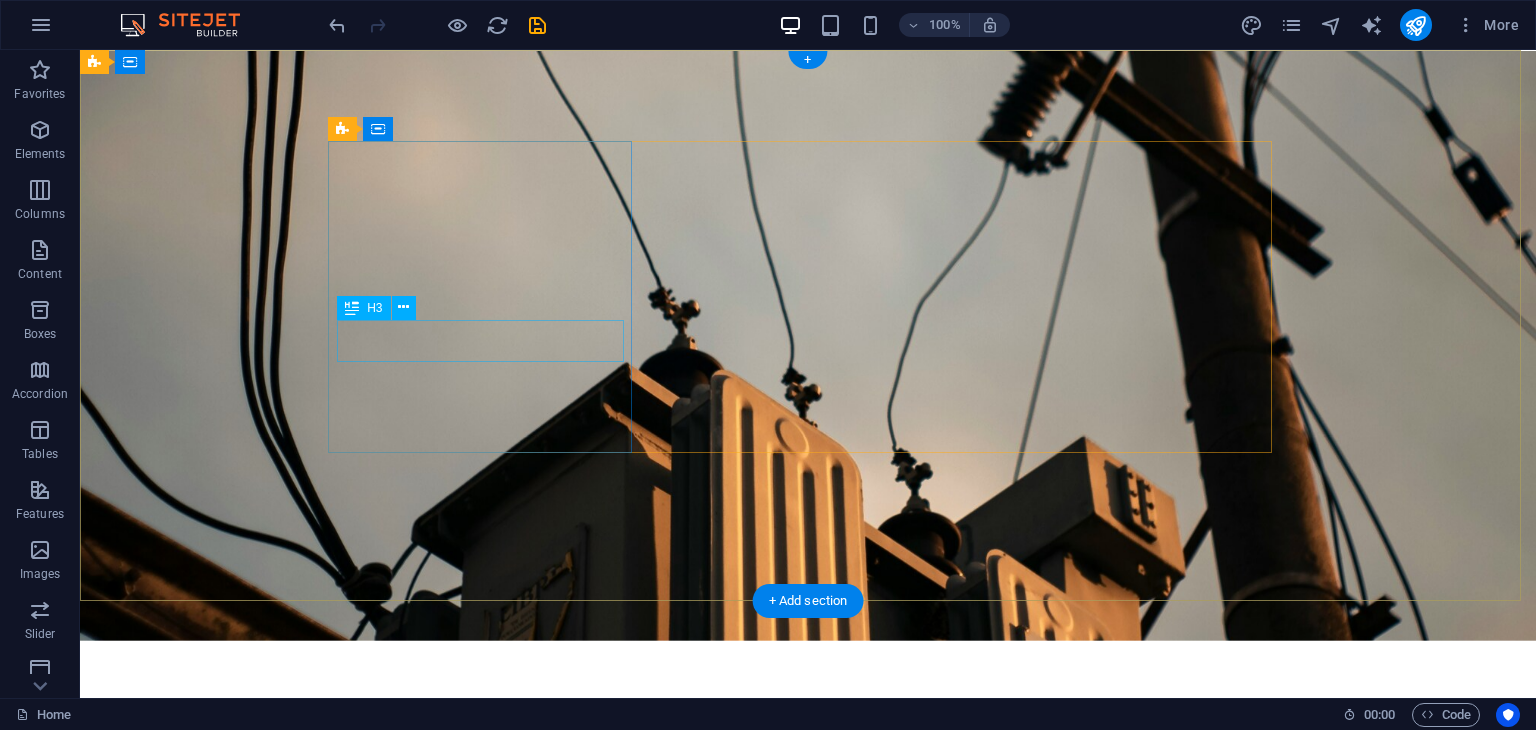 scroll, scrollTop: 200, scrollLeft: 0, axis: vertical 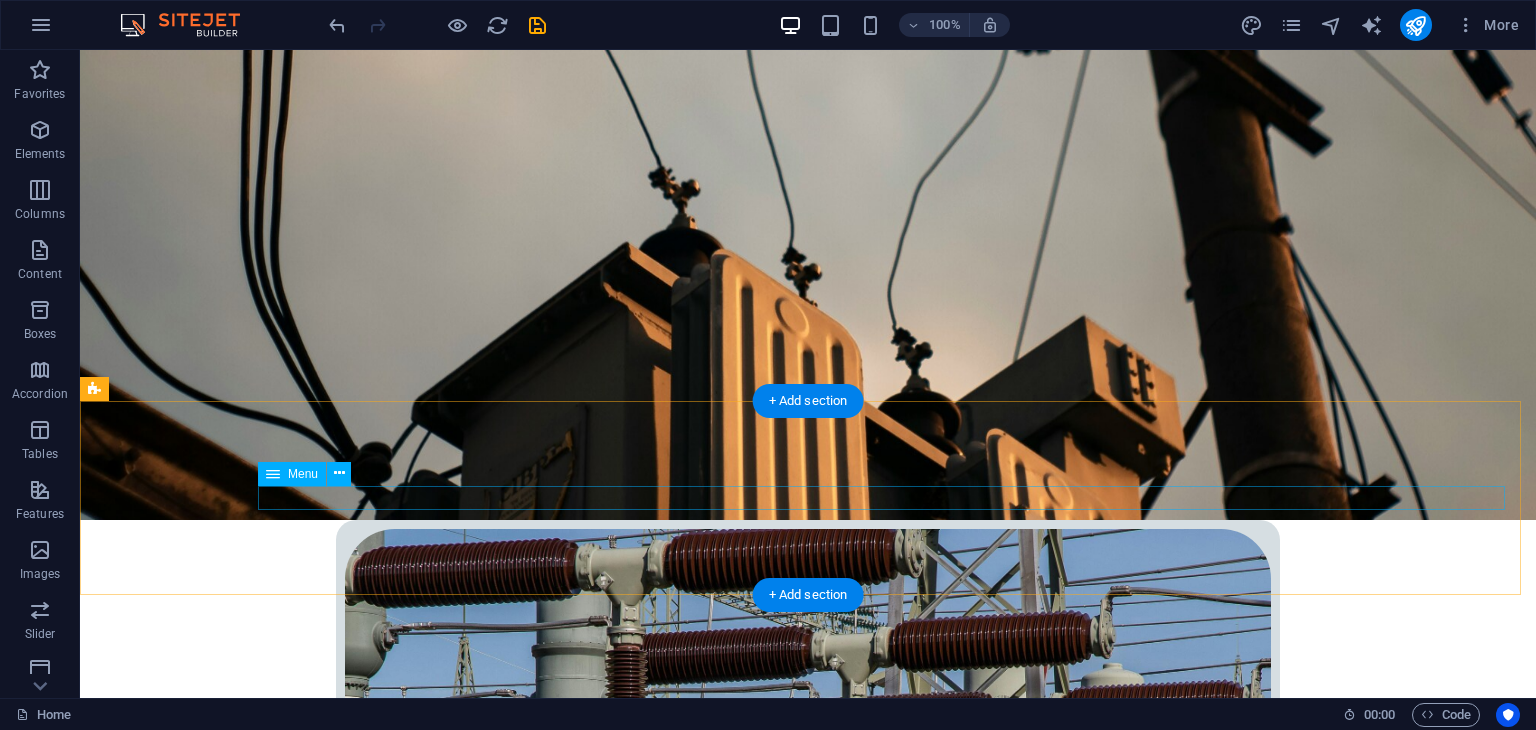 click on "Home About Our Services Products Contact" at bounding box center [808, 2673] 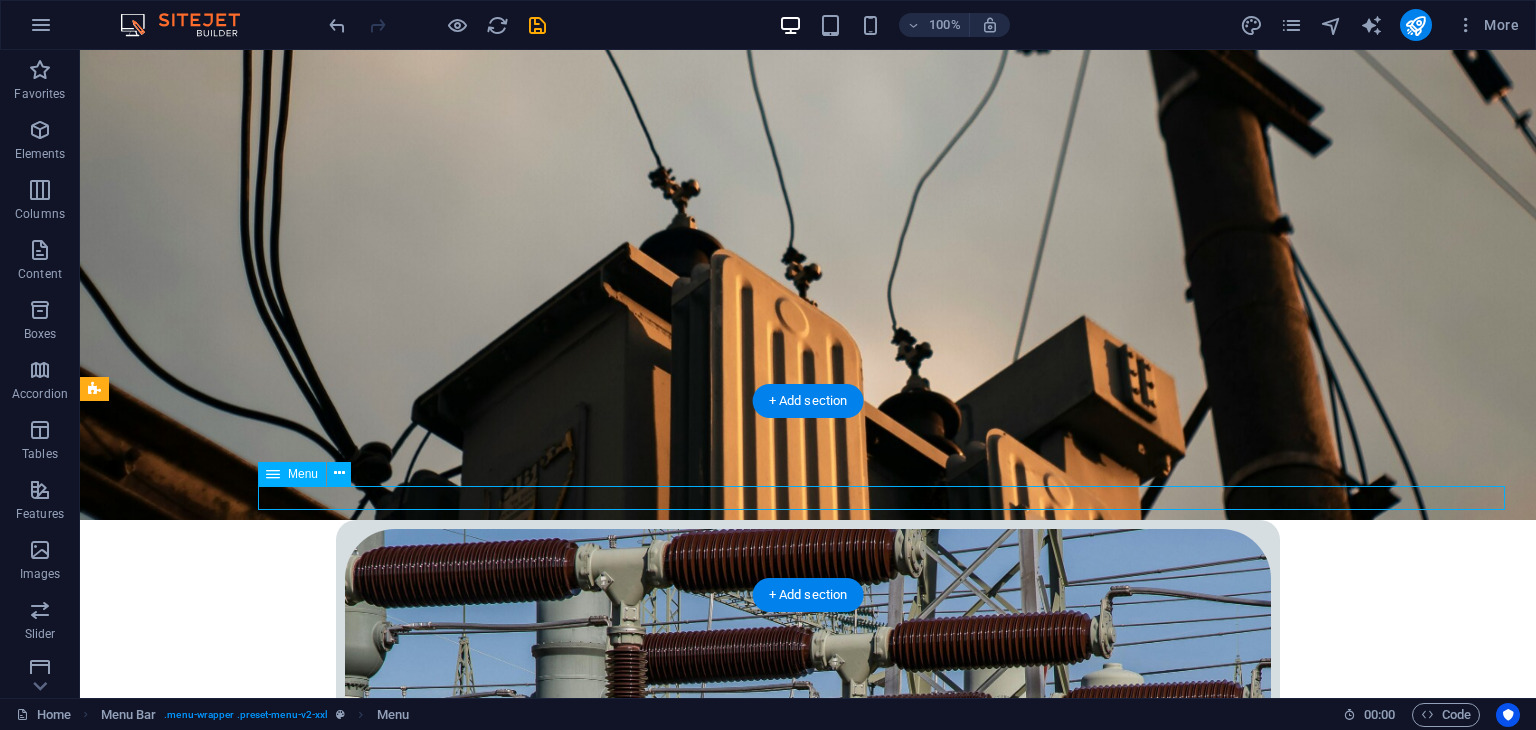 click on "Home About Our Services Products Contact" at bounding box center (808, 2673) 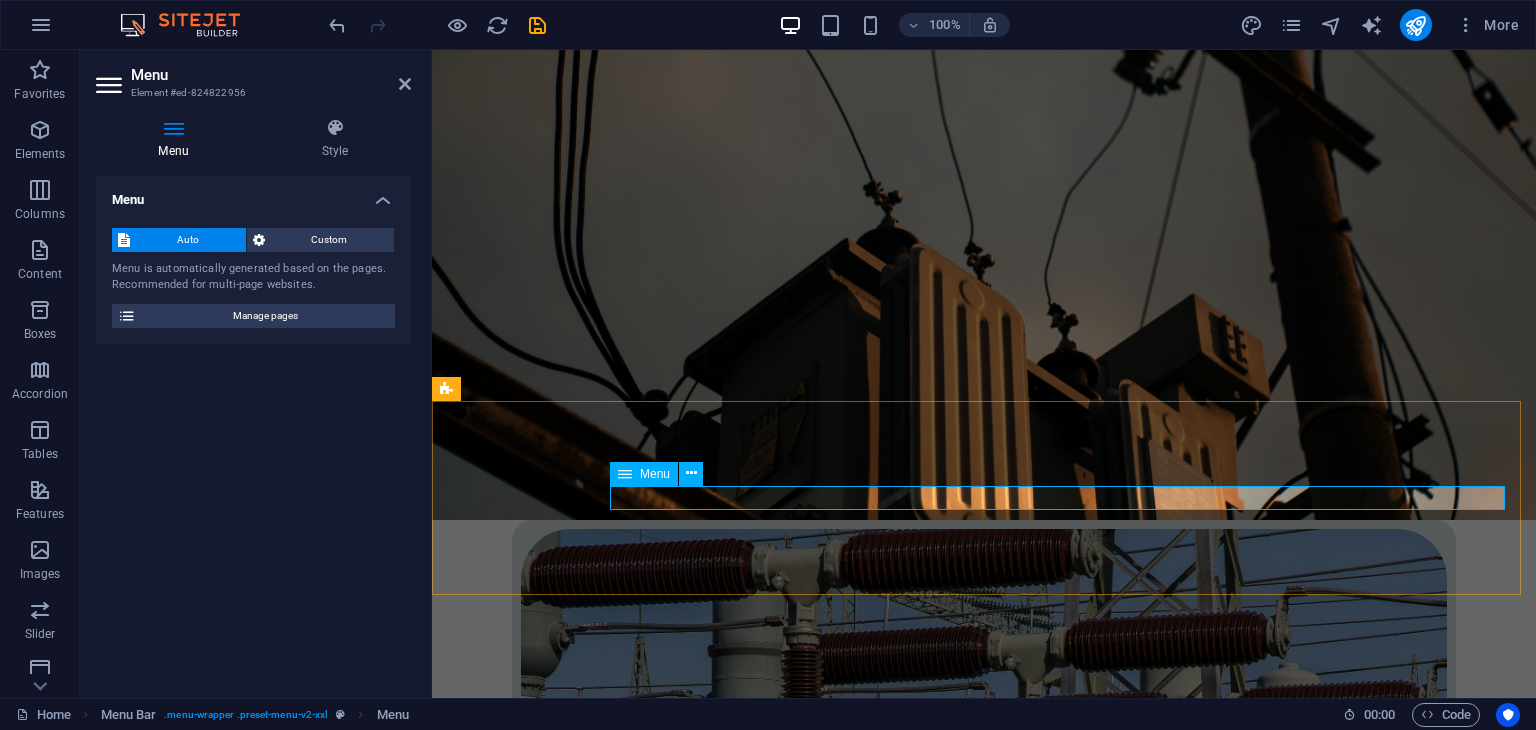 click on "Home About Our Services Products Contact" at bounding box center (984, 2673) 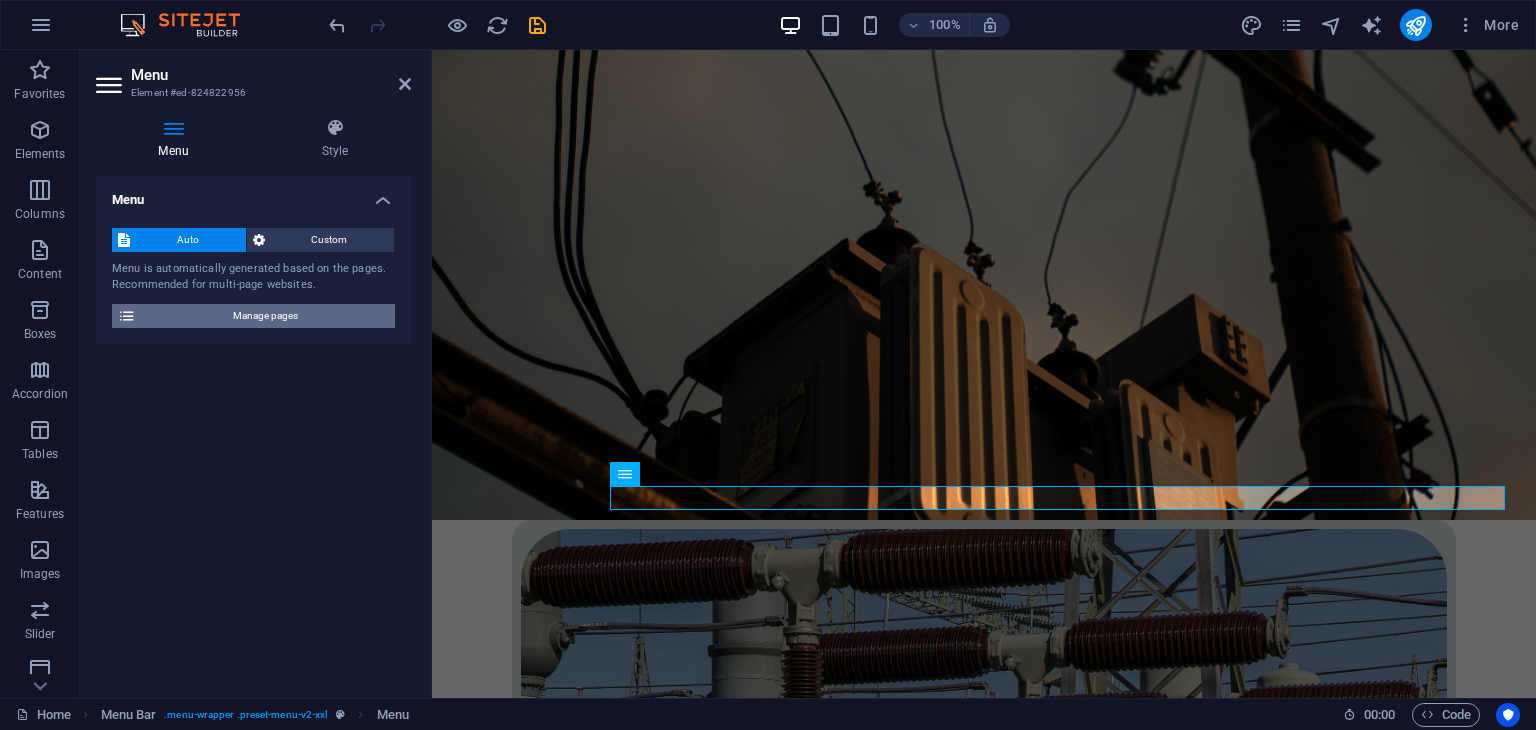 click on "Manage pages" at bounding box center (265, 316) 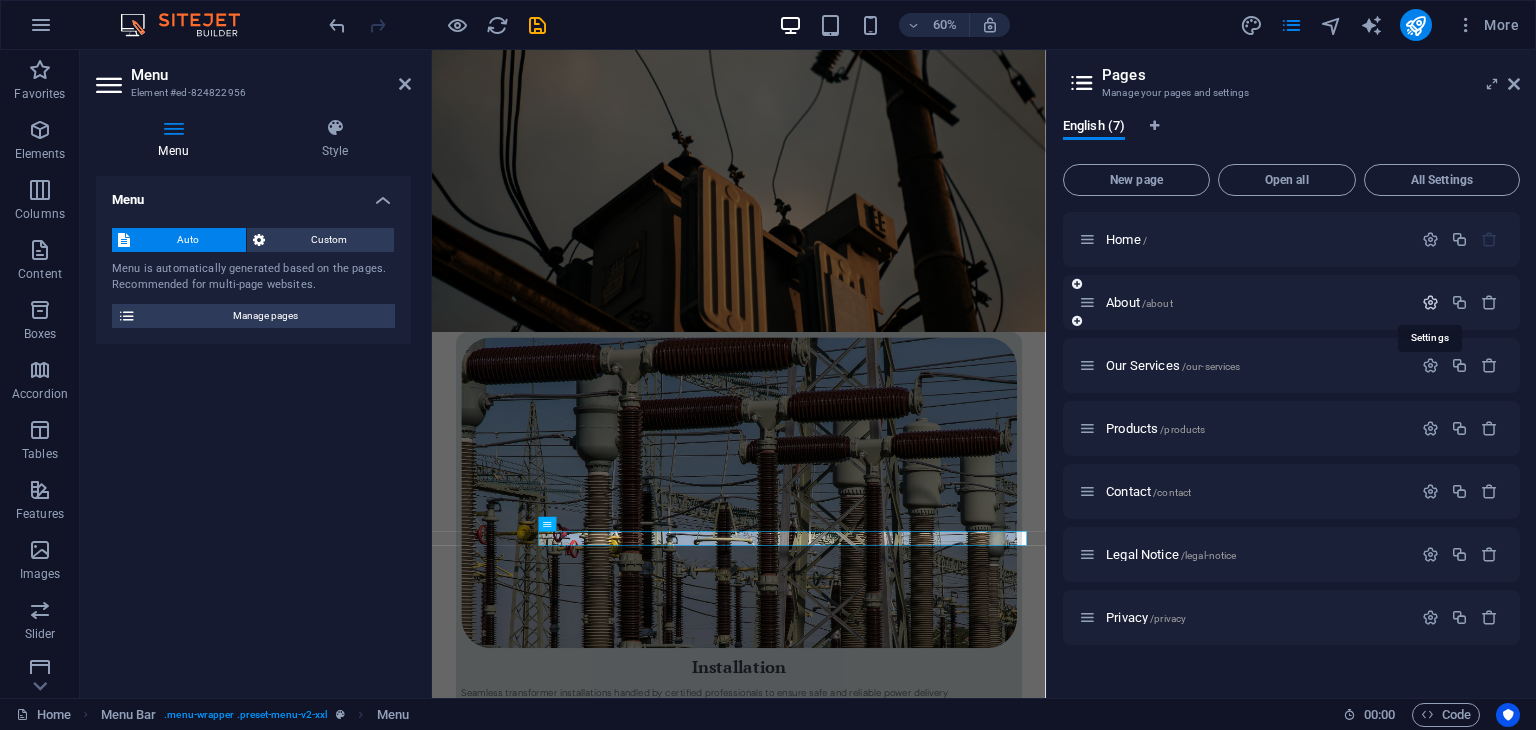 click at bounding box center [1430, 302] 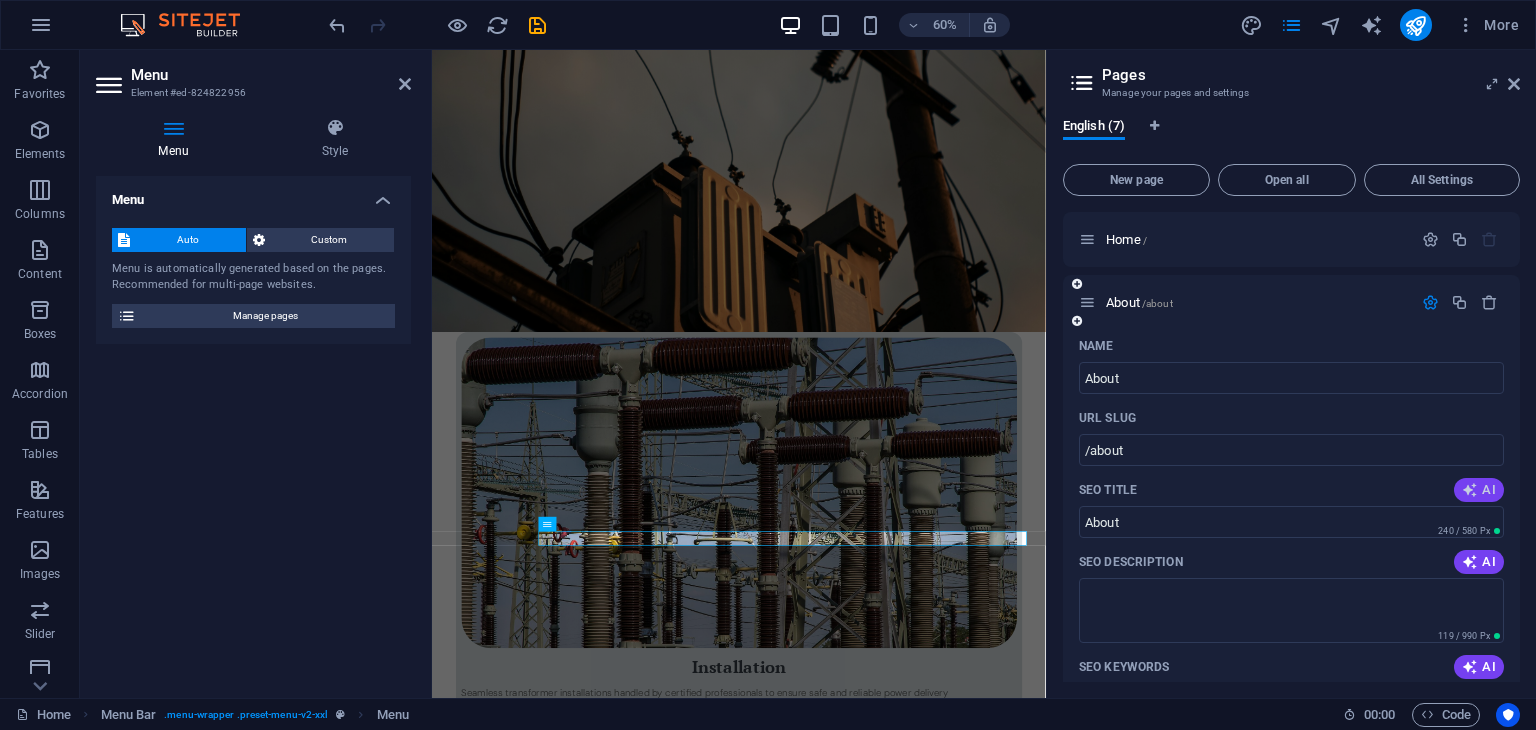 click on "AI" at bounding box center [1479, 490] 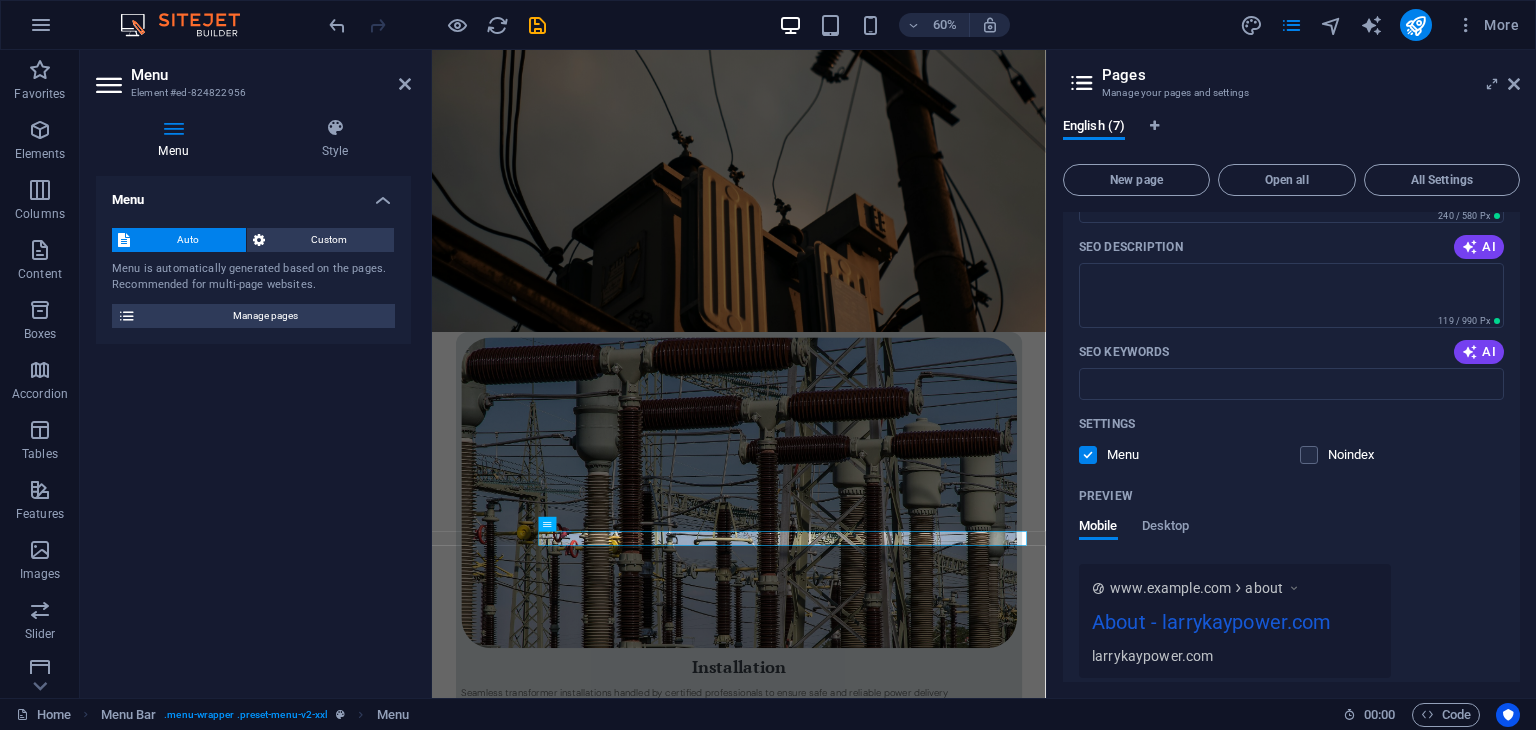 scroll, scrollTop: 400, scrollLeft: 0, axis: vertical 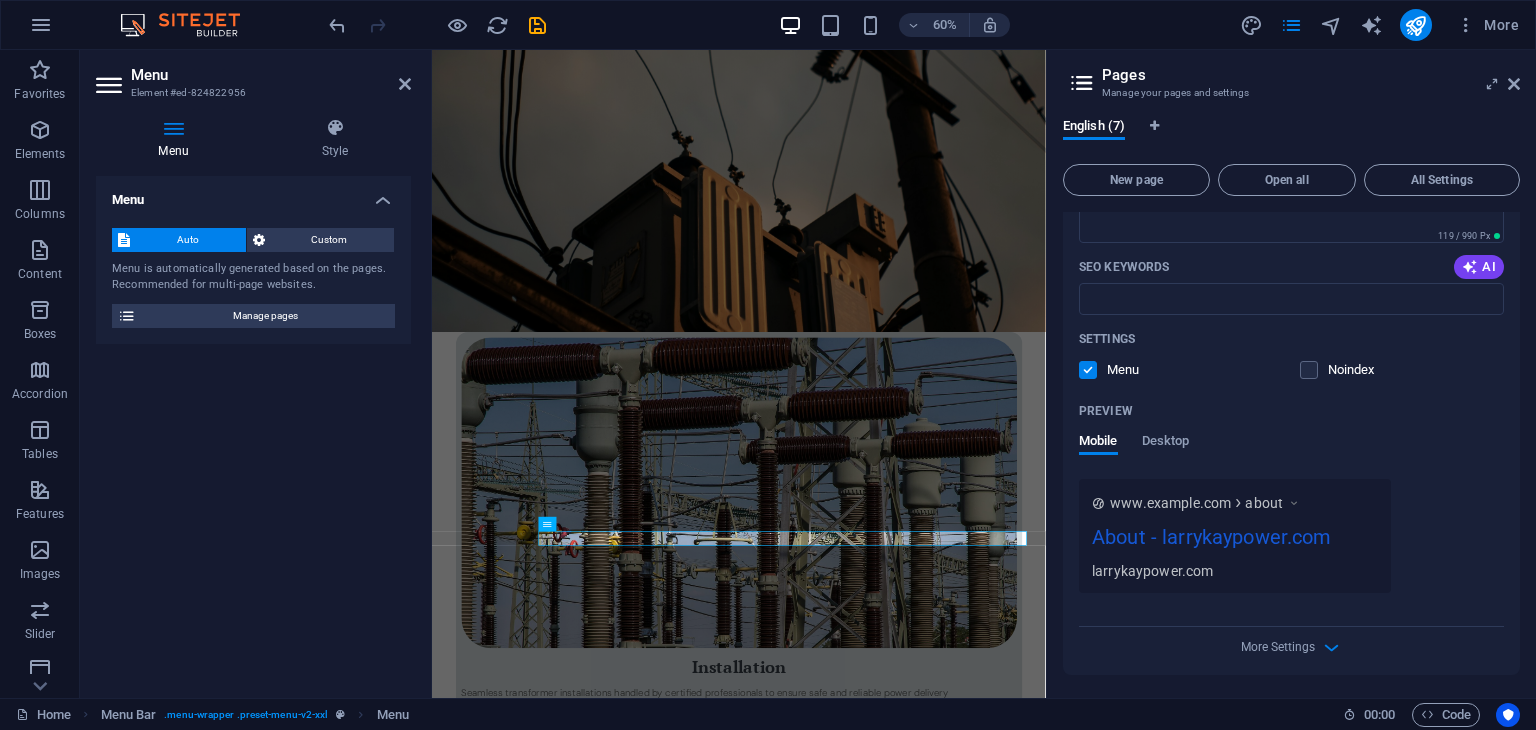type on "Meet Our Leadership Team" 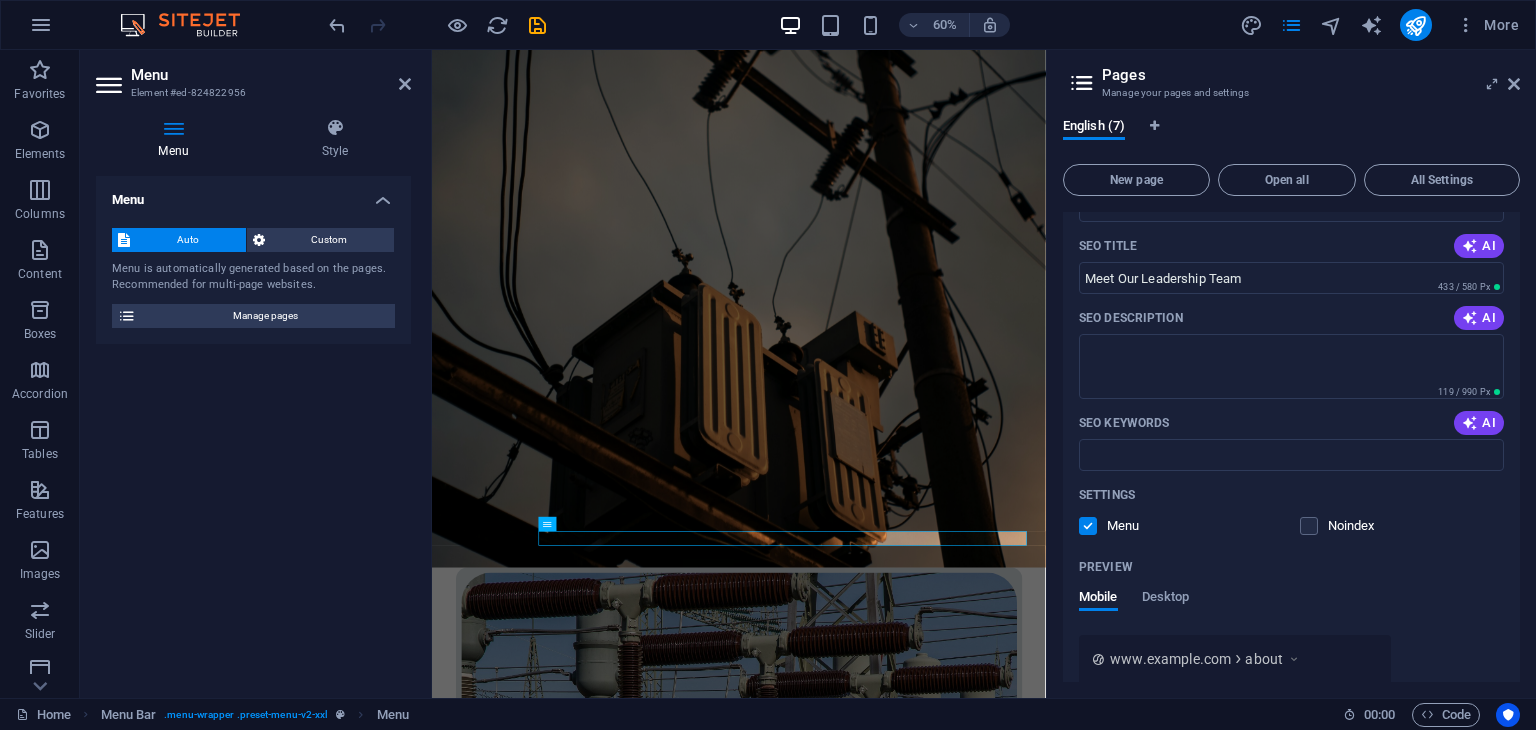 scroll, scrollTop: 0, scrollLeft: 0, axis: both 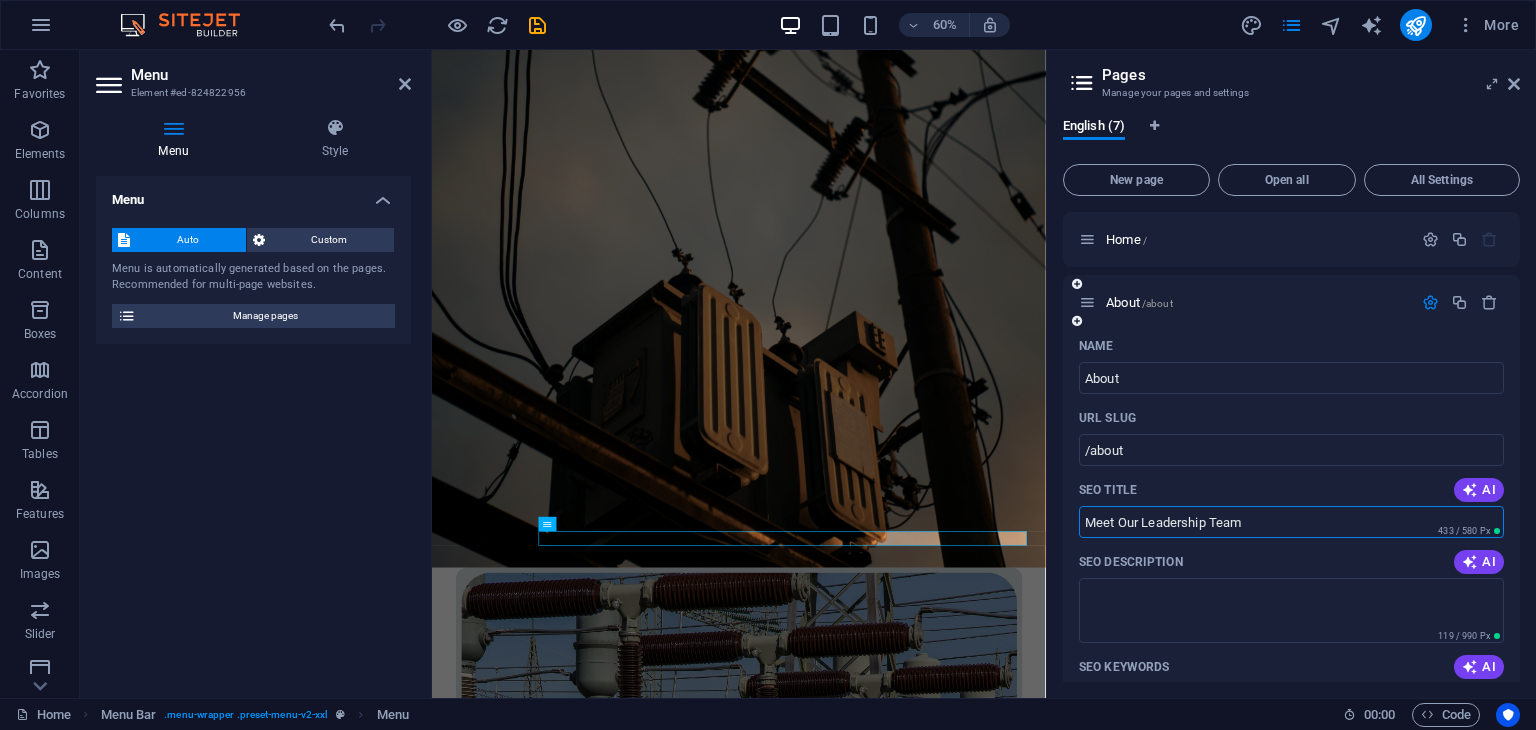 drag, startPoint x: 1248, startPoint y: 523, endPoint x: 1074, endPoint y: 531, distance: 174.1838 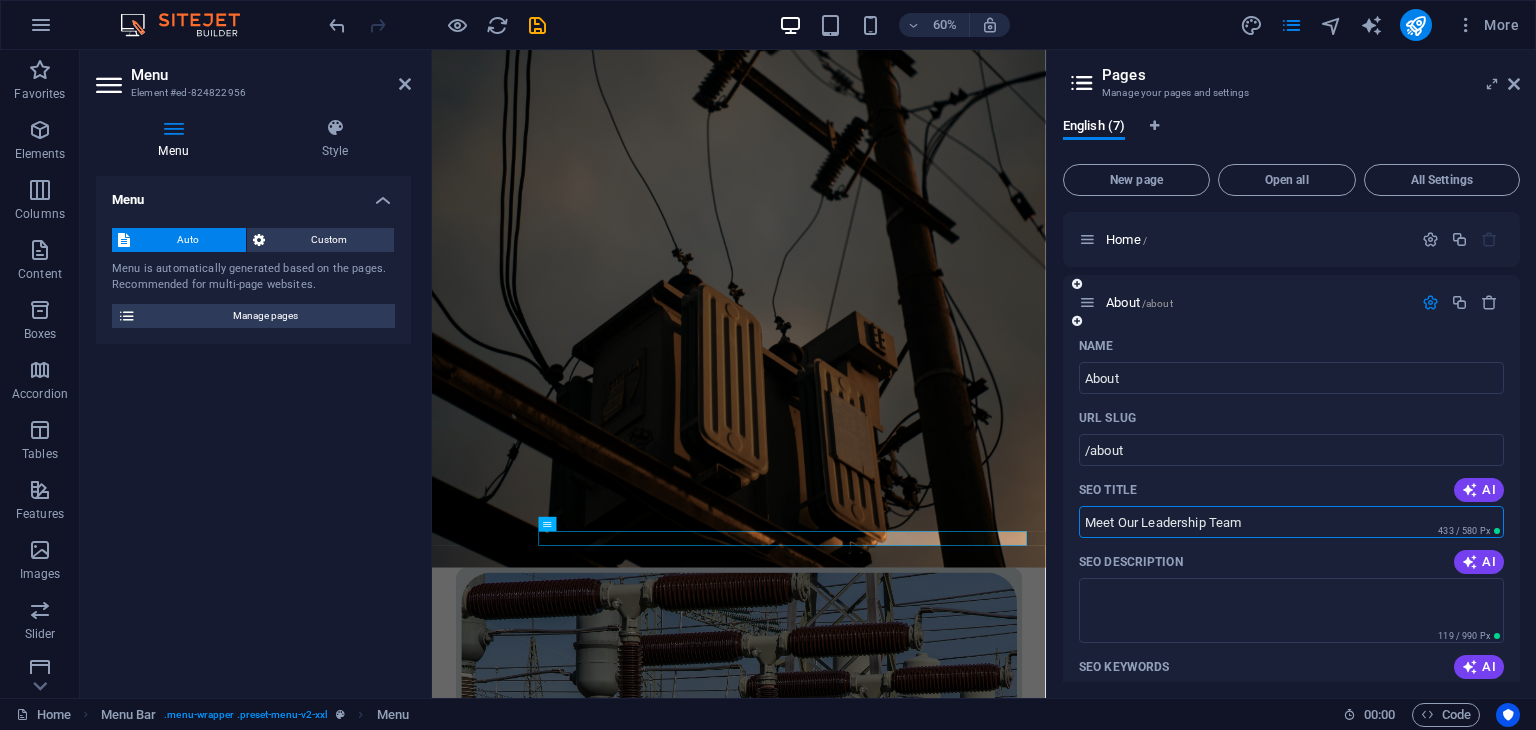 click on "Name About ​ URL SLUG /about ​ SEO Title AI Meet Our Leadership Team ​ 433 / 580 Px SEO Description AI ​ 119 / 990 Px SEO Keywords AI ​ Settings Menu Noindex Preview Mobile Desktop www.example.com about Meet Our Leadership Team - larrykaypower.com larrykaypower.com Meta tags ​ Preview Image (Open Graph) Drag files here, click to choose files or select files from Files or our free stock photos & videos More Settings" at bounding box center (1291, 716) 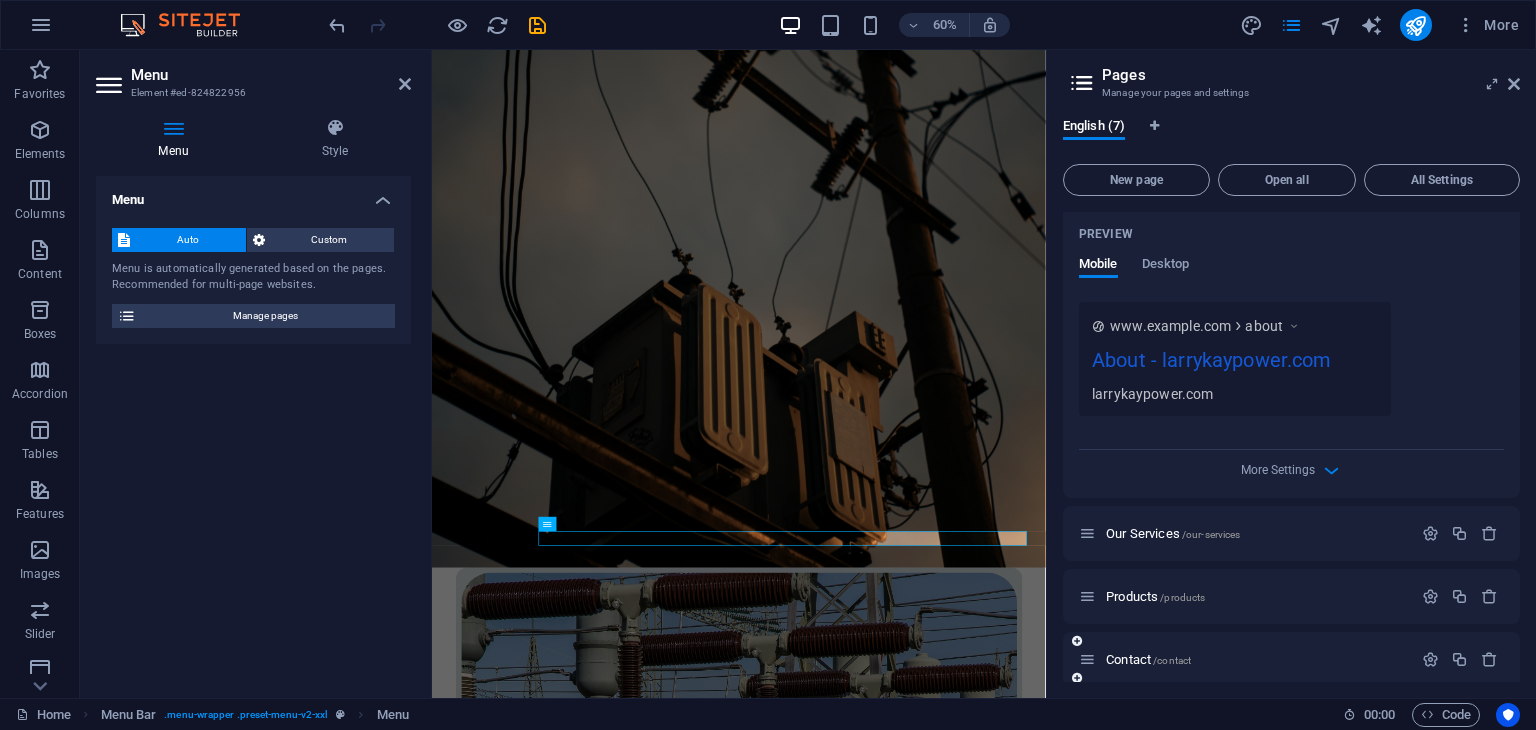 scroll, scrollTop: 716, scrollLeft: 0, axis: vertical 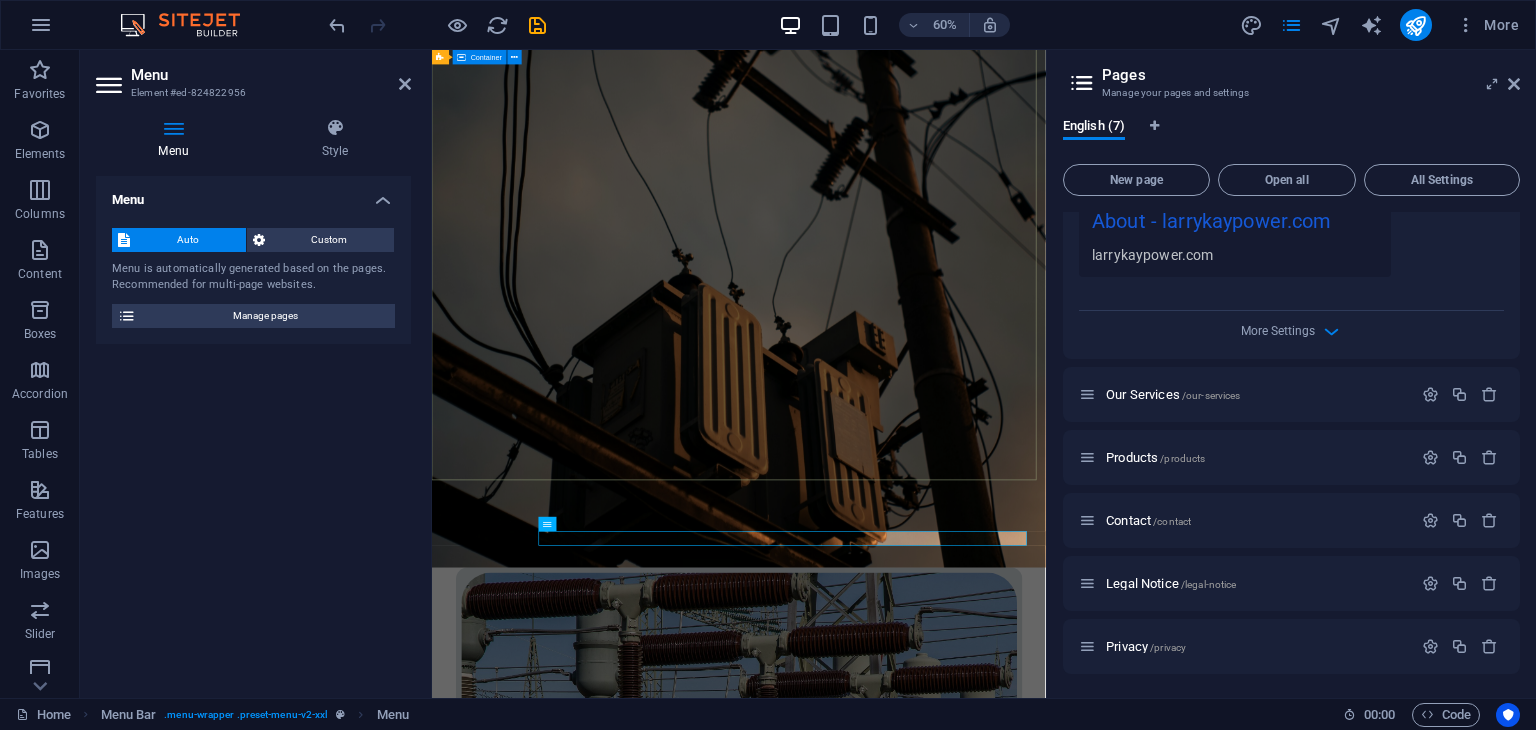 type 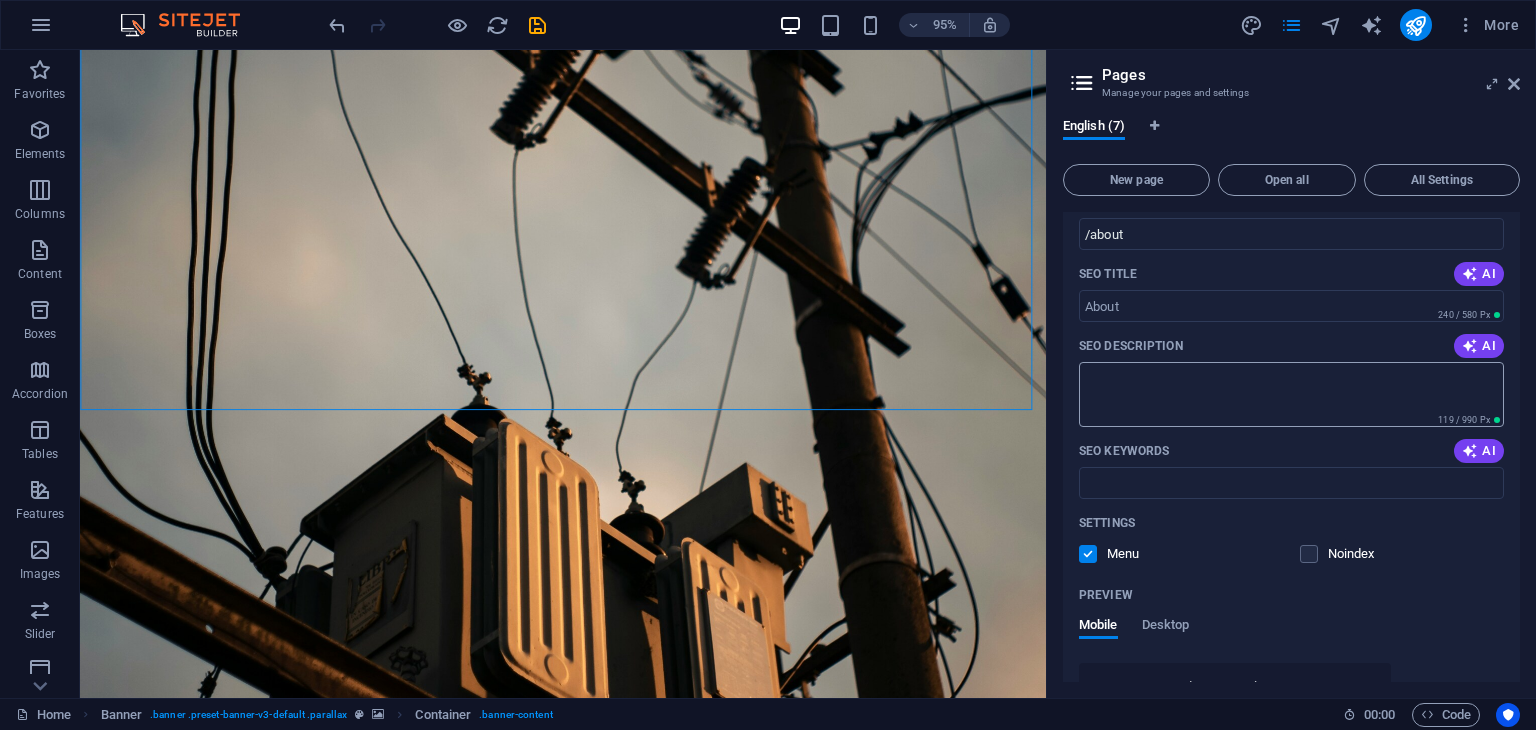 scroll, scrollTop: 0, scrollLeft: 0, axis: both 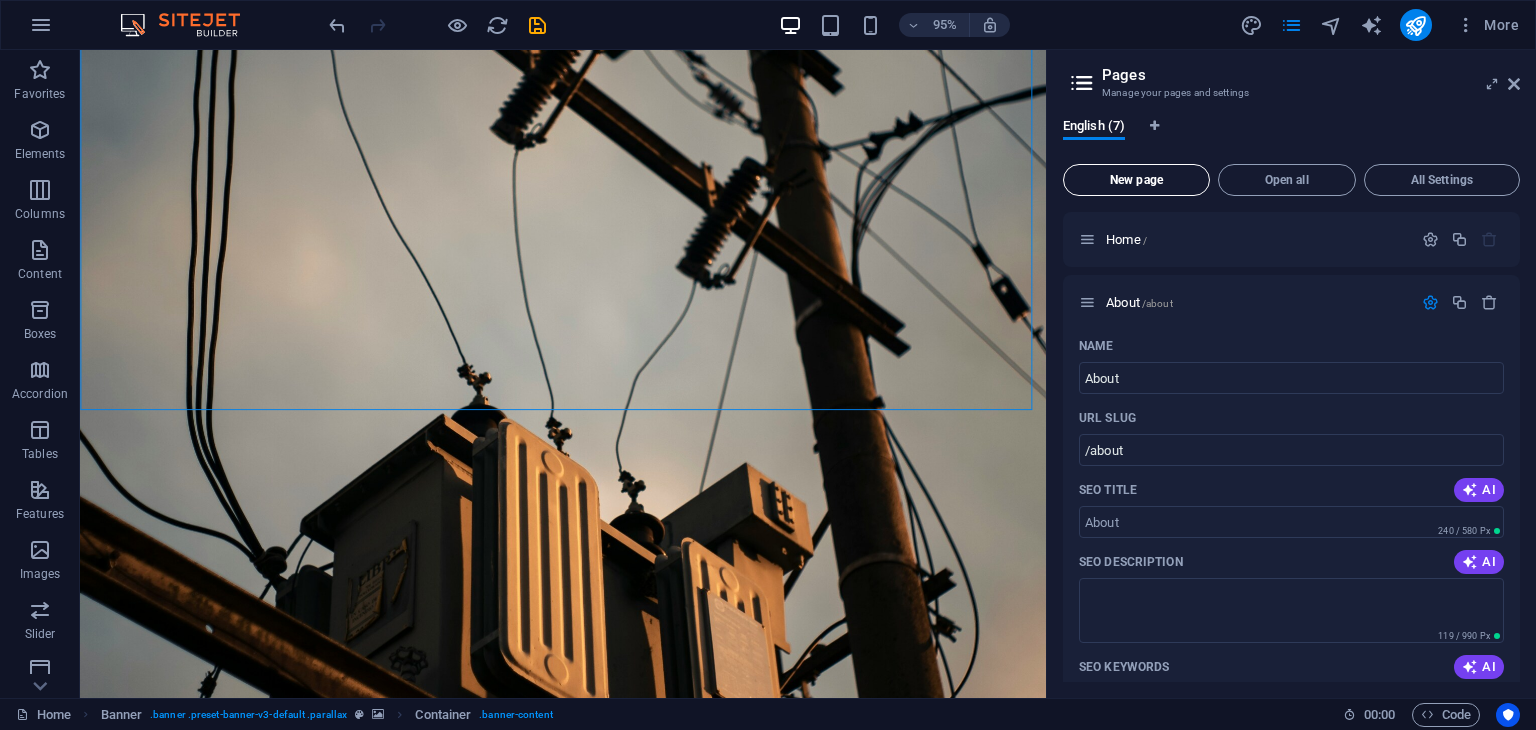 click on "New page" at bounding box center (1136, 180) 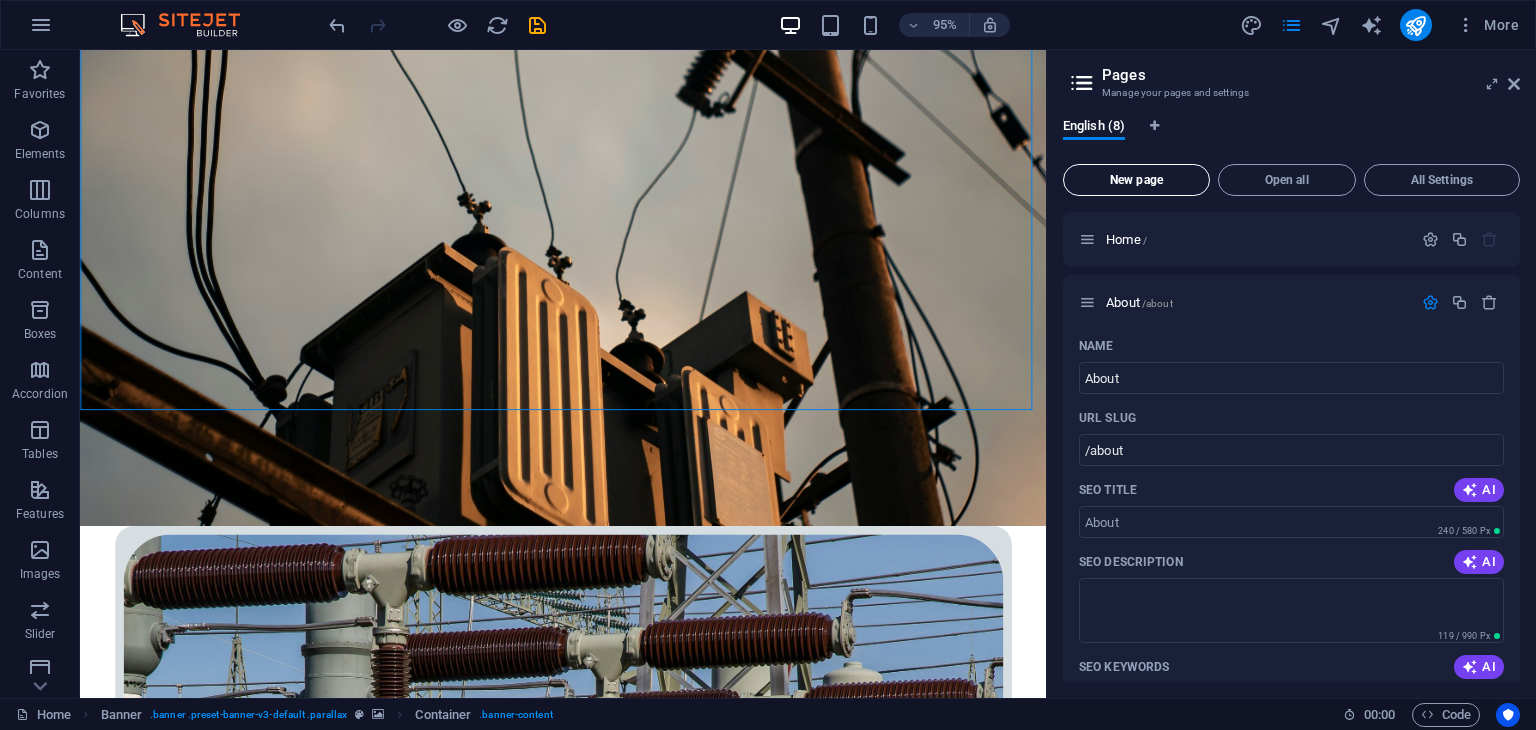 scroll, scrollTop: 1054, scrollLeft: 0, axis: vertical 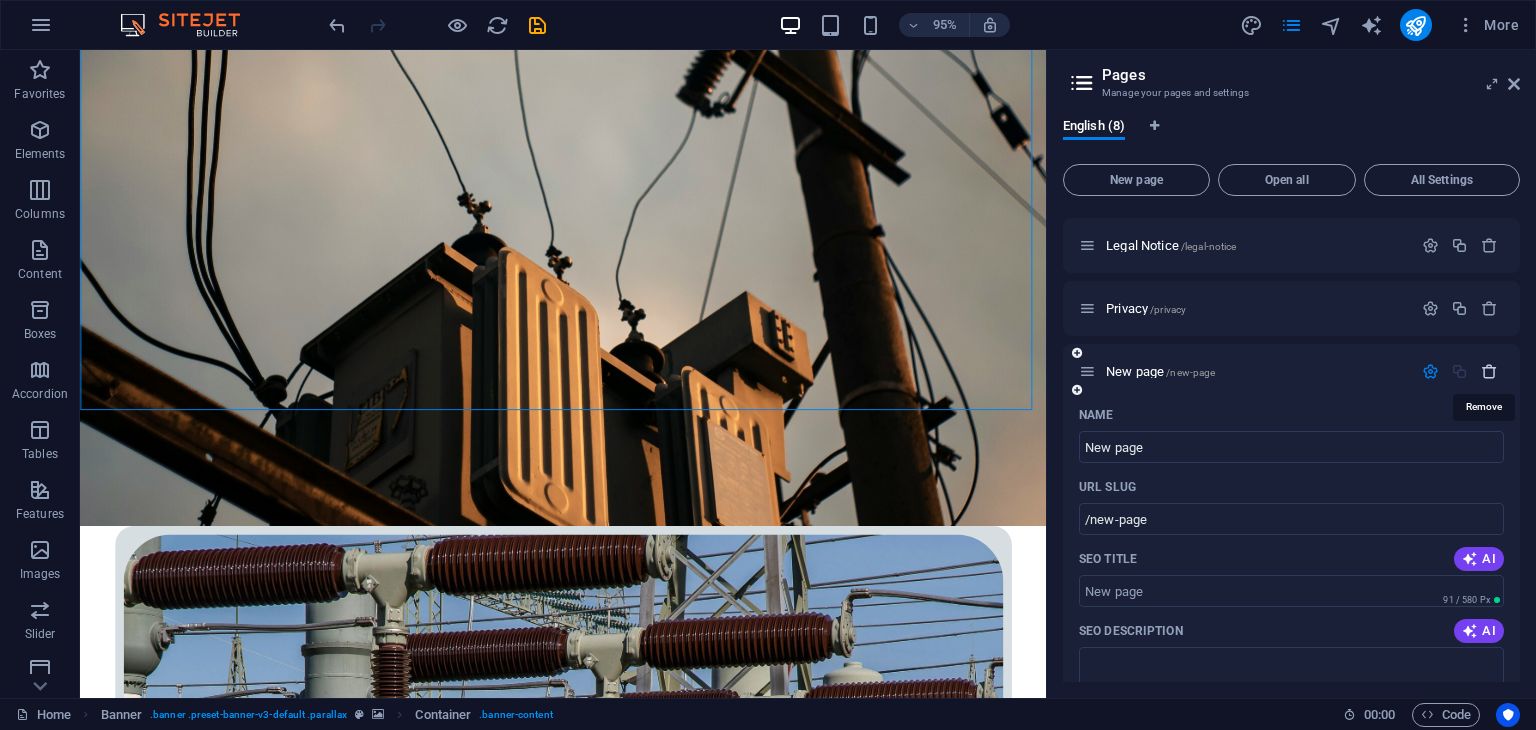 click at bounding box center (1489, 371) 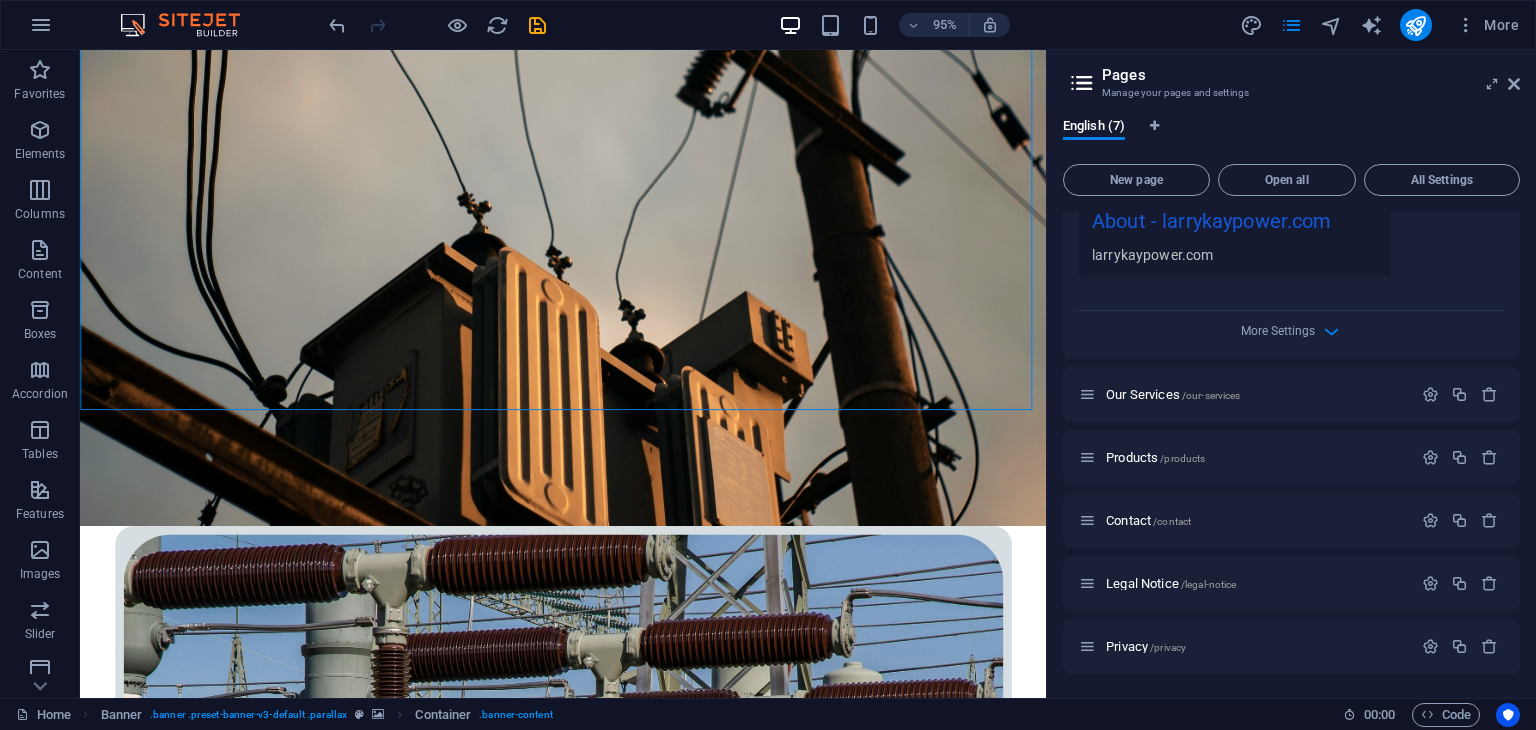 scroll, scrollTop: 716, scrollLeft: 0, axis: vertical 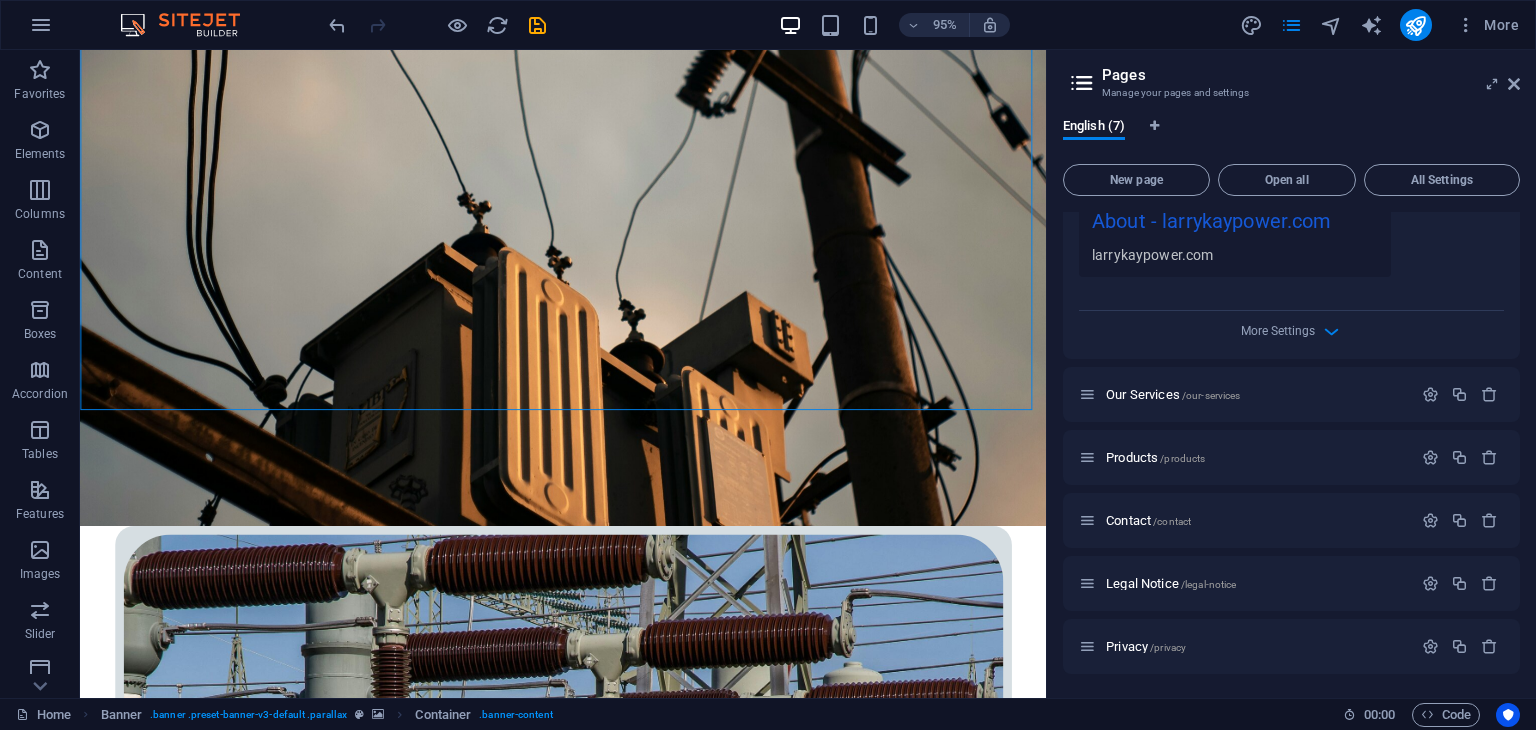 click at bounding box center [1082, 83] 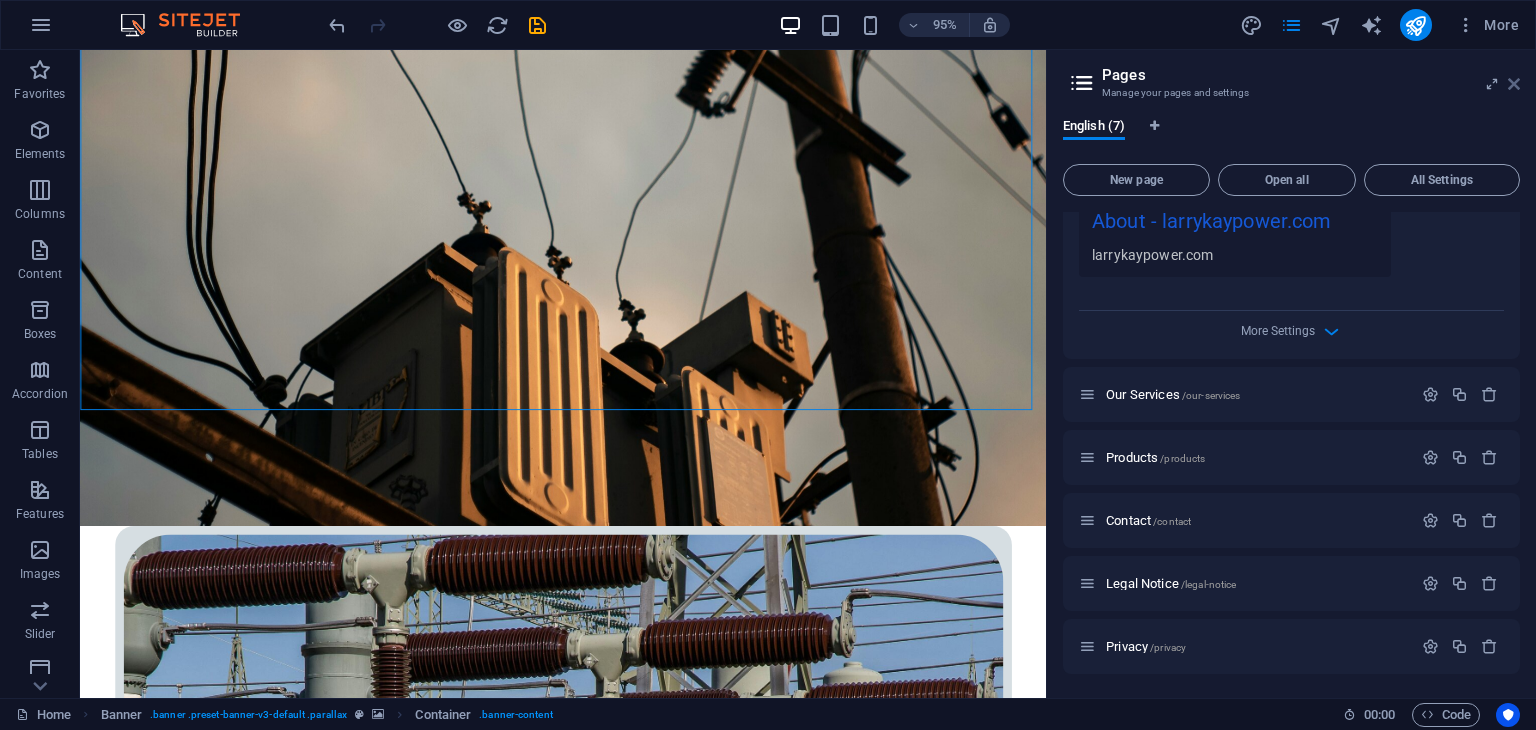 click at bounding box center (1514, 84) 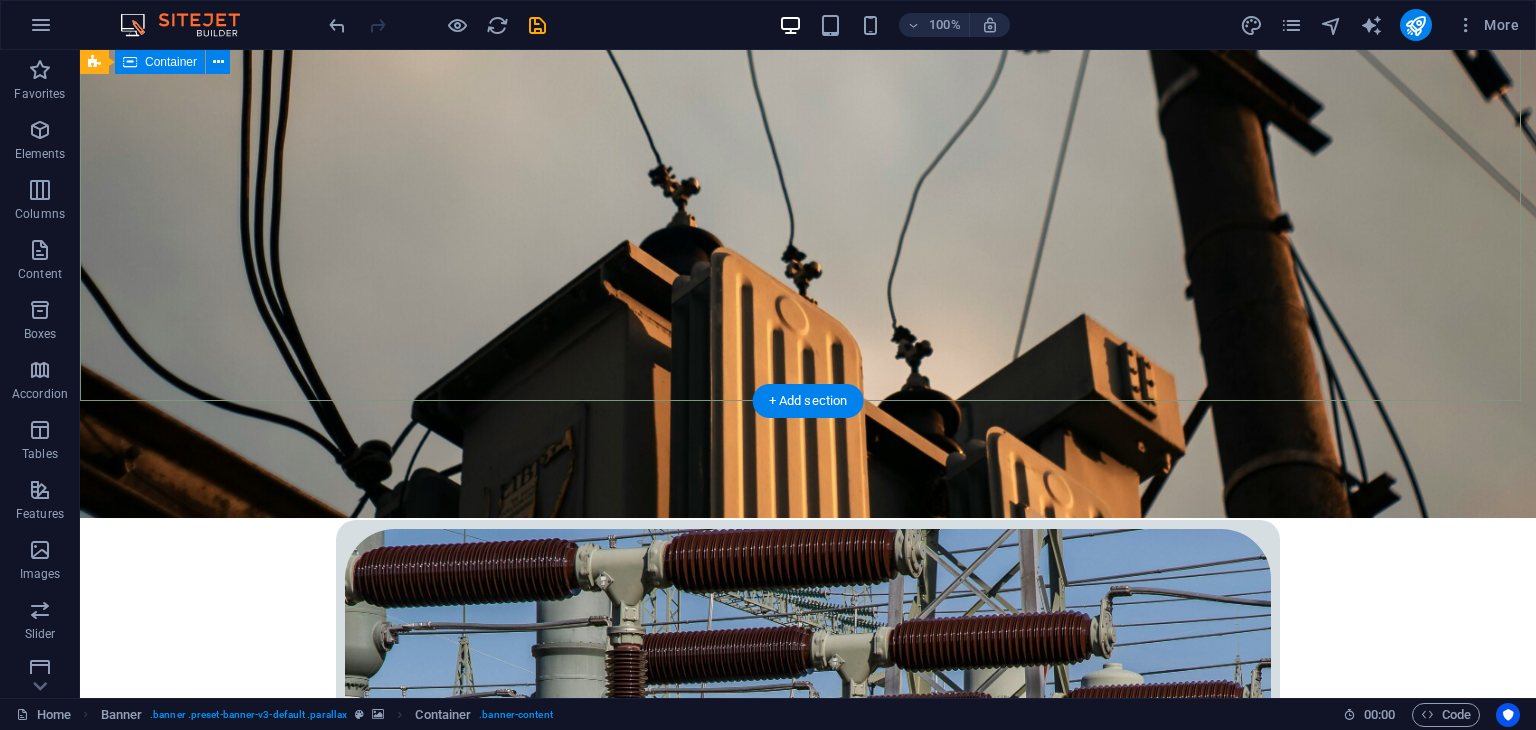 scroll, scrollTop: 0, scrollLeft: 0, axis: both 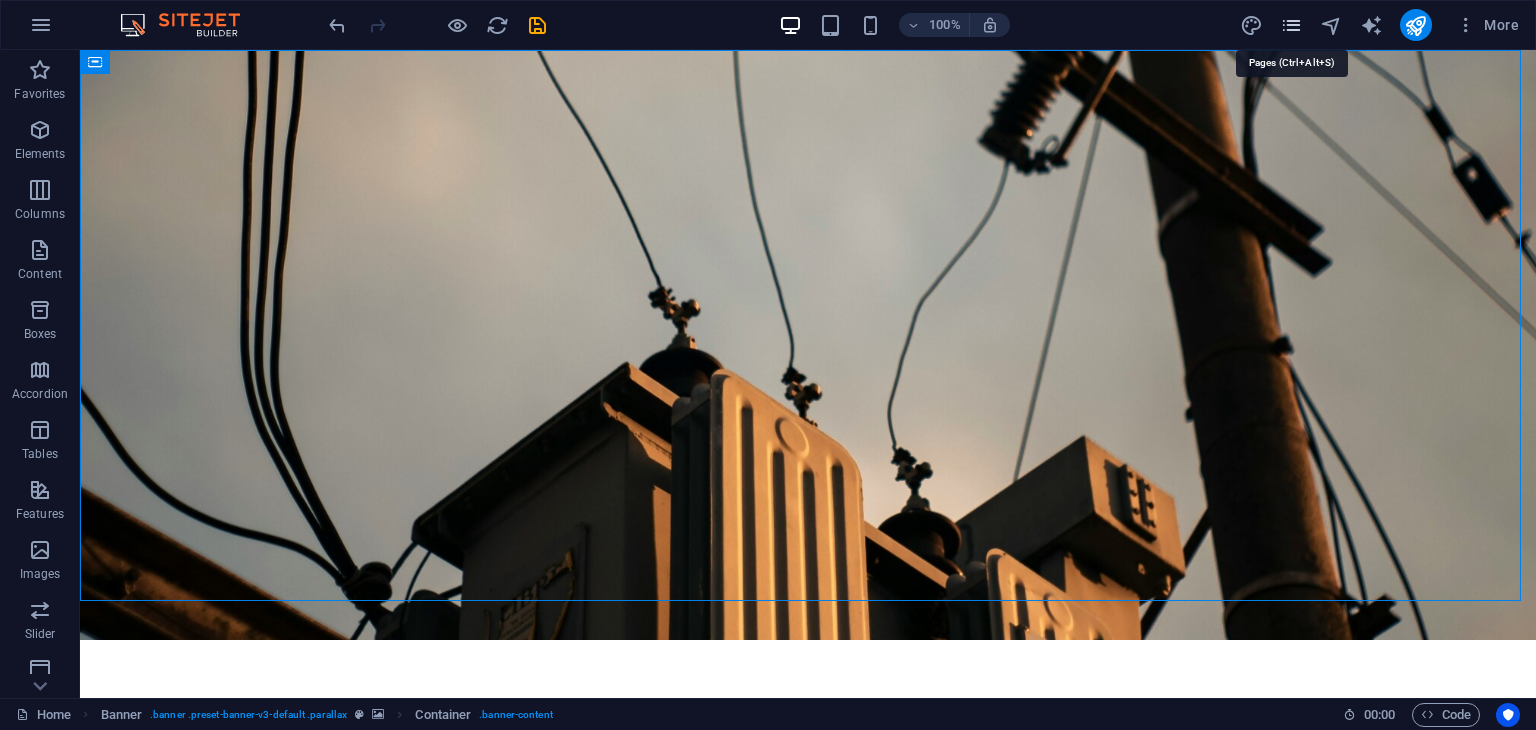 click at bounding box center [1291, 25] 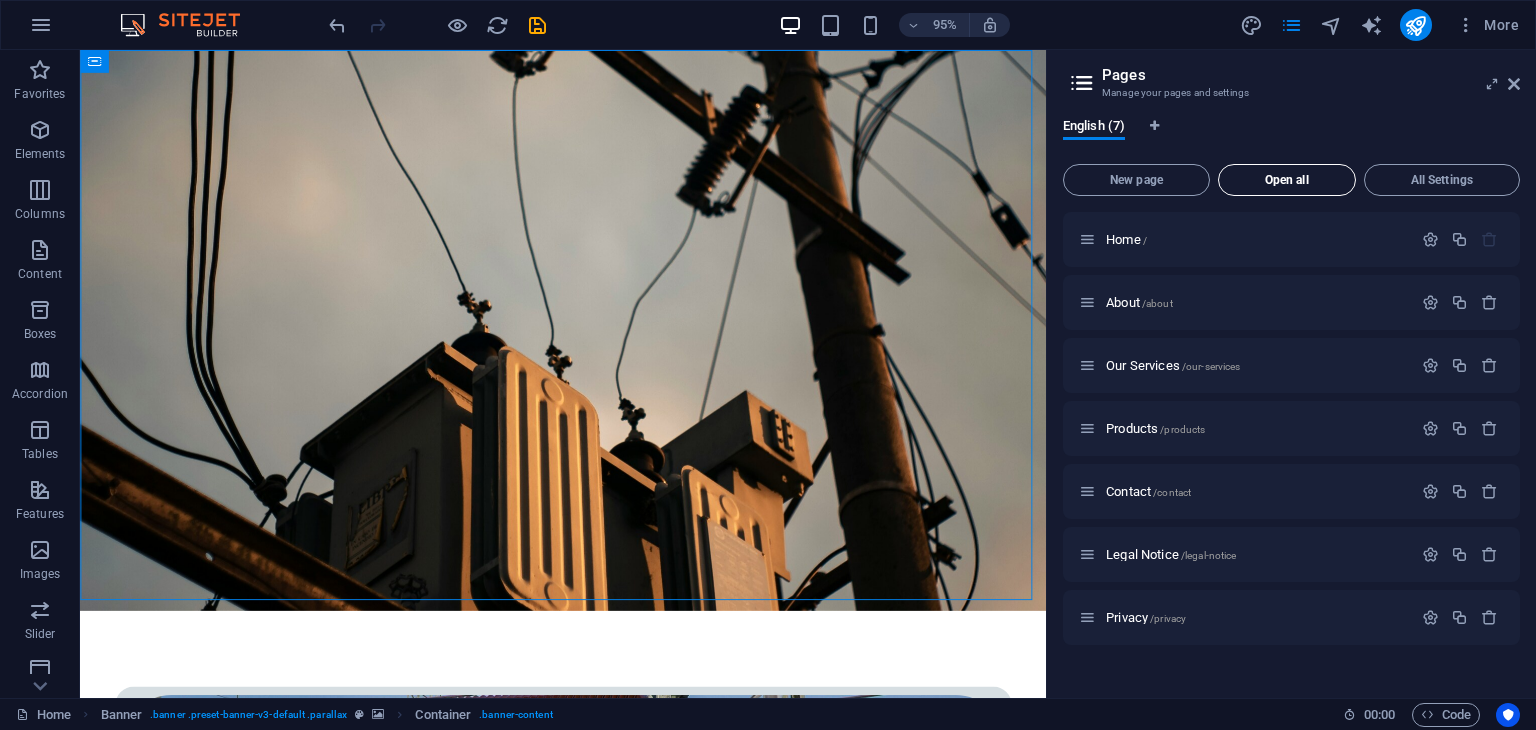 click on "Open all" at bounding box center (1287, 180) 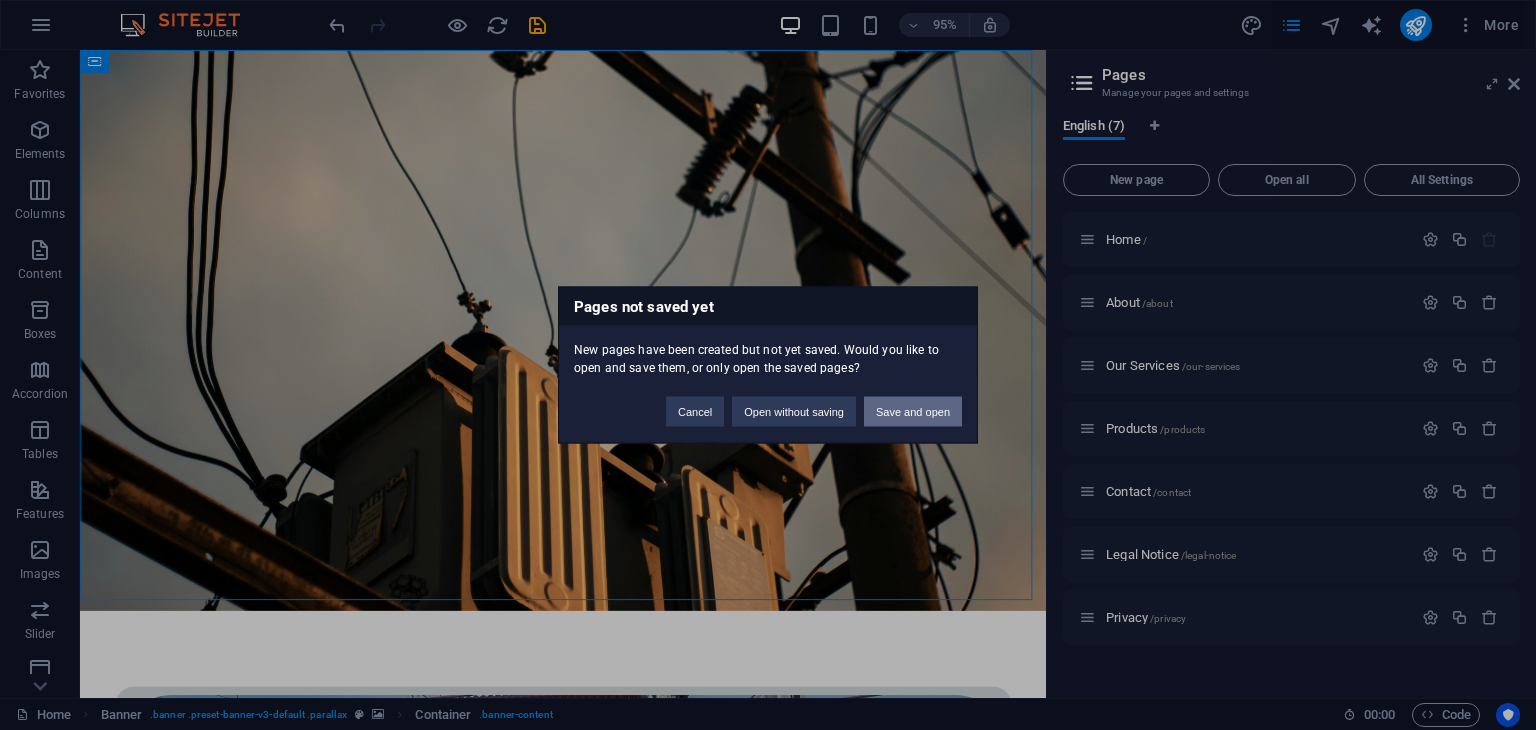 click on "Save and open" at bounding box center [913, 412] 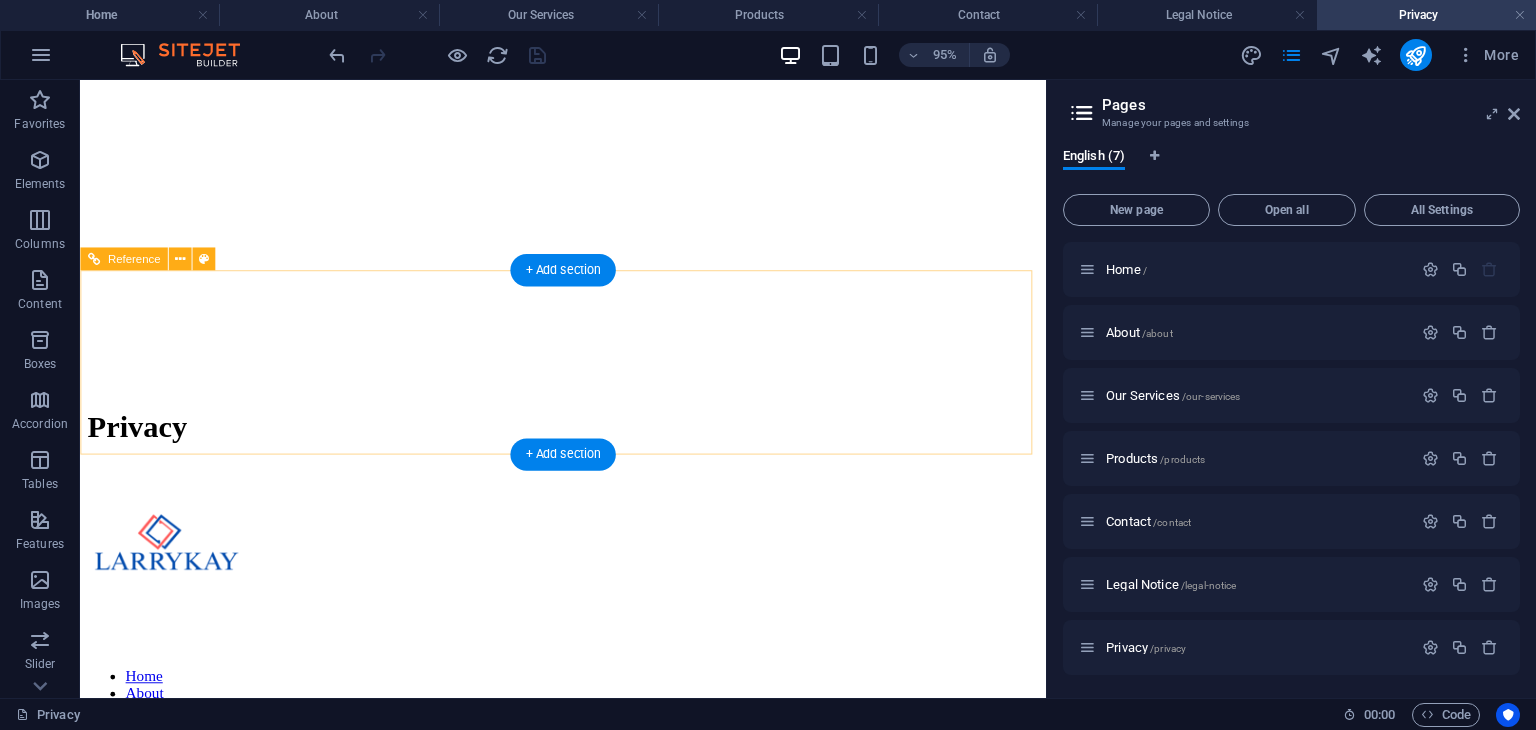 scroll, scrollTop: 0, scrollLeft: 0, axis: both 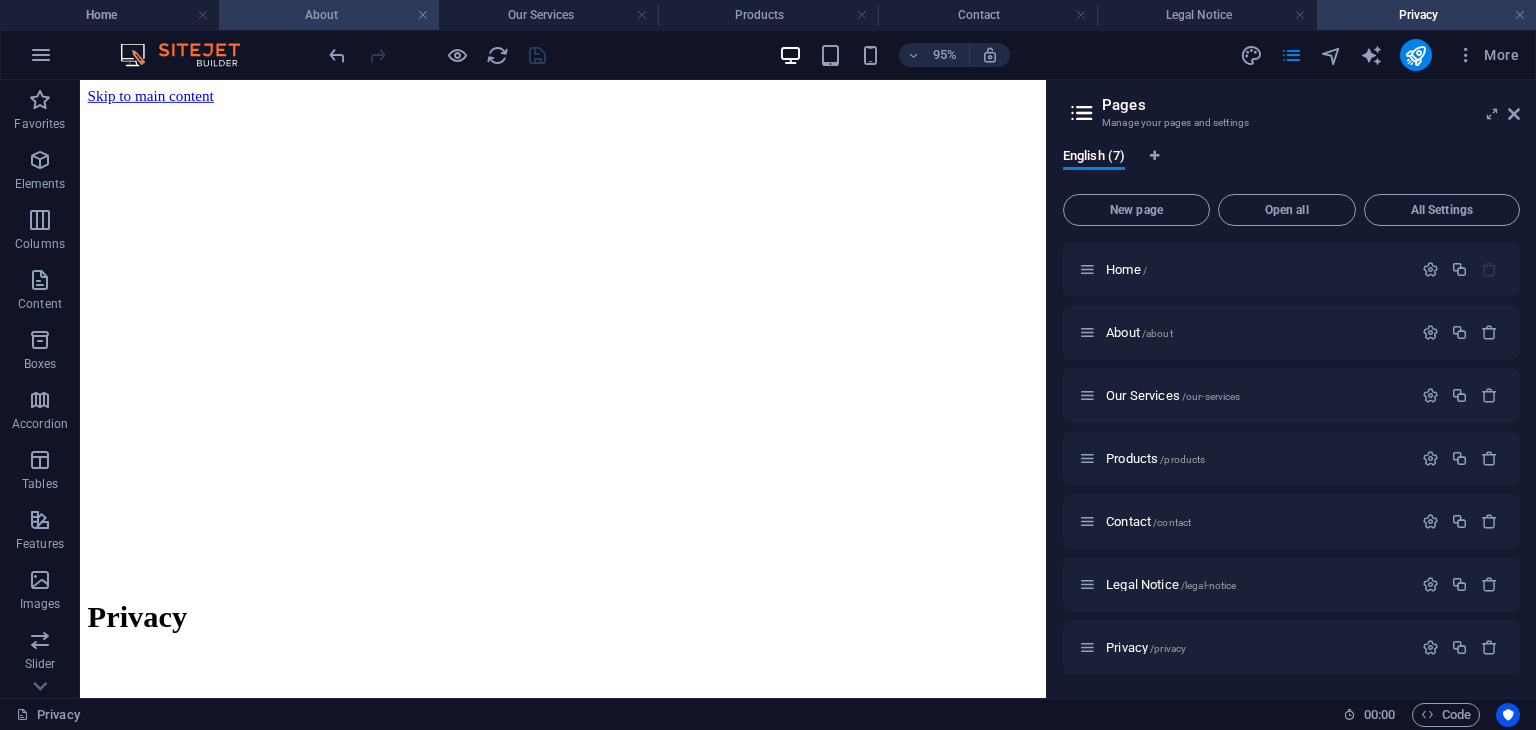click on "About" at bounding box center [328, 15] 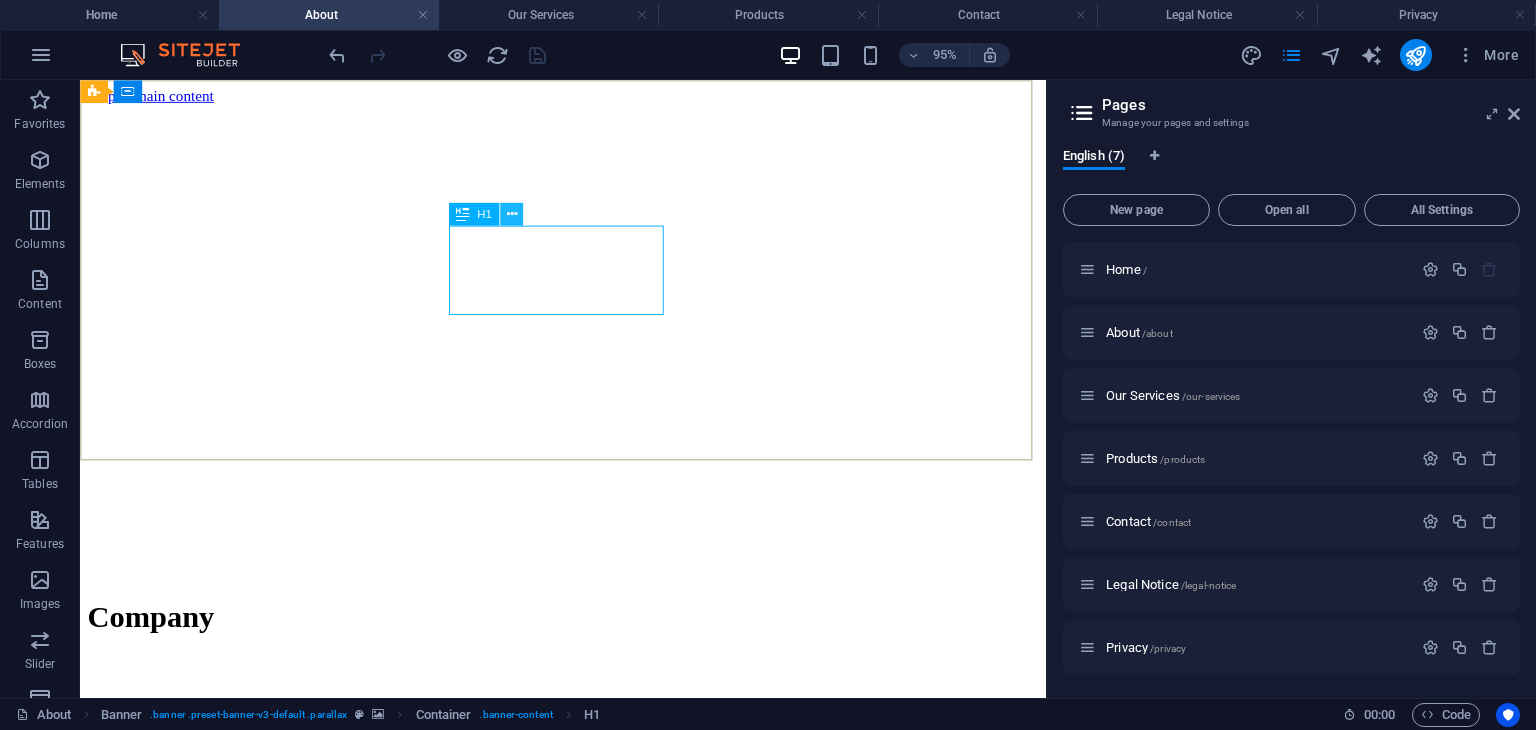 click at bounding box center (511, 214) 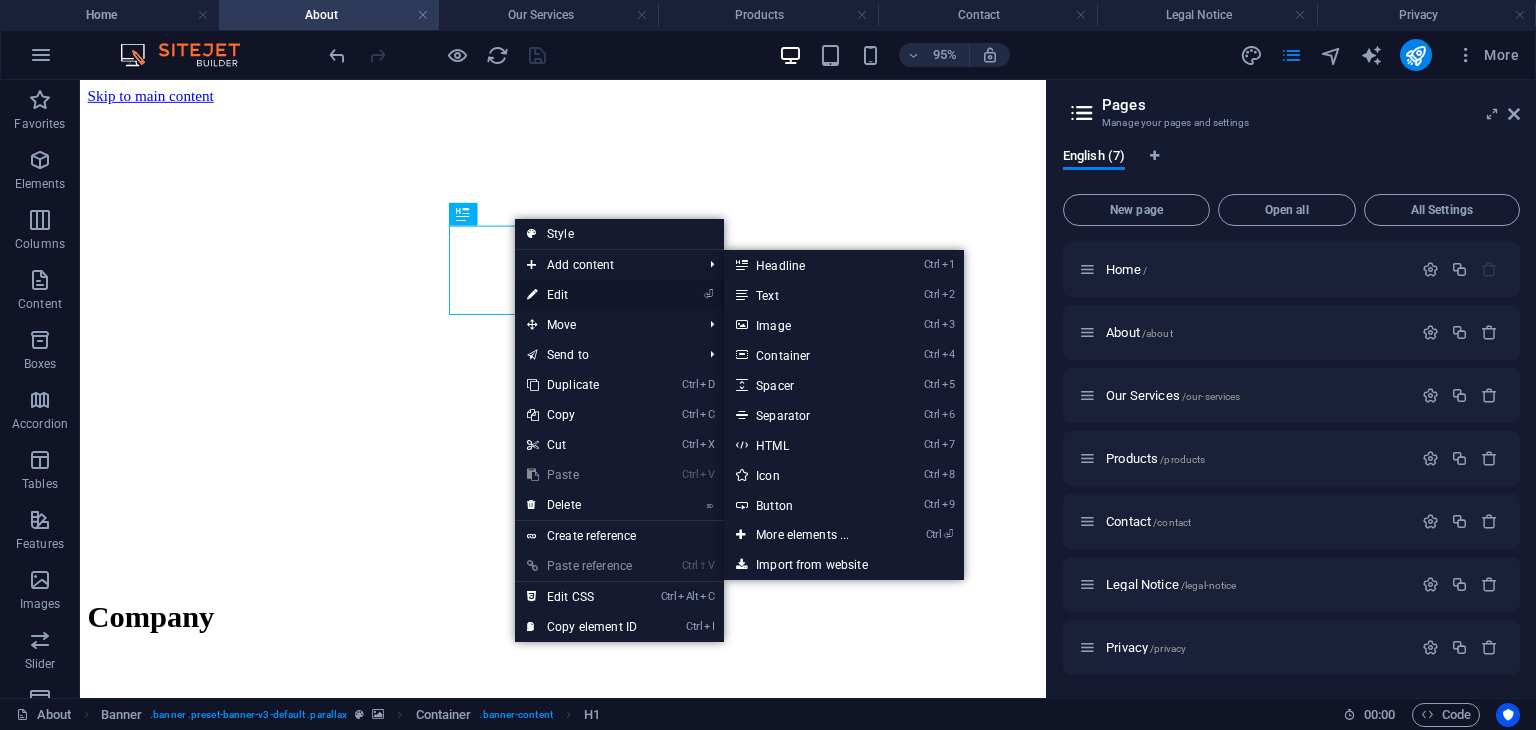 click on "⏎  Edit" at bounding box center [582, 295] 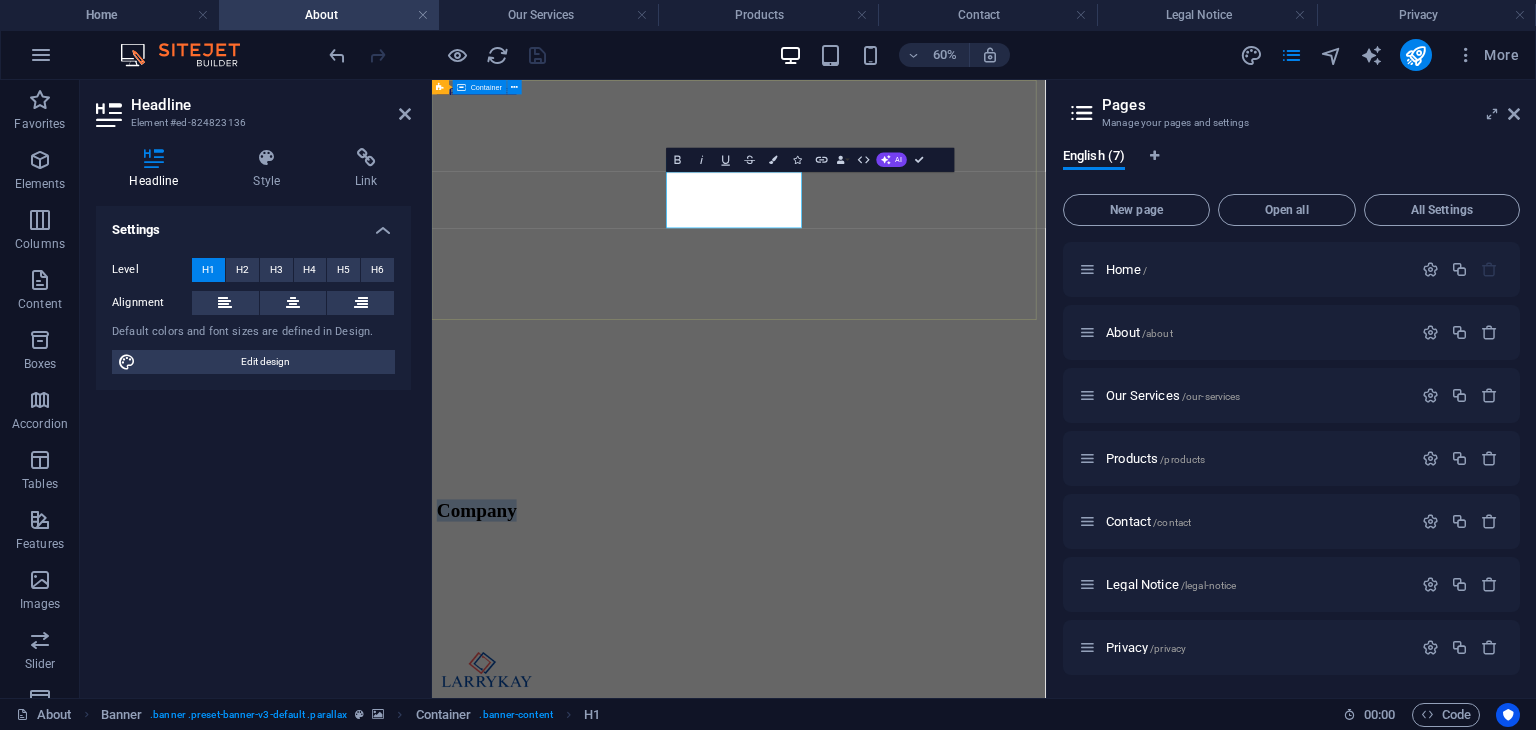 type 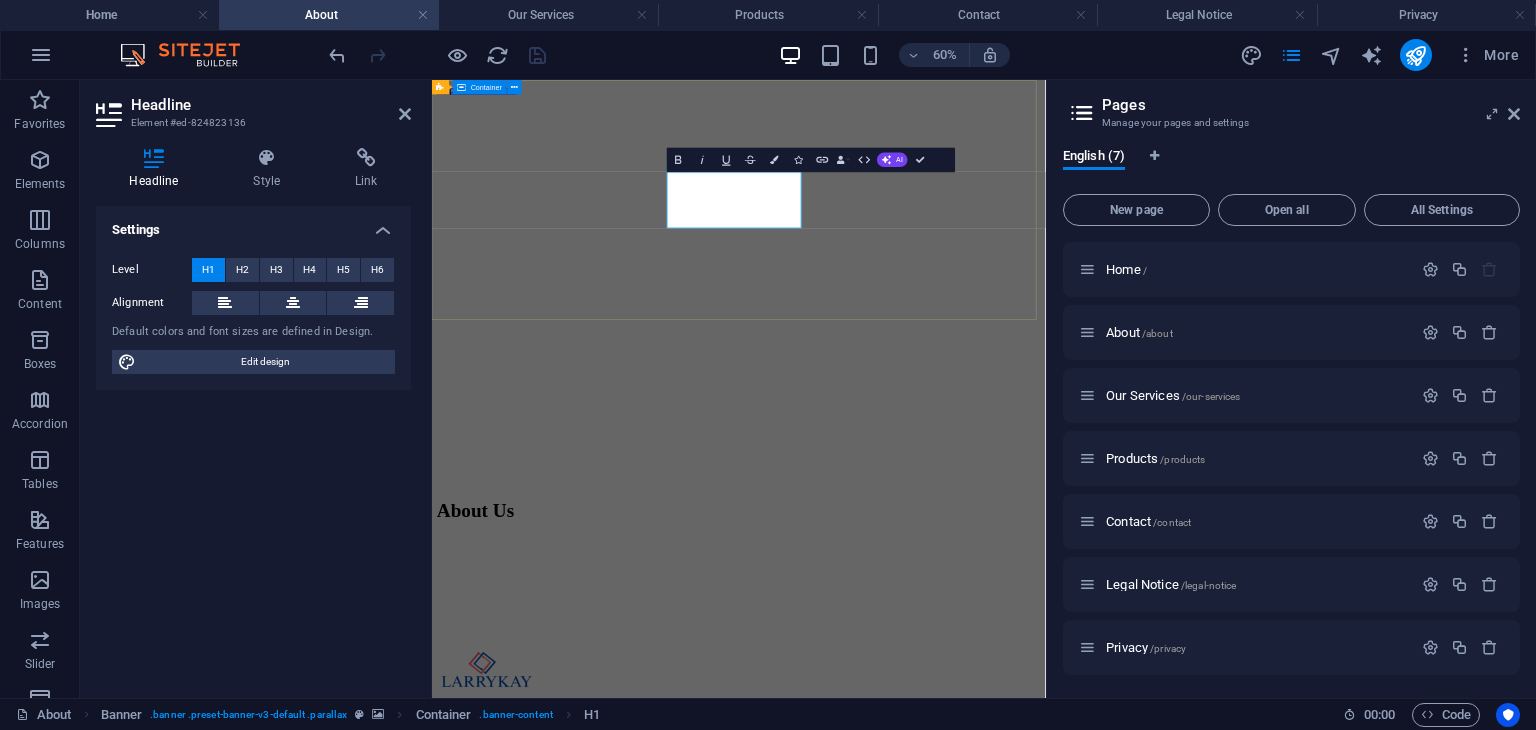 click on "About Us" at bounding box center (943, 798) 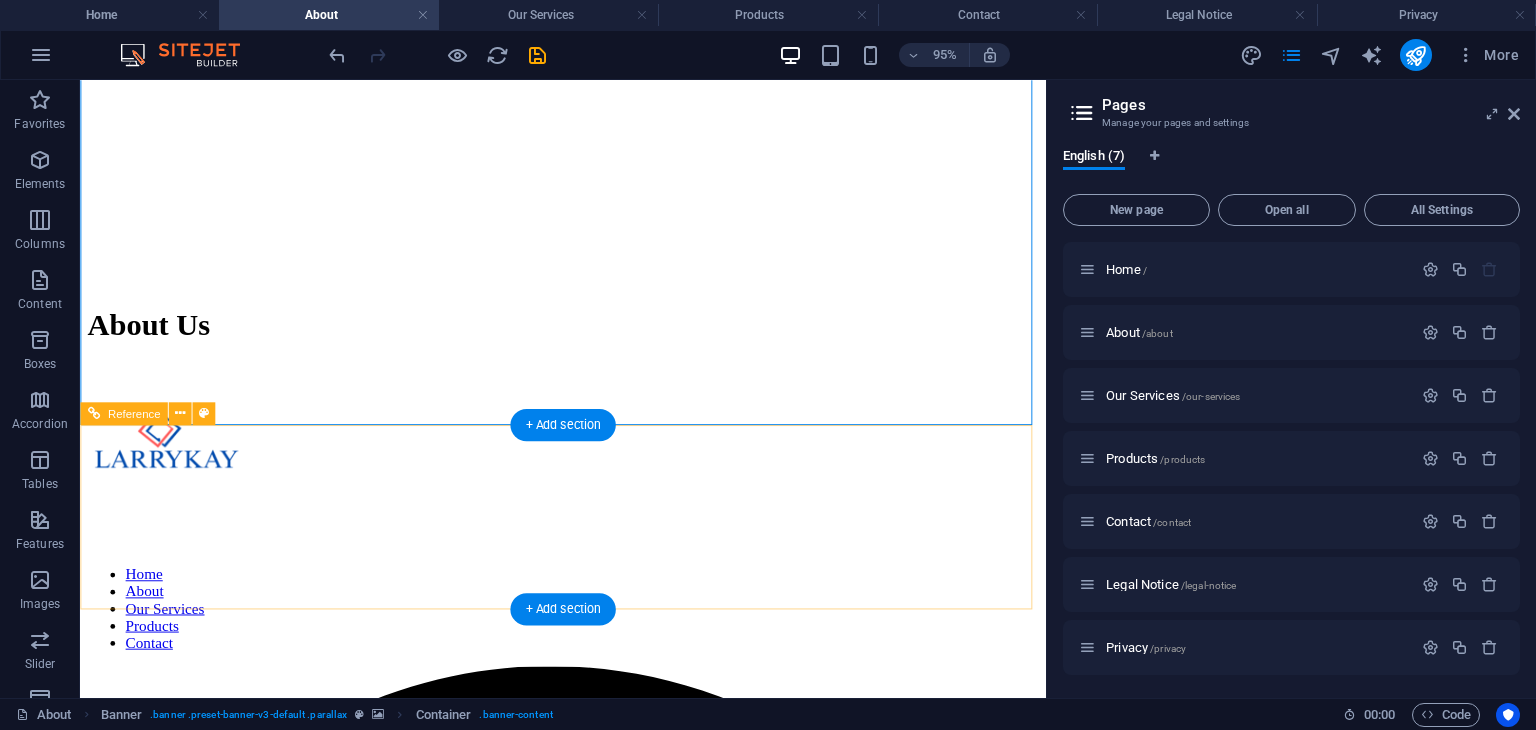 scroll, scrollTop: 500, scrollLeft: 0, axis: vertical 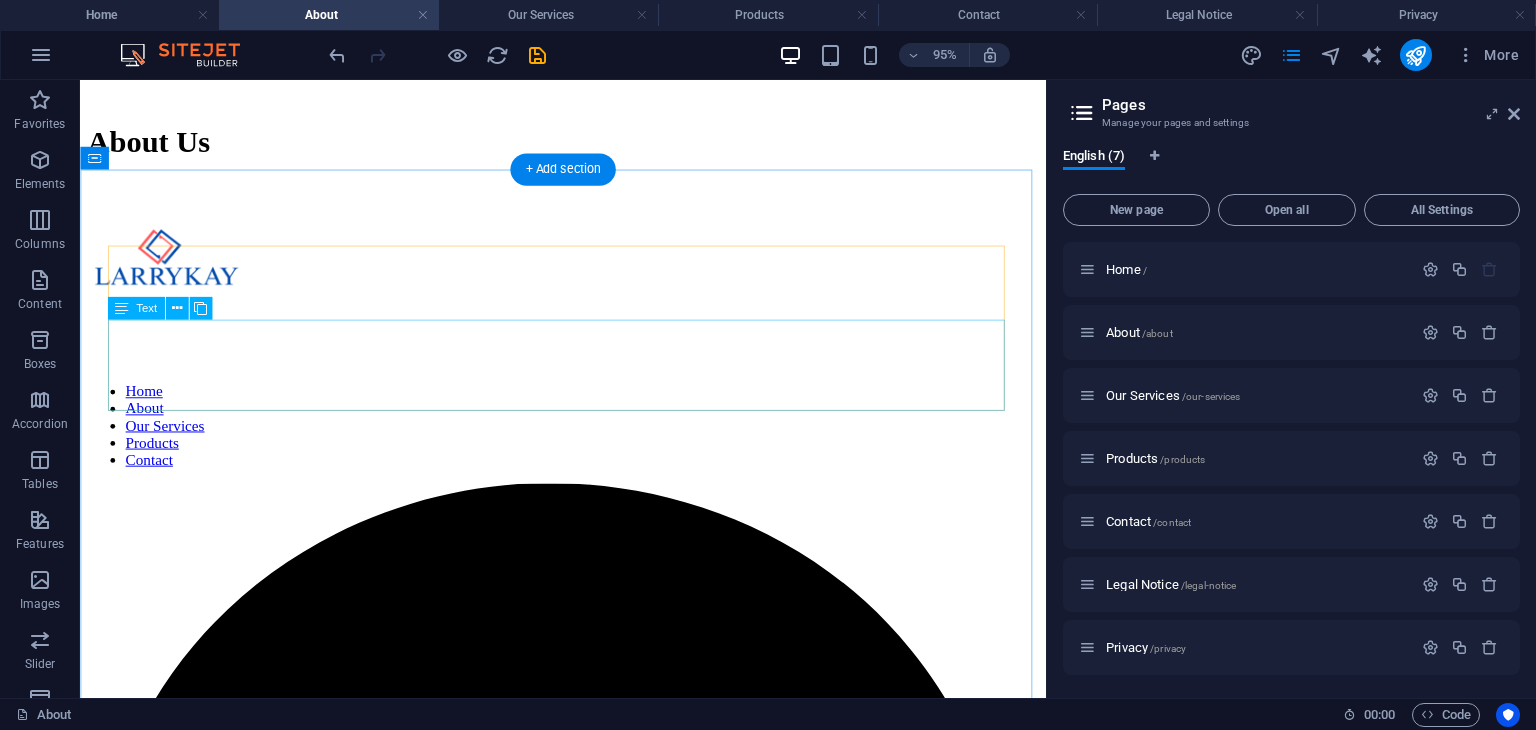 click on "Lorem ipsum dolor sit amet, consectetur adipisicing elit. Libero, assumenda, dolore, cum vel modi asperiores consequatur suscipit quidem ducimus eveniet iure expedita consectetur odio voluptatum similique fugit voluptates rem accusamus quae quas dolorem tenetur facere tempora maiores adipisci reiciendis accusantium voluptatibus id voluptate tempore dolor harum nisi amet! Nobis, eaque." at bounding box center [588, 3362] 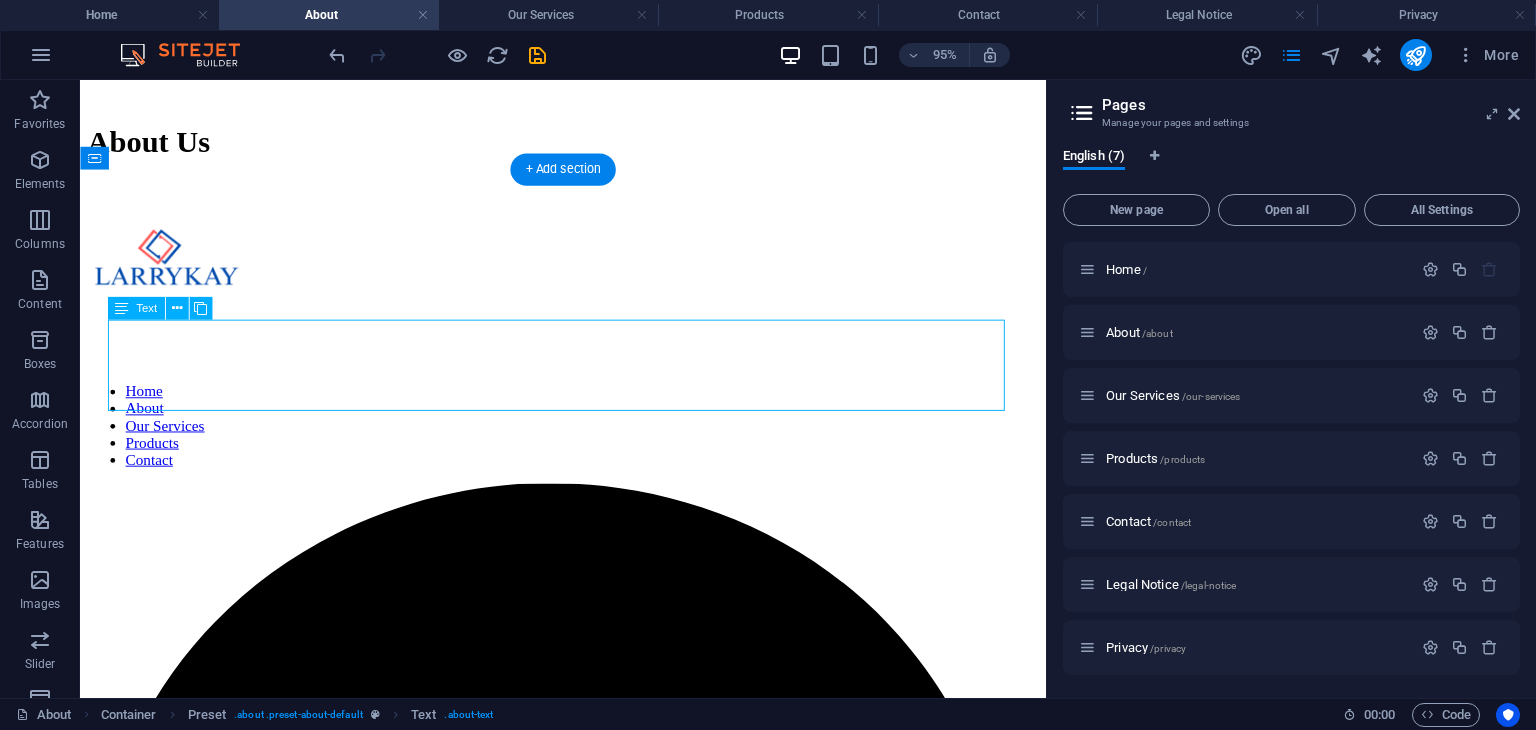 click on "Lorem ipsum dolor sit amet, consectetur adipisicing elit. Libero, assumenda, dolore, cum vel modi asperiores consequatur suscipit quidem ducimus eveniet iure expedita consectetur odio voluptatum similique fugit voluptates rem accusamus quae quas dolorem tenetur facere tempora maiores adipisci reiciendis accusantium voluptatibus id voluptate tempore dolor harum nisi amet! Nobis, eaque." at bounding box center [588, 3362] 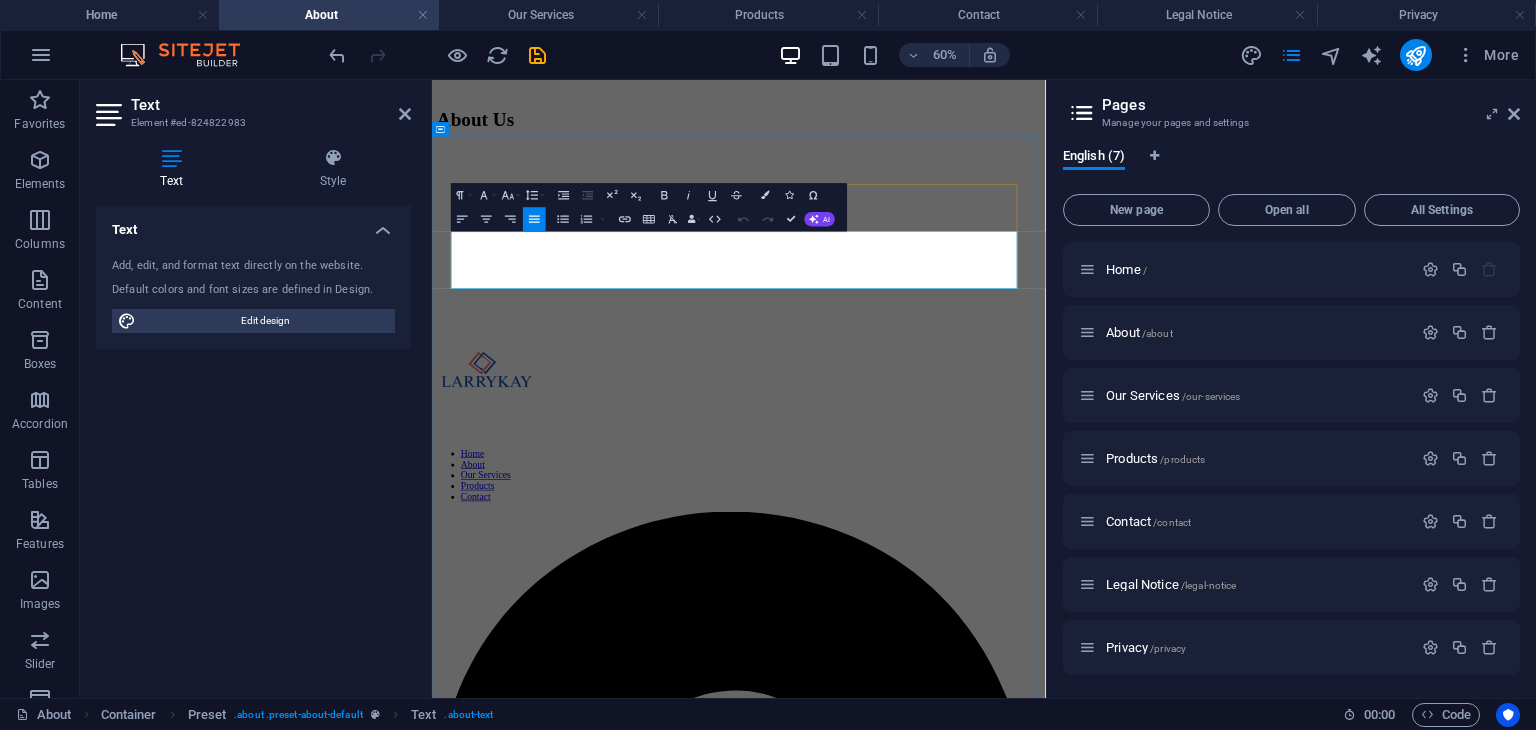 click on "Lorem ipsum dolor sit amet, consectetur adipisicing elit. Libero, assumenda, dolore, cum vel modi asperiores consequatur suscipit quidem ducimus eveniet iure expedita consectetur odio voluptatum similique fugit voluptates rem accusamus quae quas dolorem tenetur facere tempora maiores adipisci reiciendis accusantium voluptatibus id voluptate tempore dolor harum nisi amet! Nobis, eaque." at bounding box center (943, 3674) 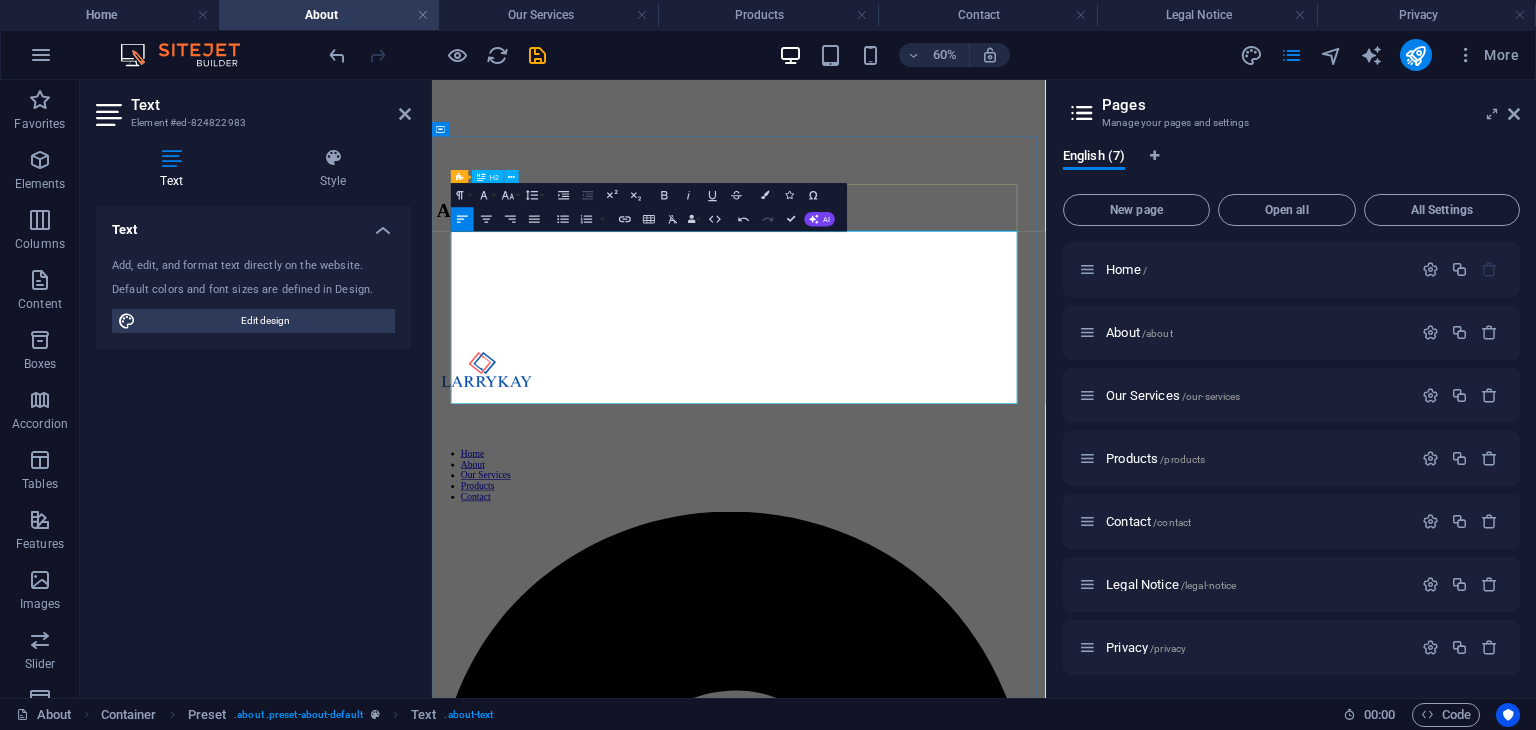 click on "Our Team Leaders" at bounding box center (943, 3613) 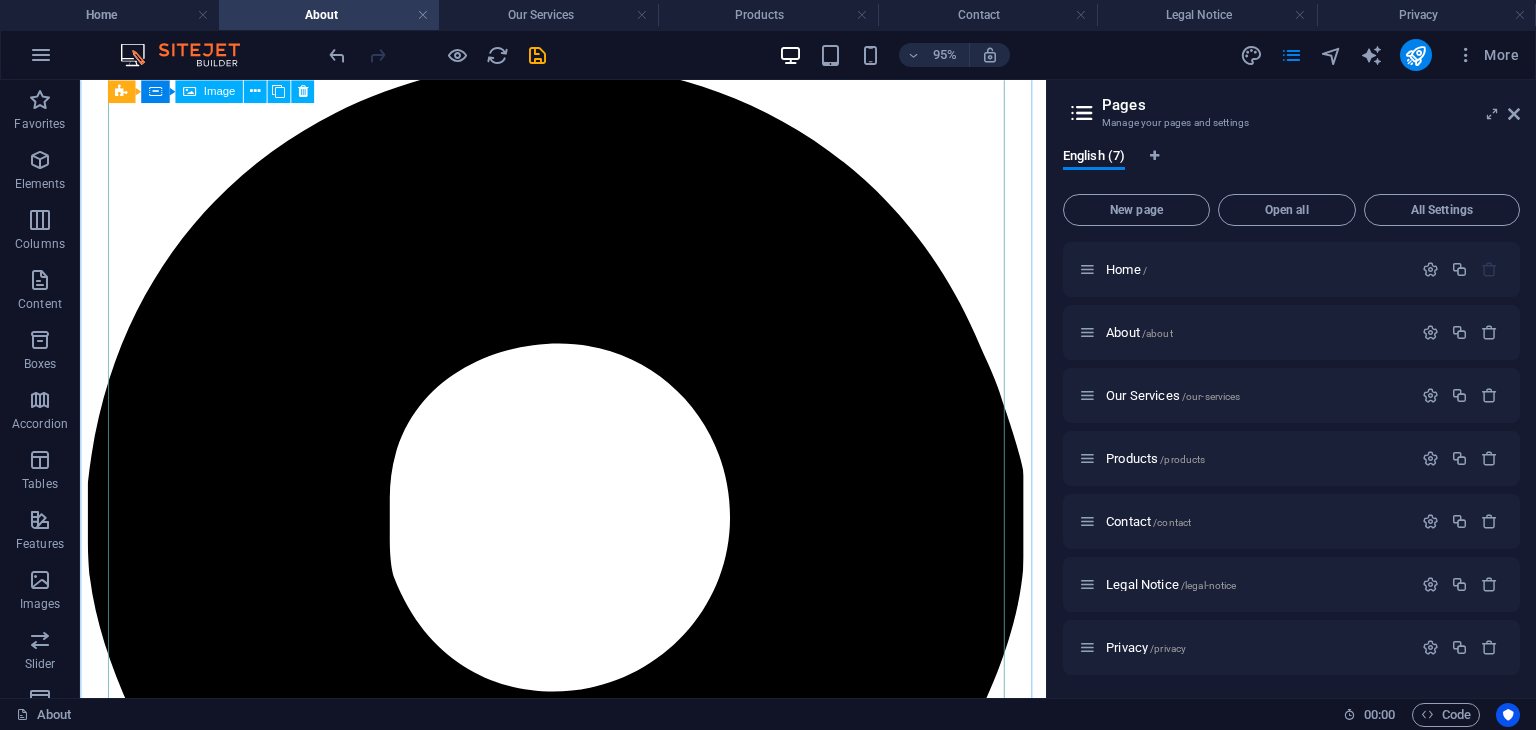 scroll, scrollTop: 800, scrollLeft: 0, axis: vertical 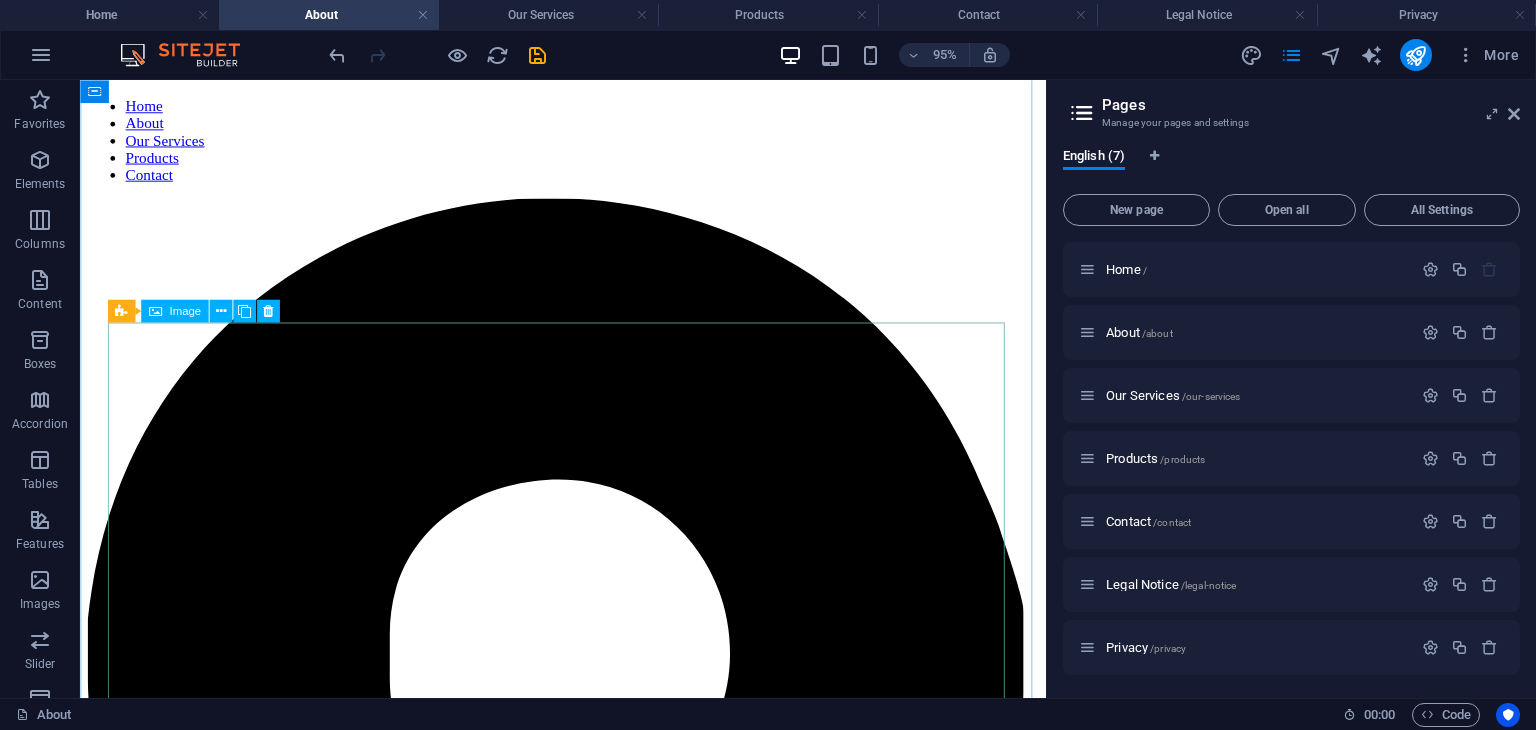 click at bounding box center (588, 3653) 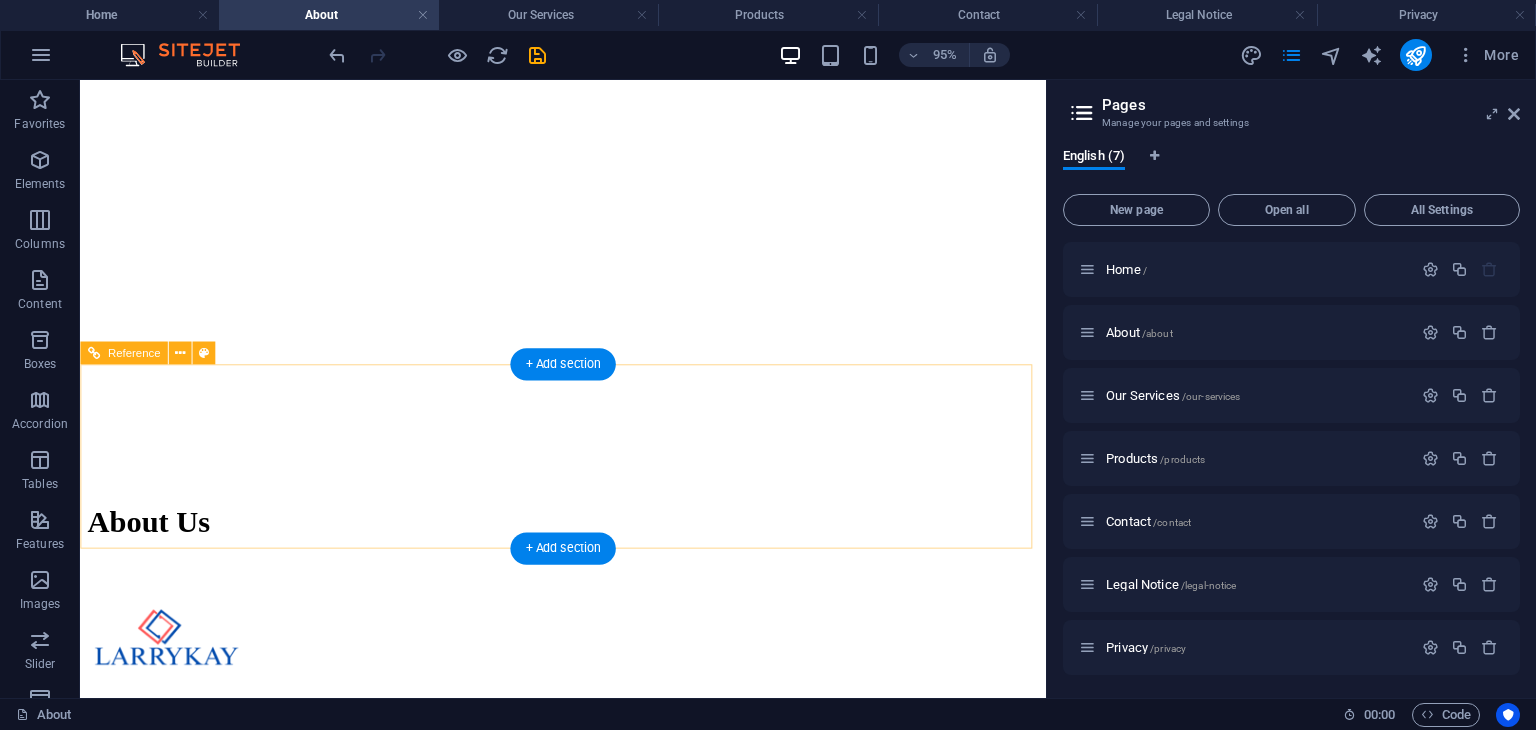 scroll, scrollTop: 100, scrollLeft: 0, axis: vertical 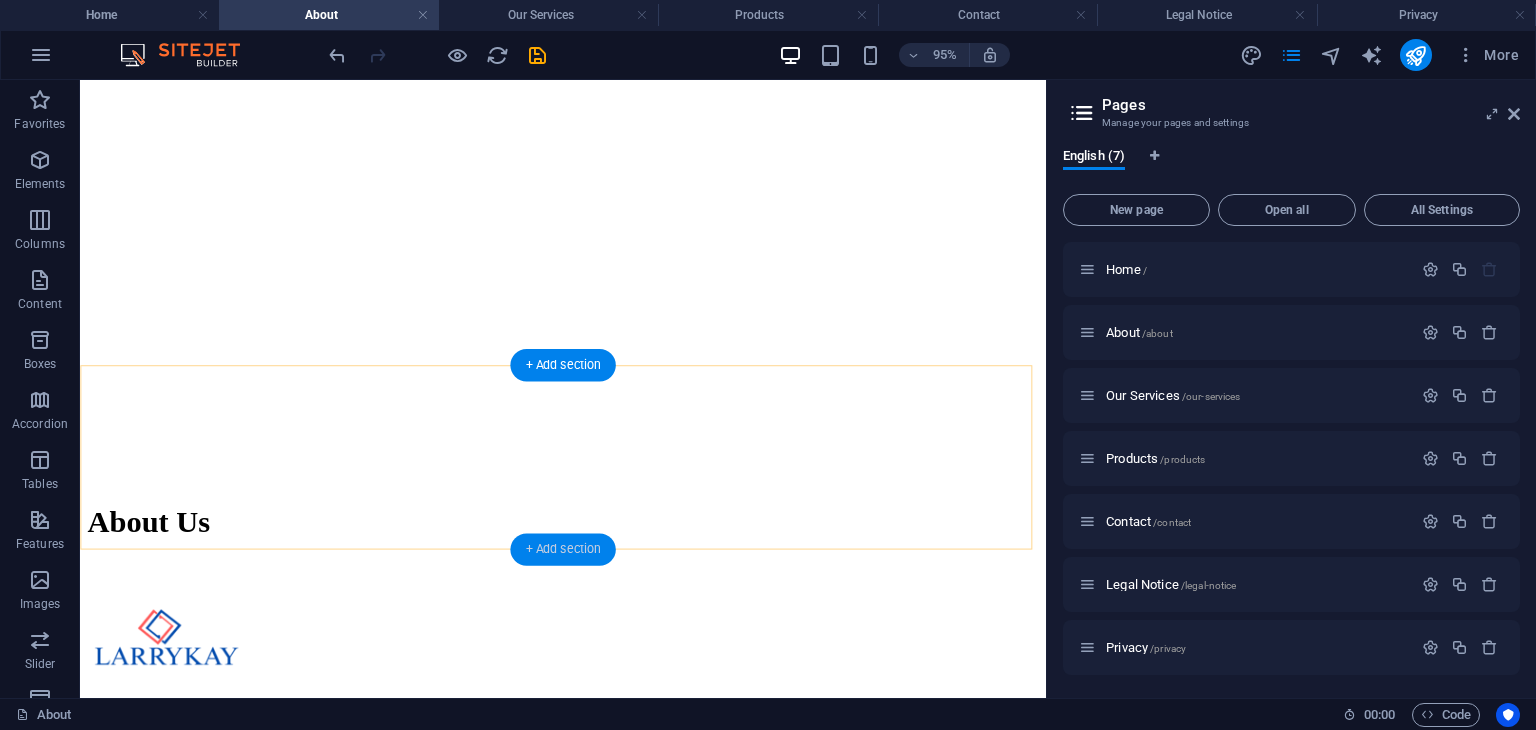 click on "+ Add section" at bounding box center (562, 549) 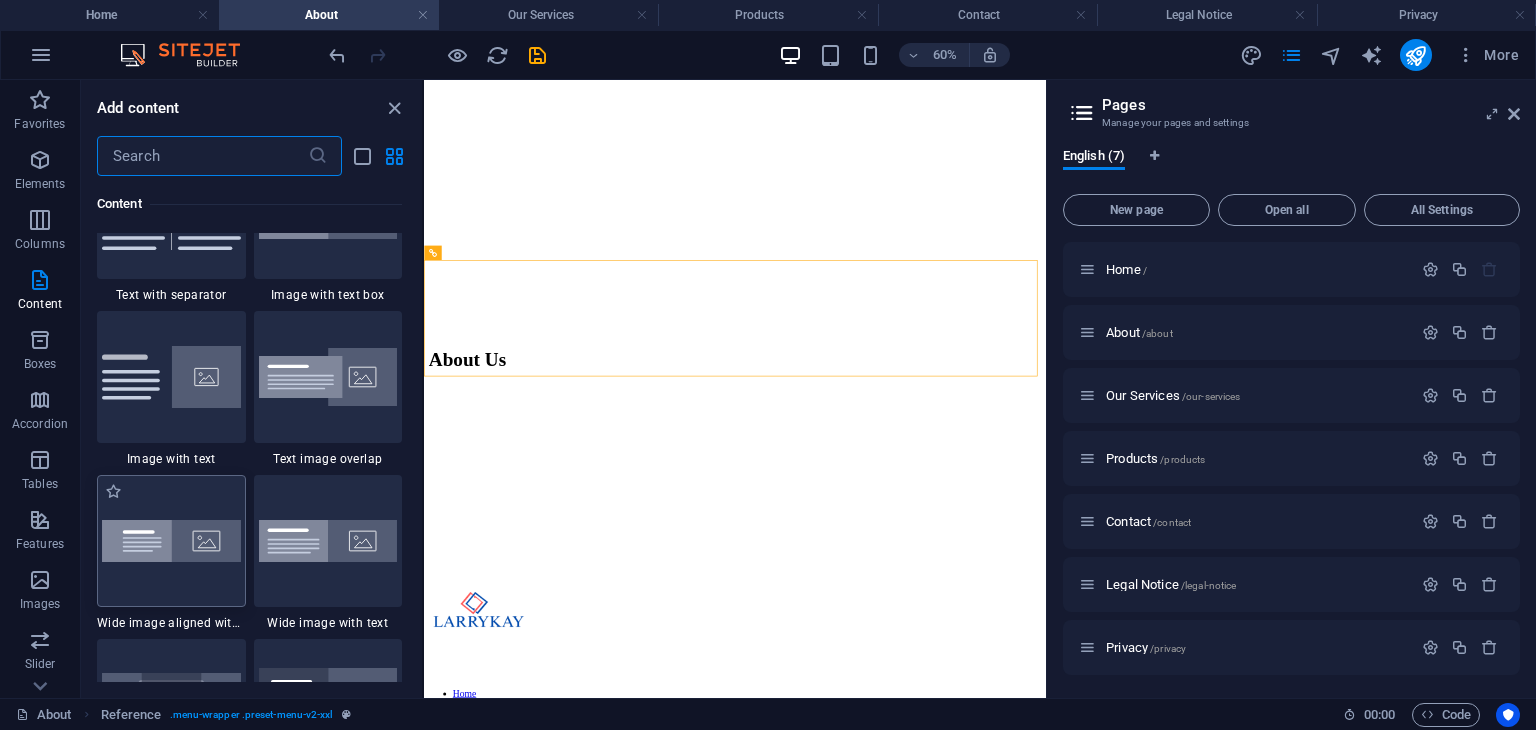 scroll, scrollTop: 3799, scrollLeft: 0, axis: vertical 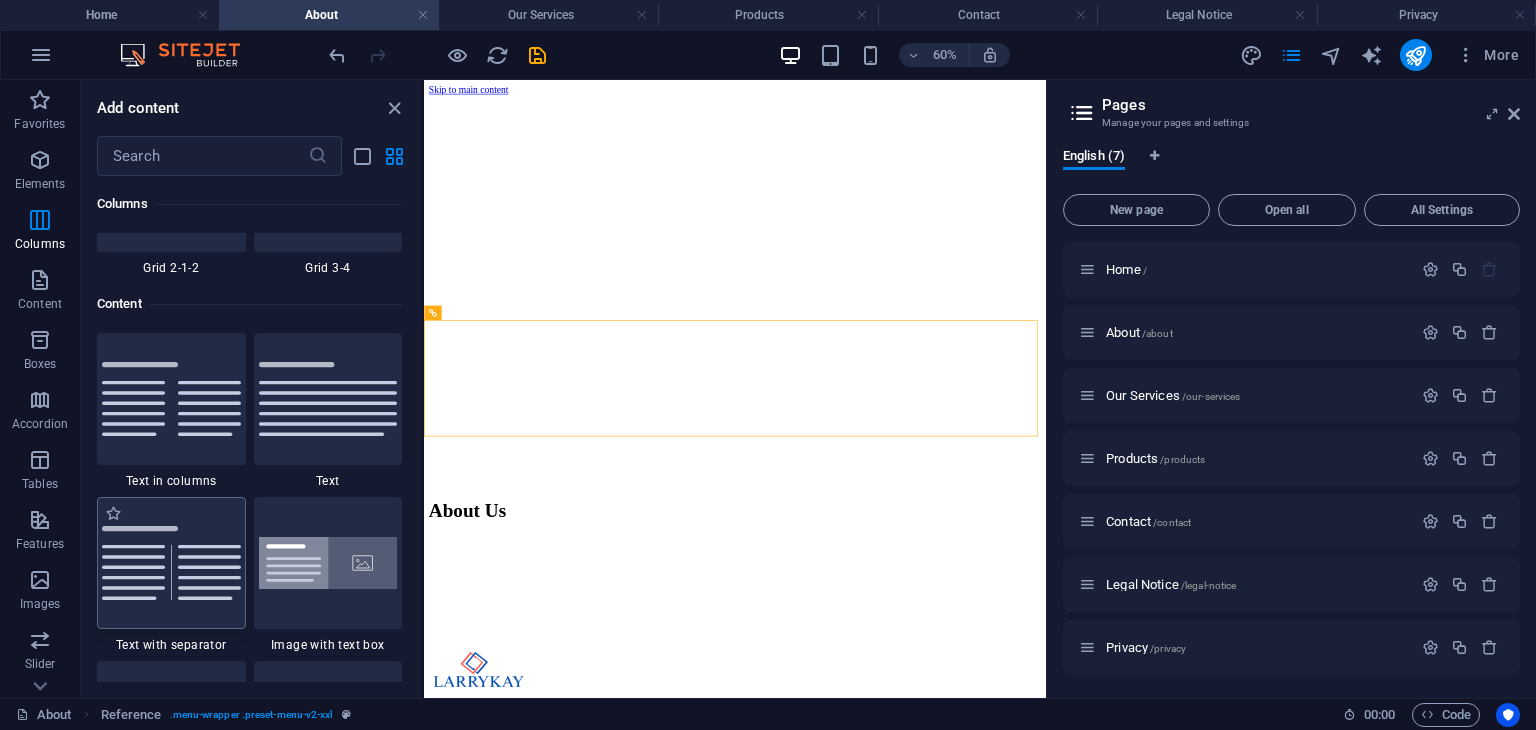 click at bounding box center [171, 563] 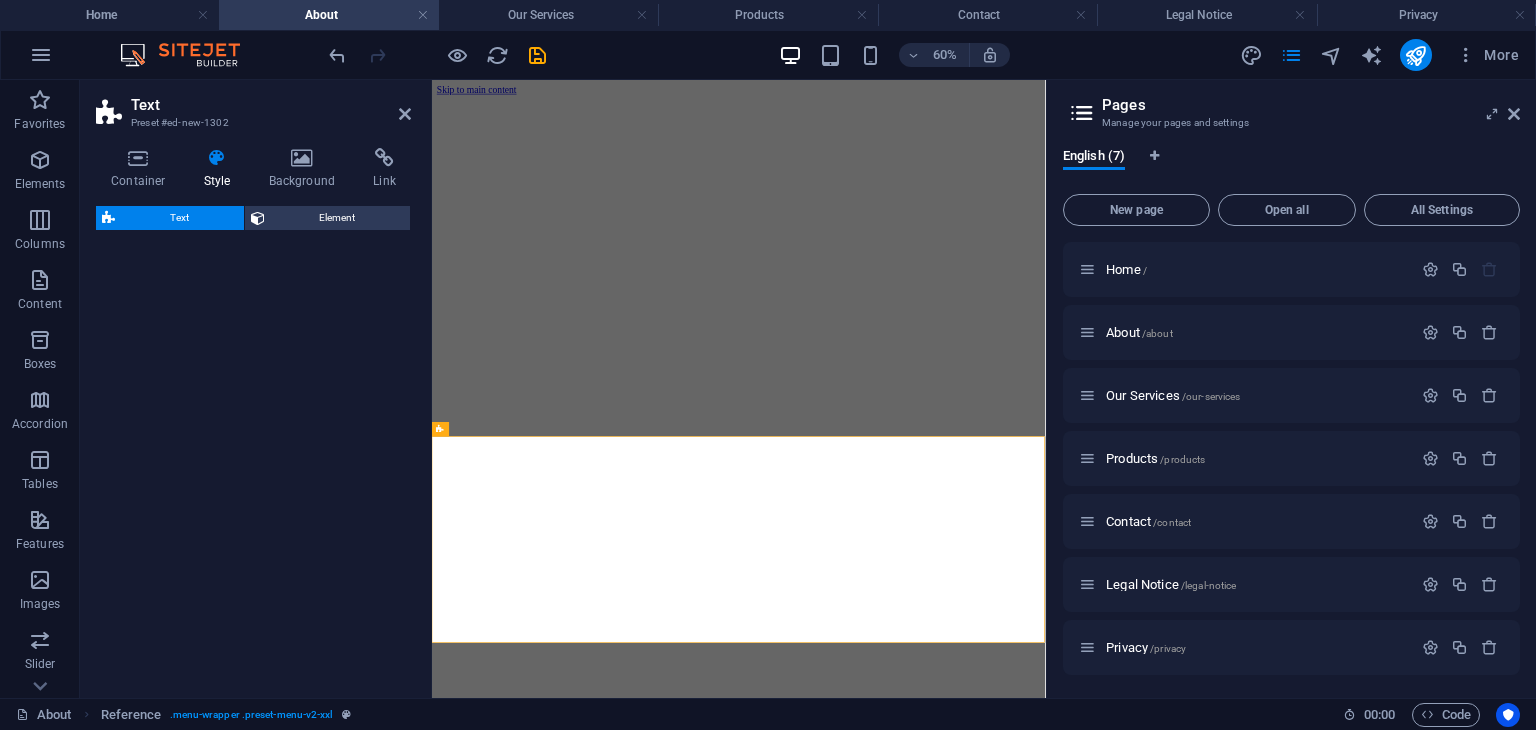 select on "rem" 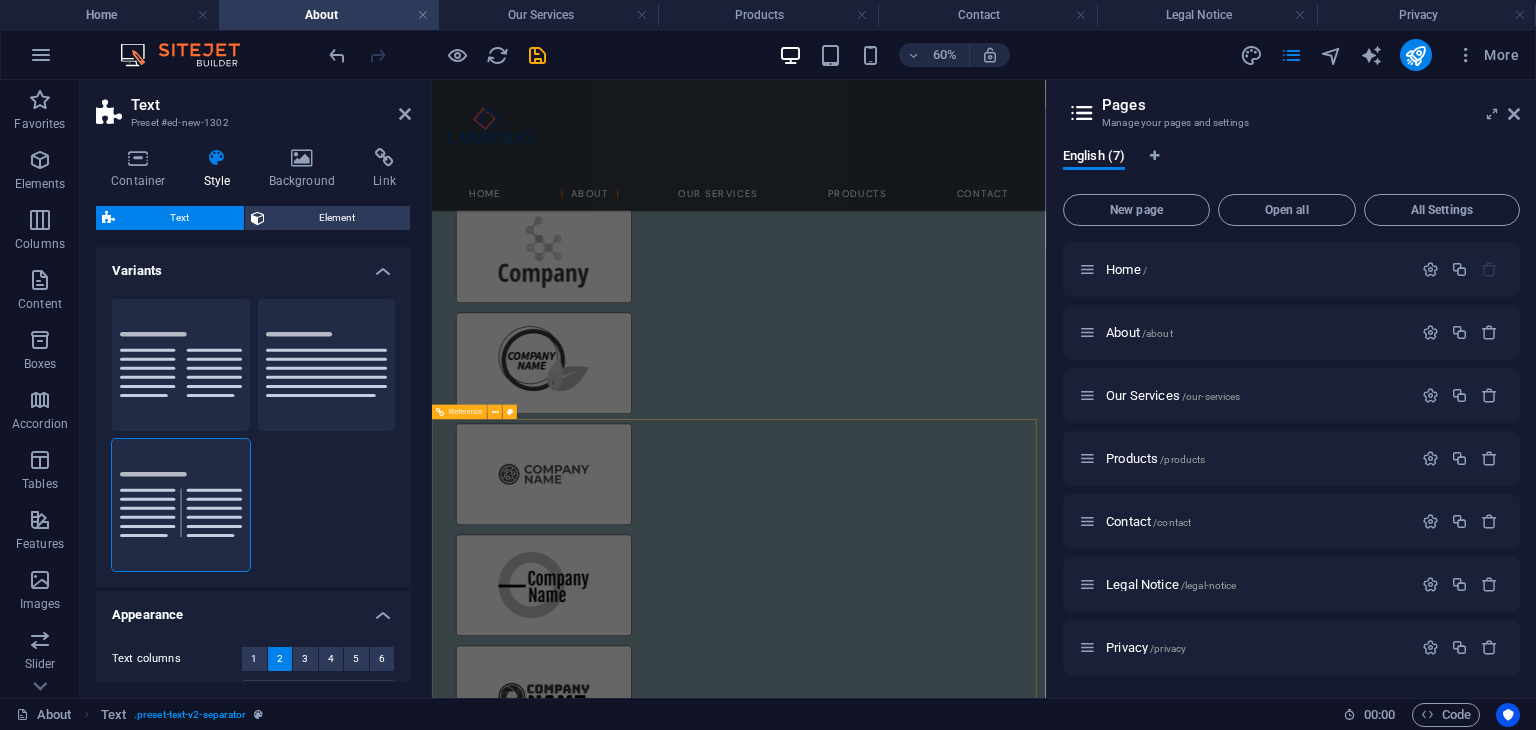scroll, scrollTop: 5100, scrollLeft: 0, axis: vertical 